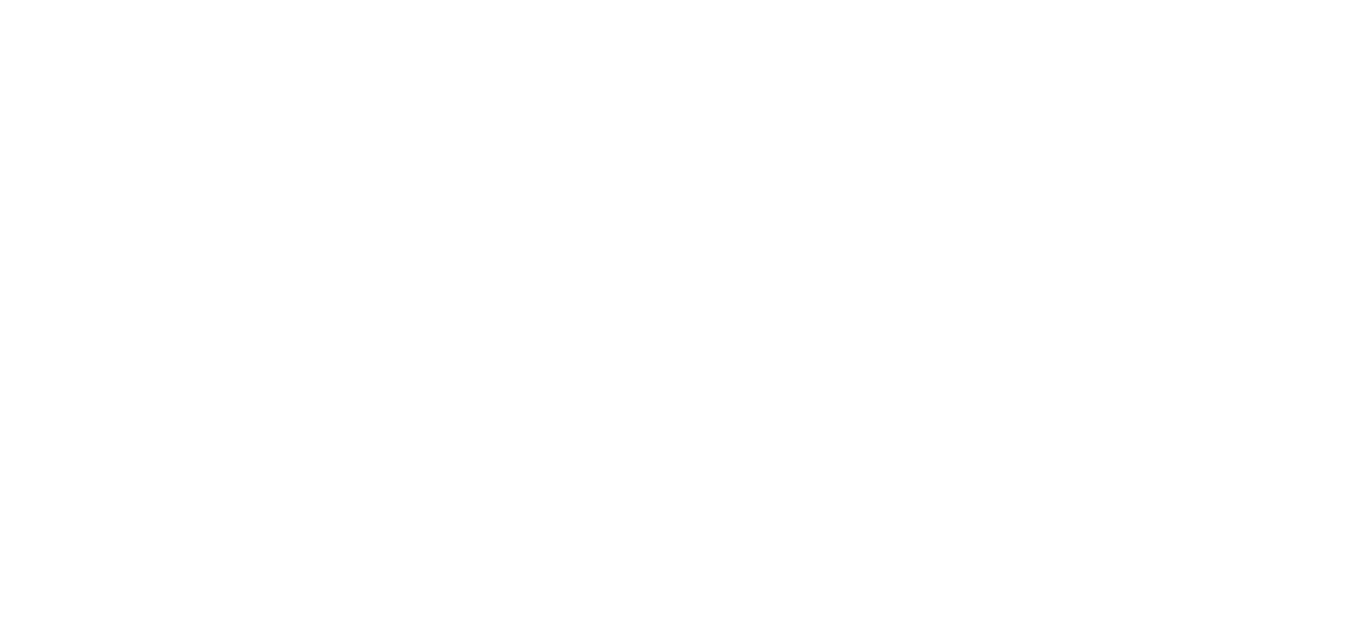 scroll, scrollTop: 0, scrollLeft: 0, axis: both 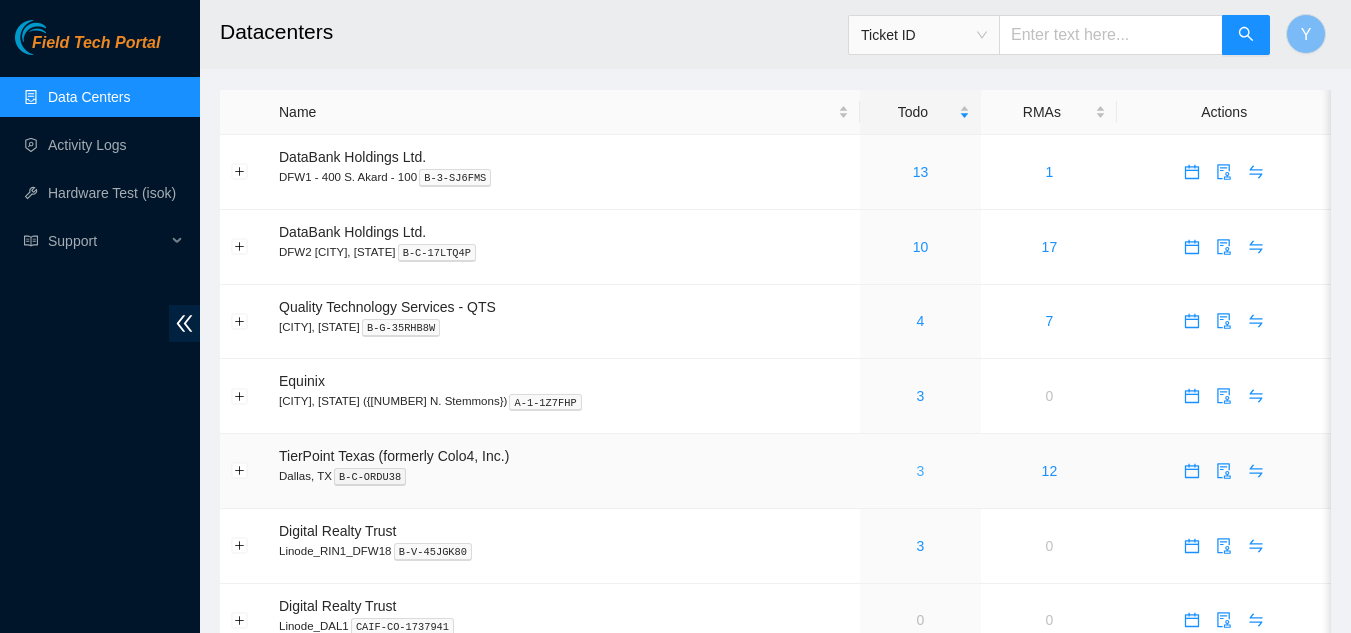 click on "3" at bounding box center [921, 471] 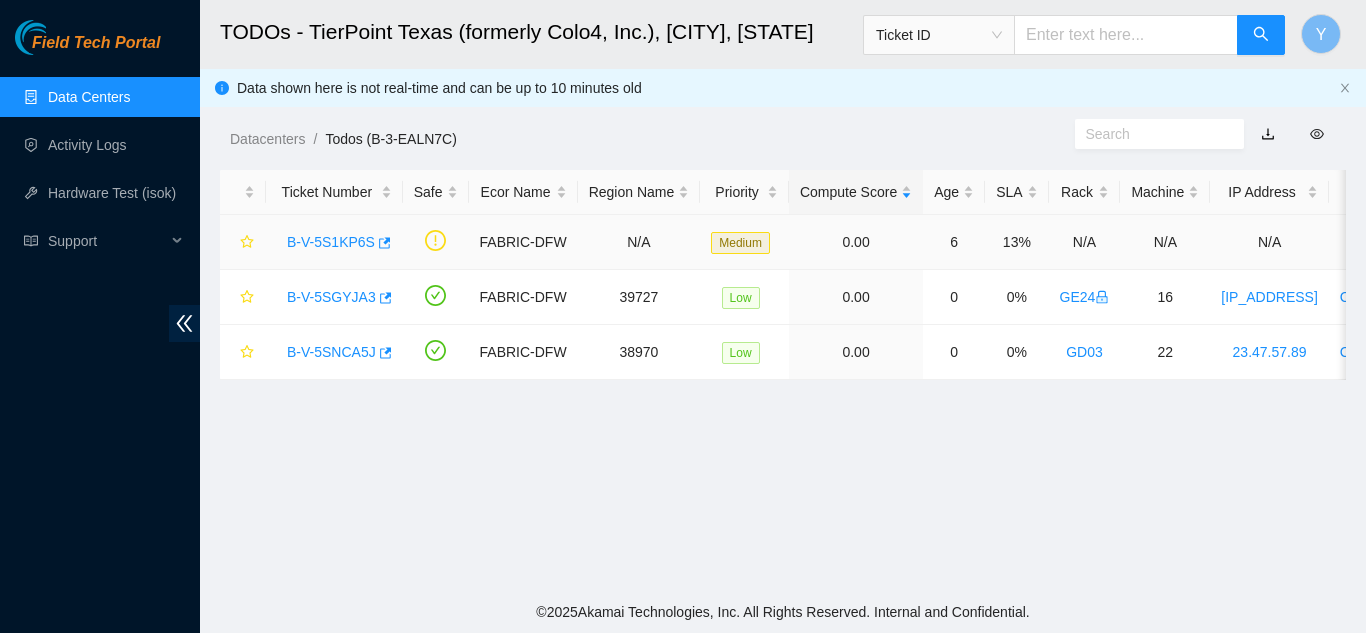 click on "B-V-5S1KP6S" at bounding box center (331, 242) 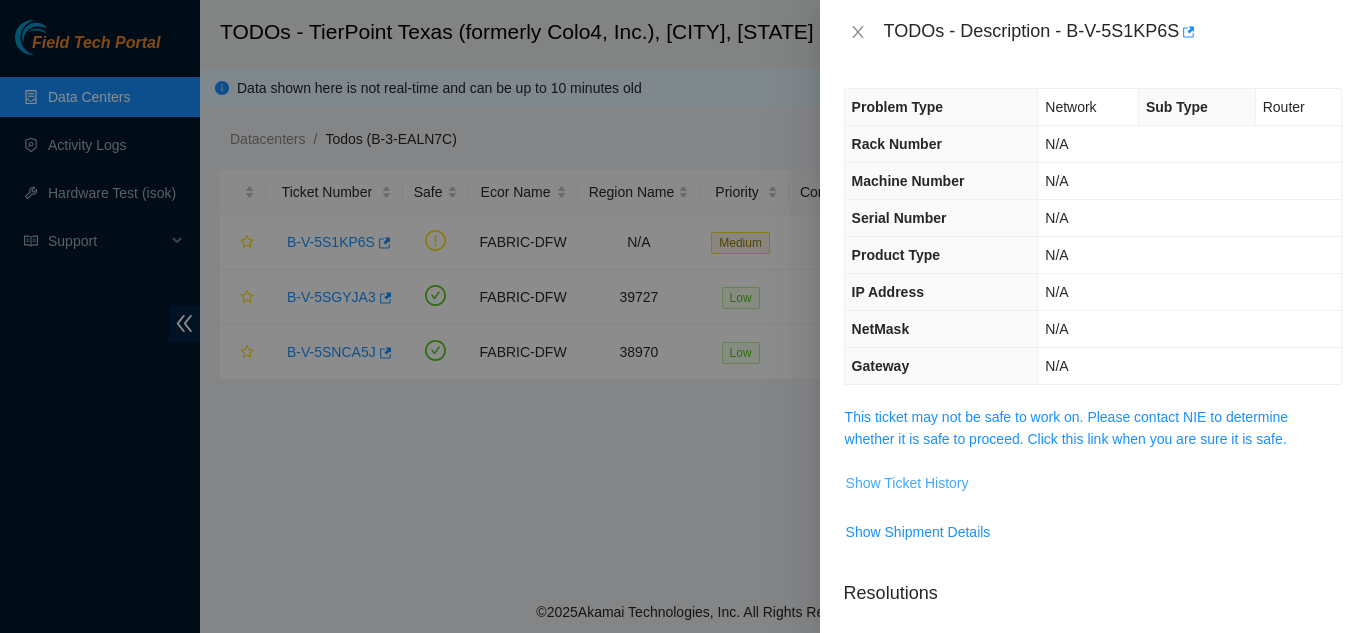 click on "Show Ticket History" at bounding box center (907, 483) 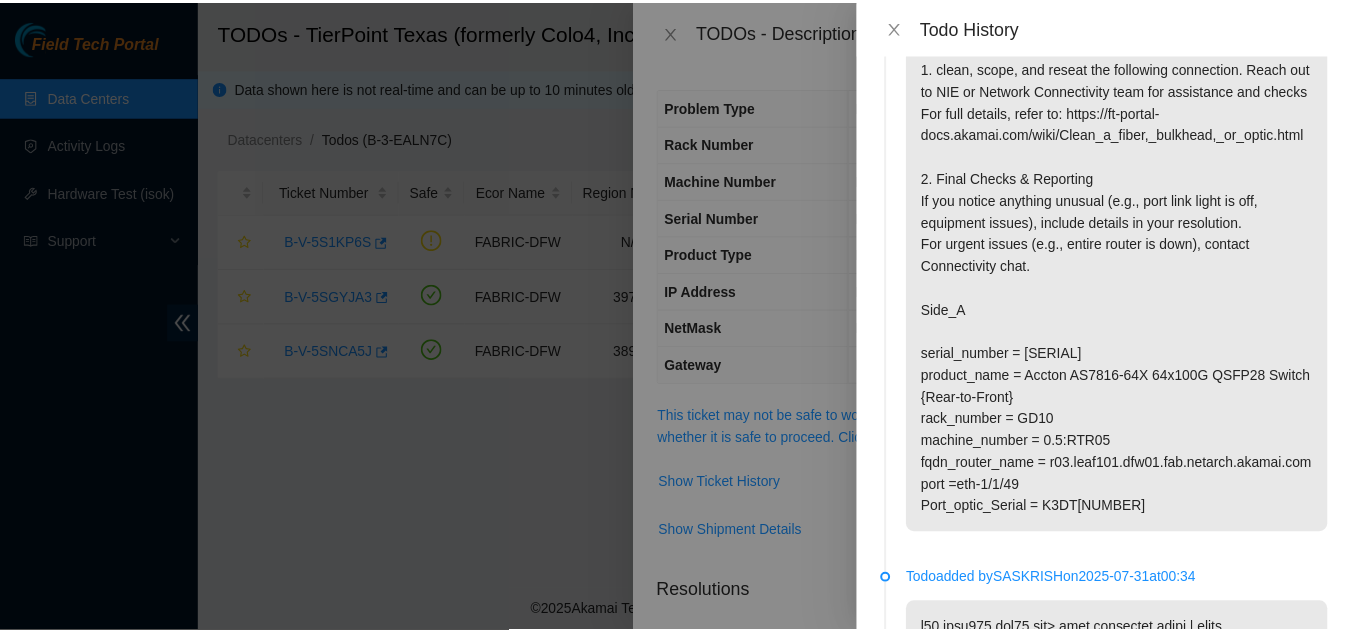 scroll, scrollTop: 100, scrollLeft: 0, axis: vertical 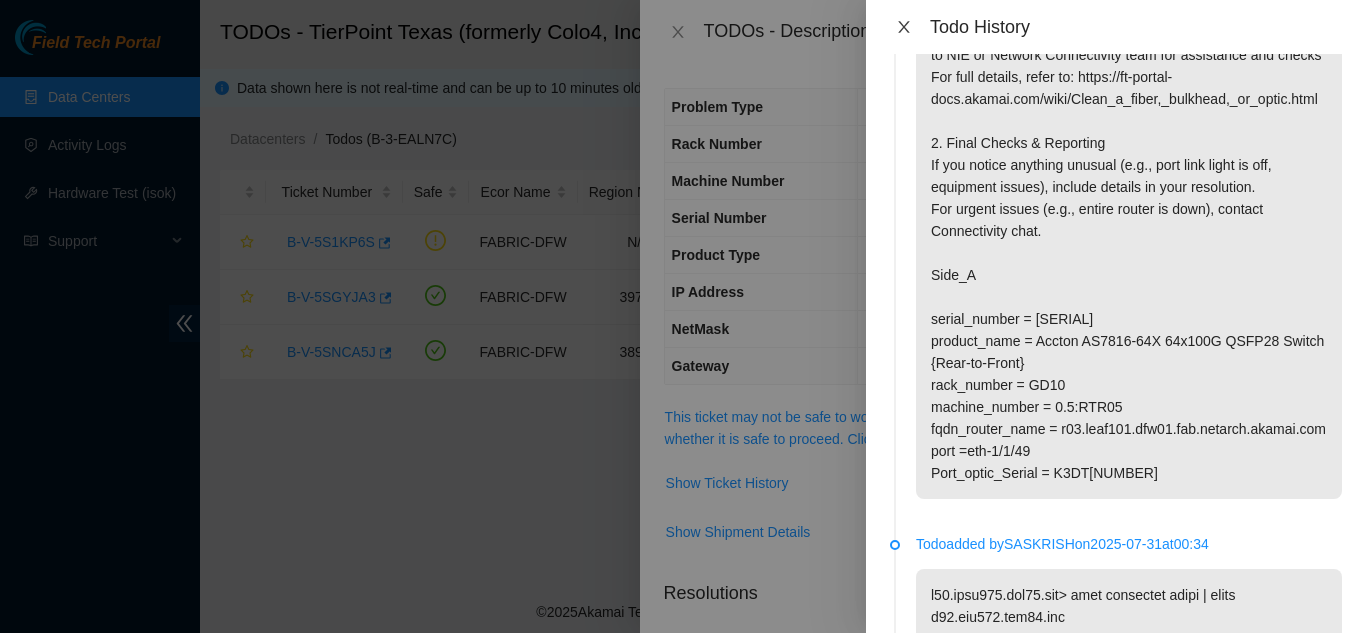 click 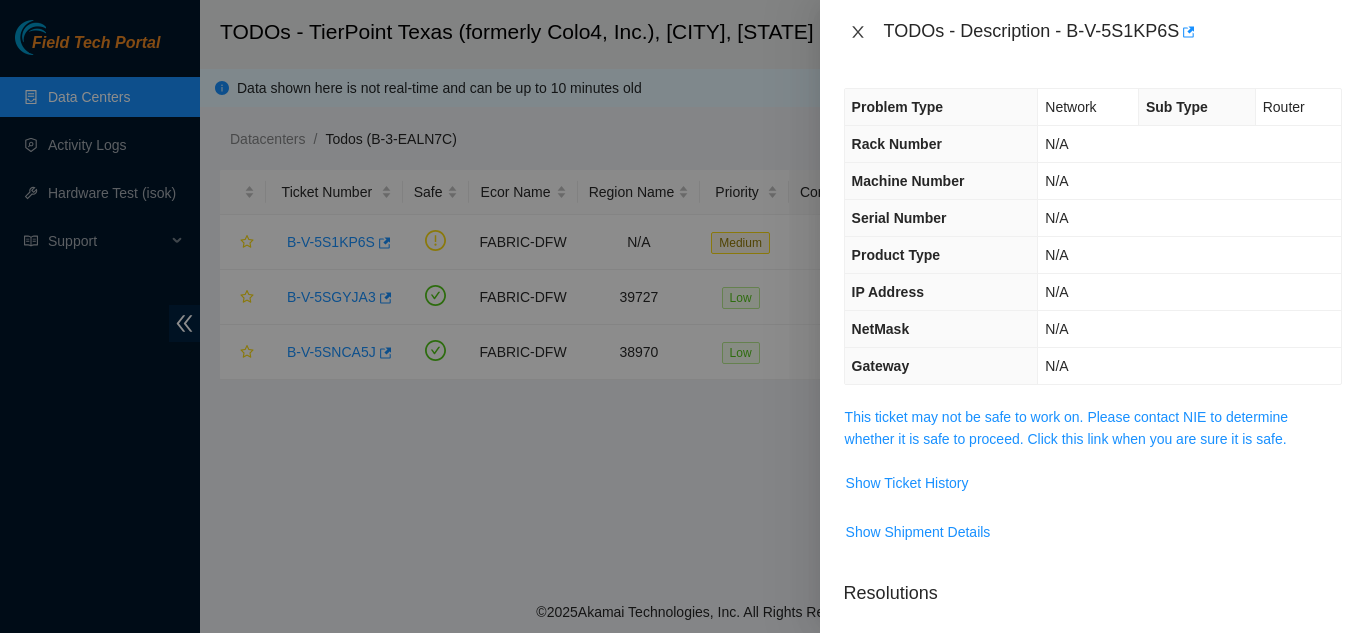 click 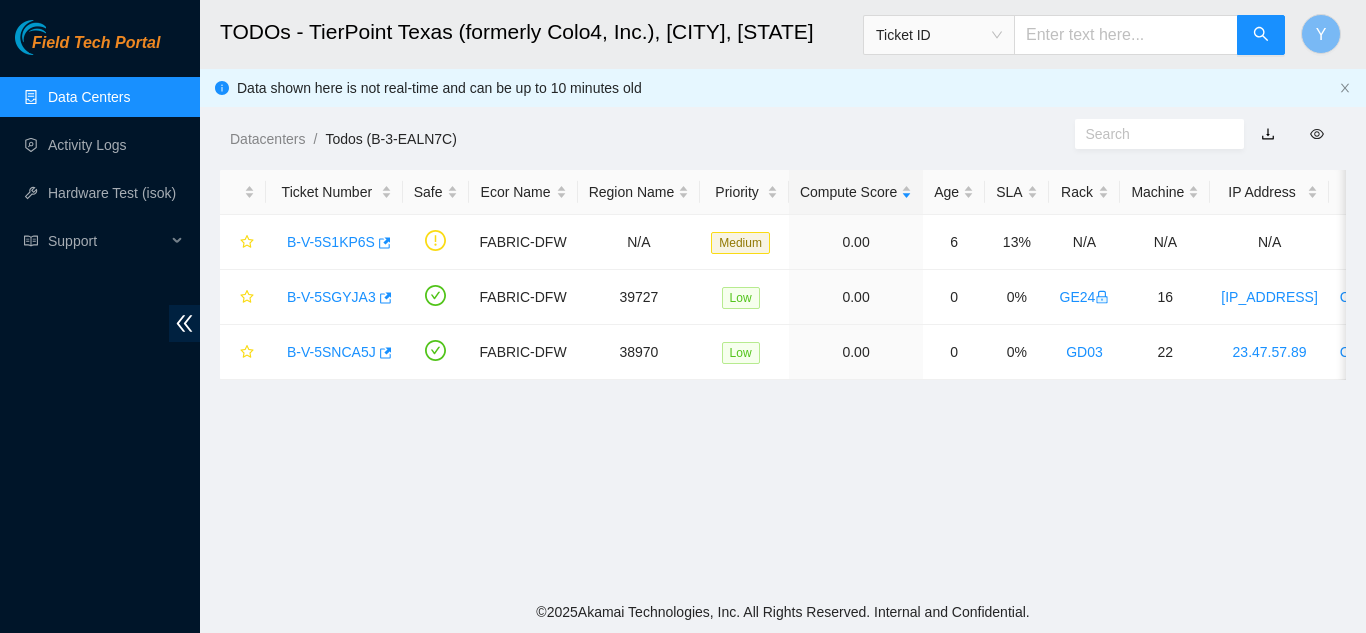 click on "Data Centers" at bounding box center (89, 97) 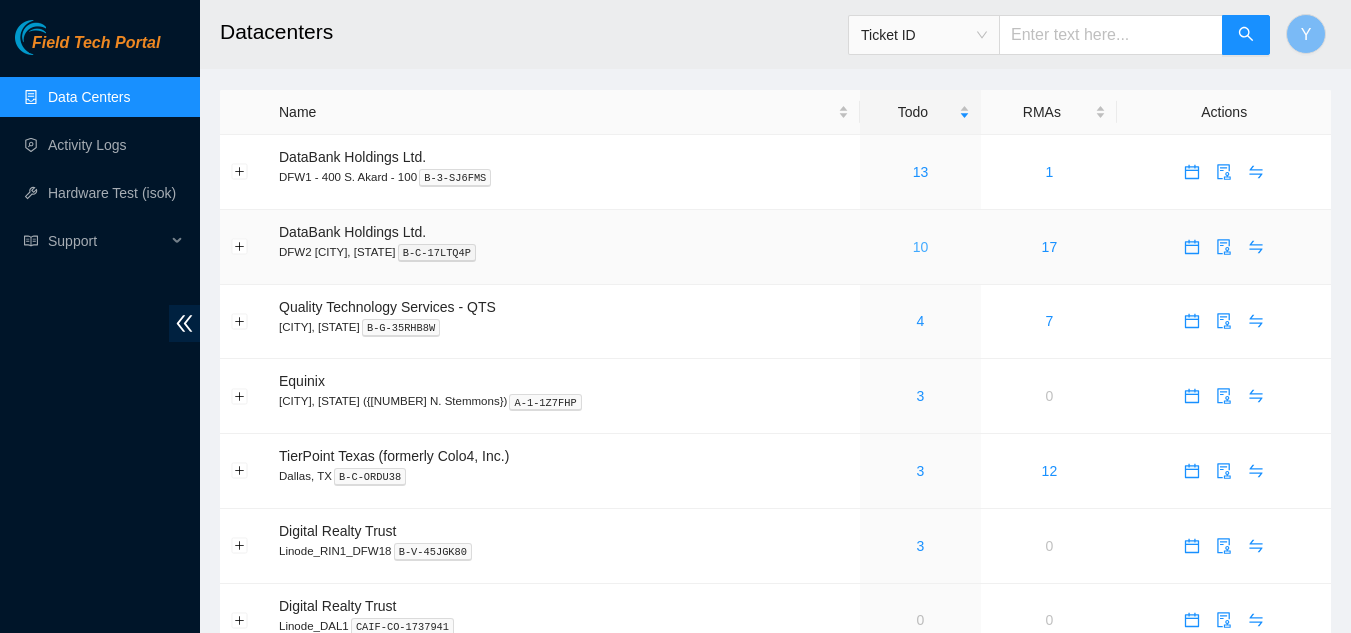 click on "10" at bounding box center [921, 247] 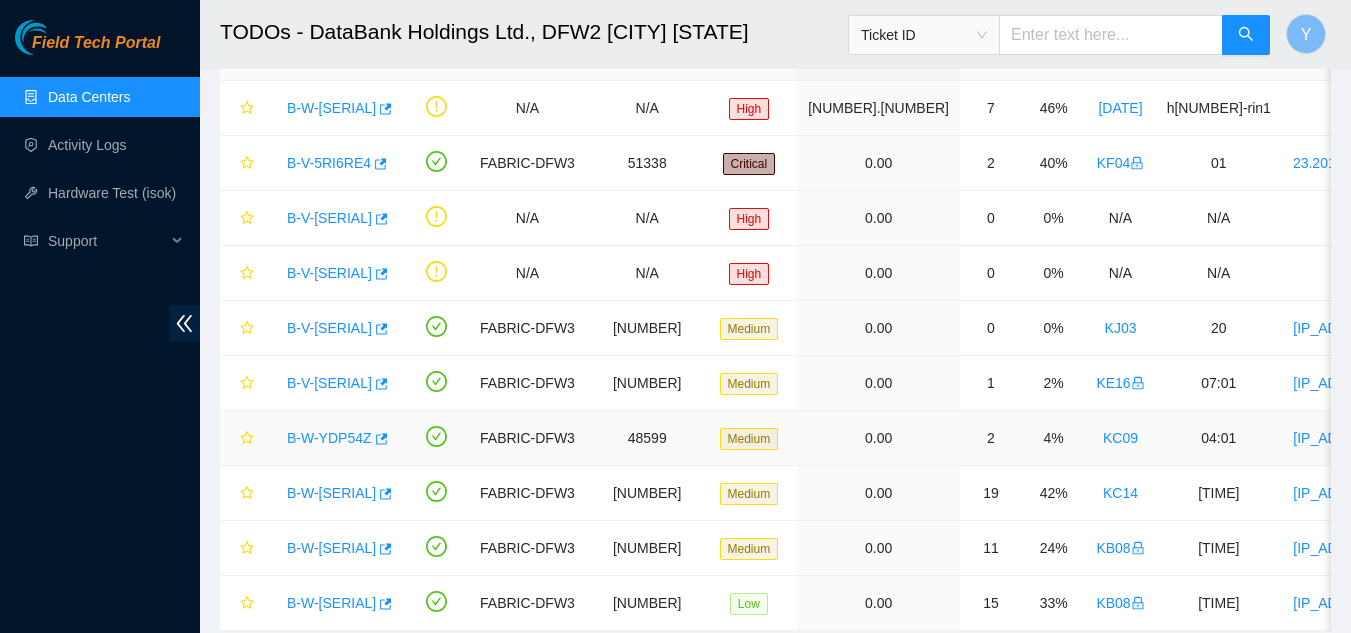 scroll, scrollTop: 0, scrollLeft: 0, axis: both 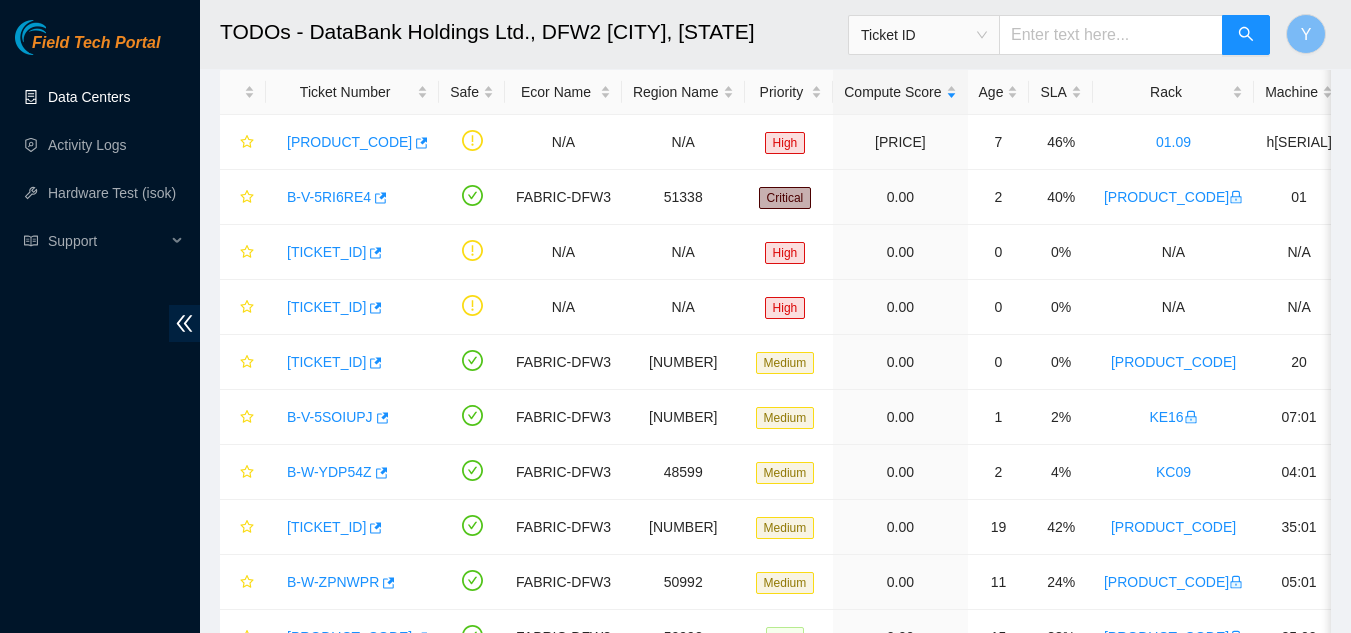 click on "Data Centers" at bounding box center (89, 97) 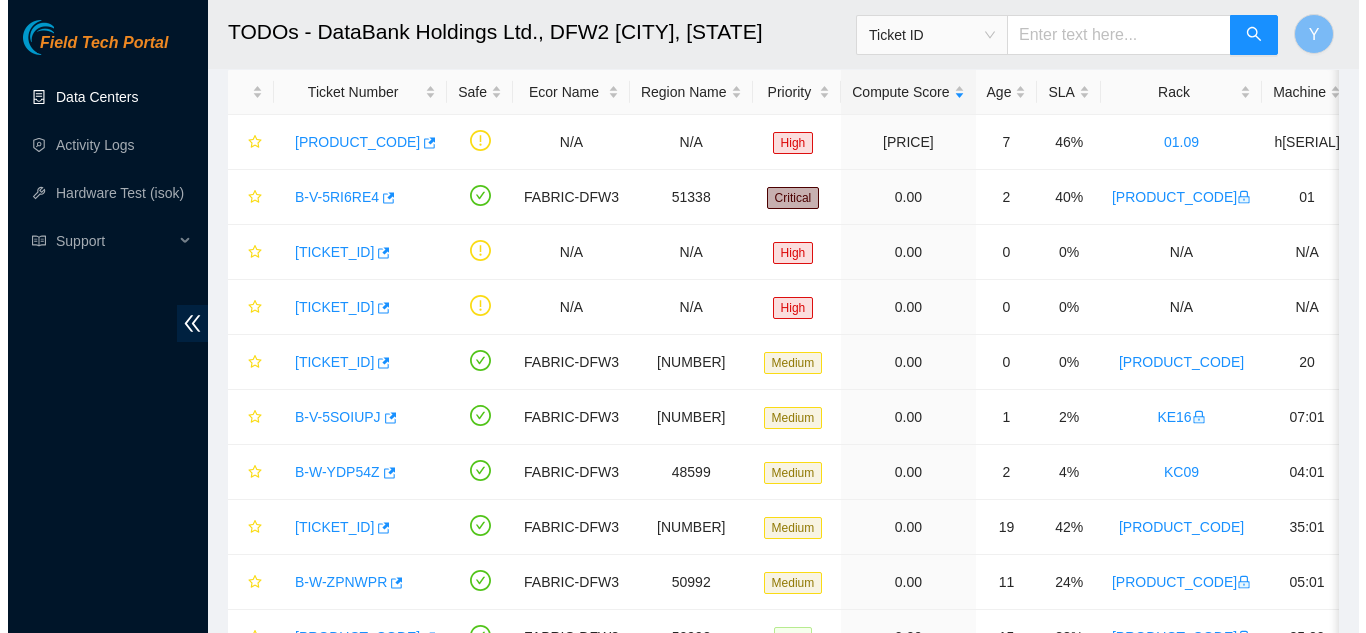 scroll, scrollTop: 0, scrollLeft: 0, axis: both 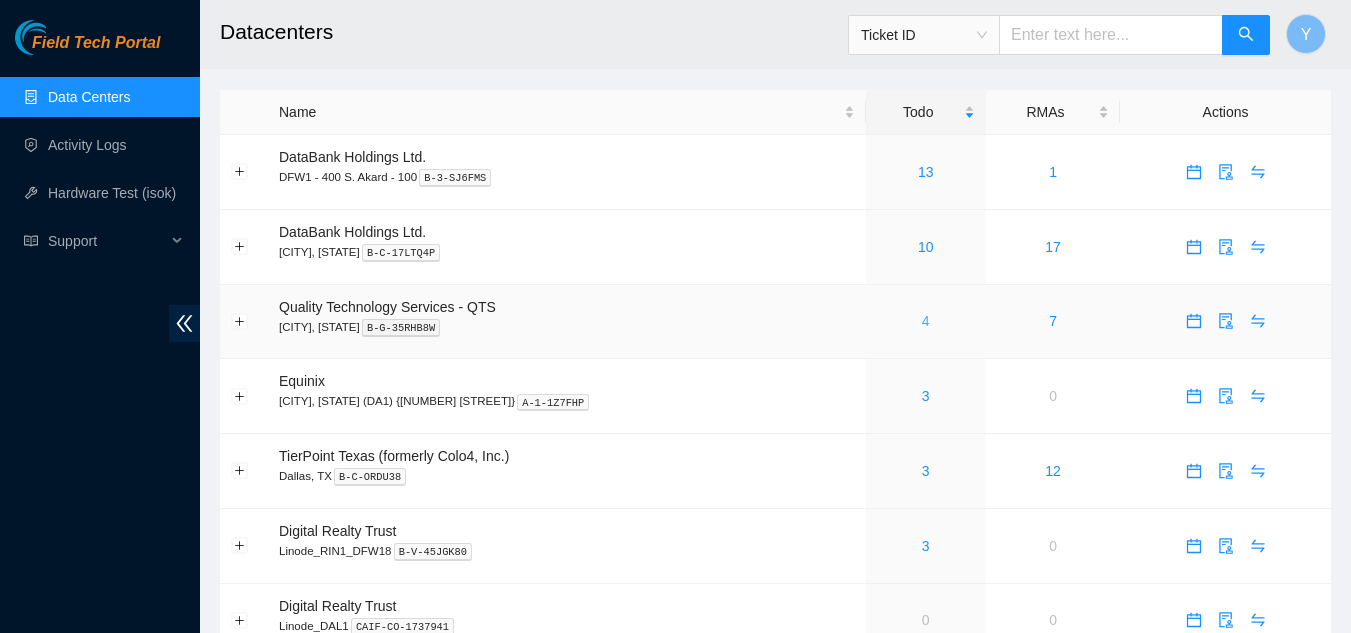 click on "4" at bounding box center [926, 321] 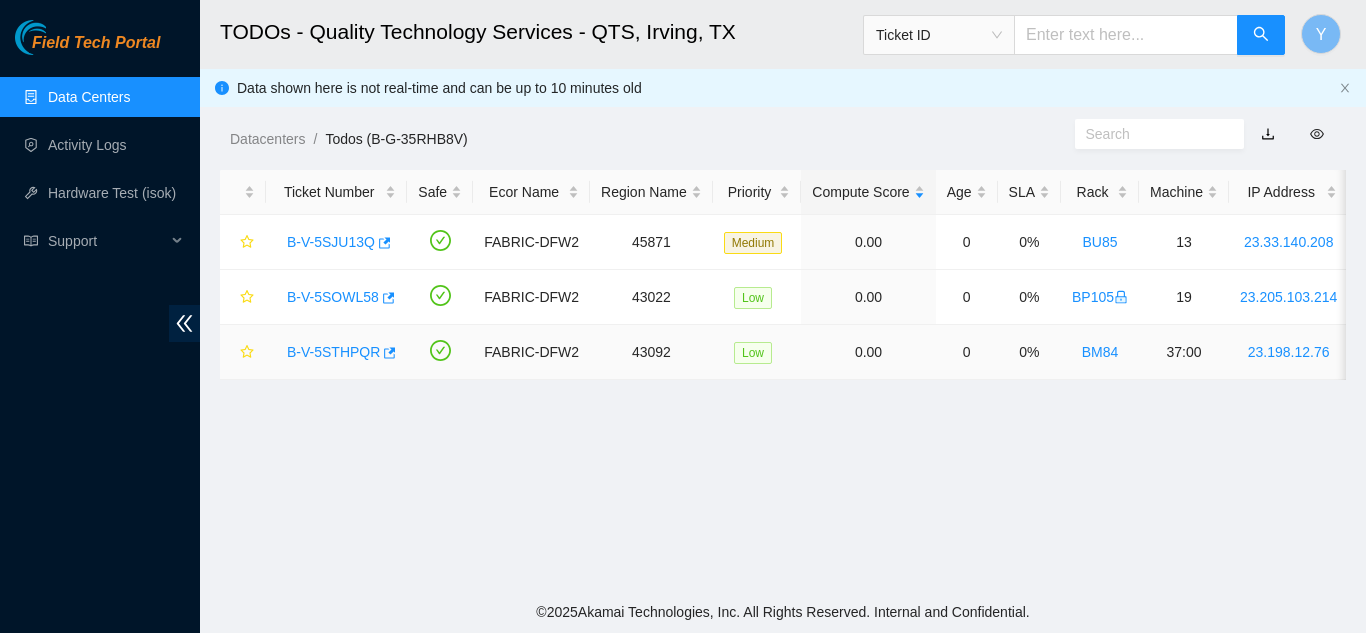 click on "B-V-5STHPQR" at bounding box center (333, 352) 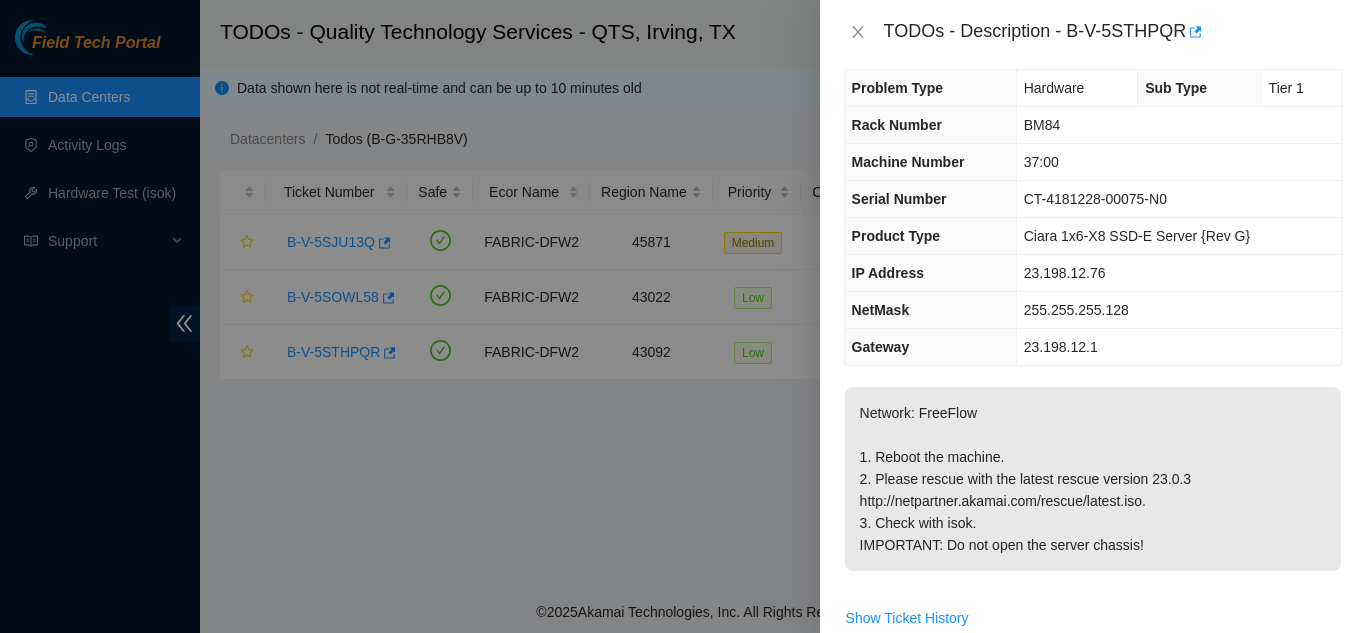 scroll, scrollTop: 0, scrollLeft: 0, axis: both 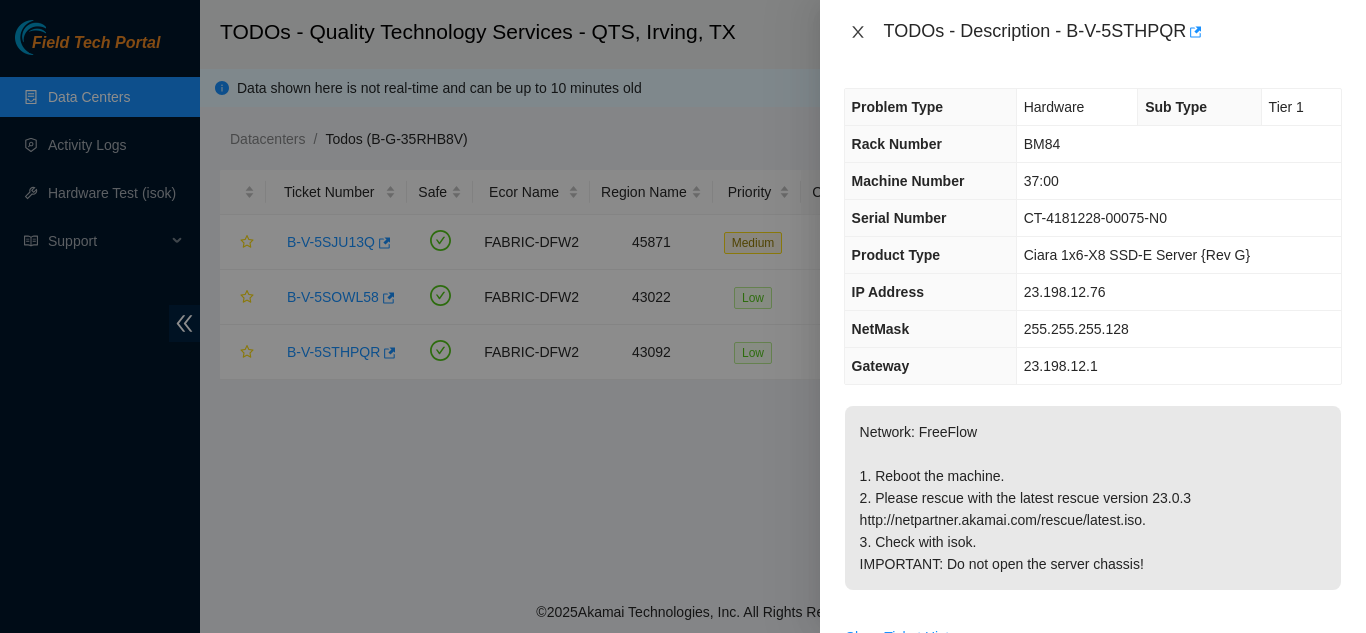 click 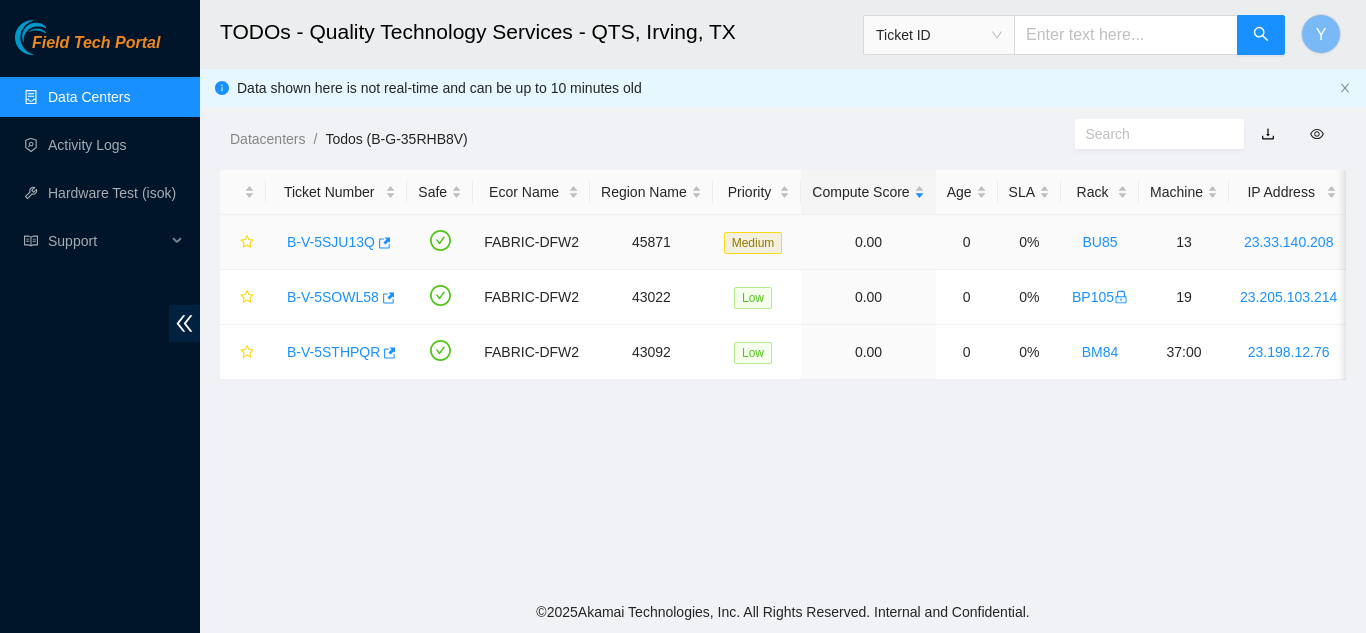 click on "B-V-5SJU13Q" at bounding box center (331, 242) 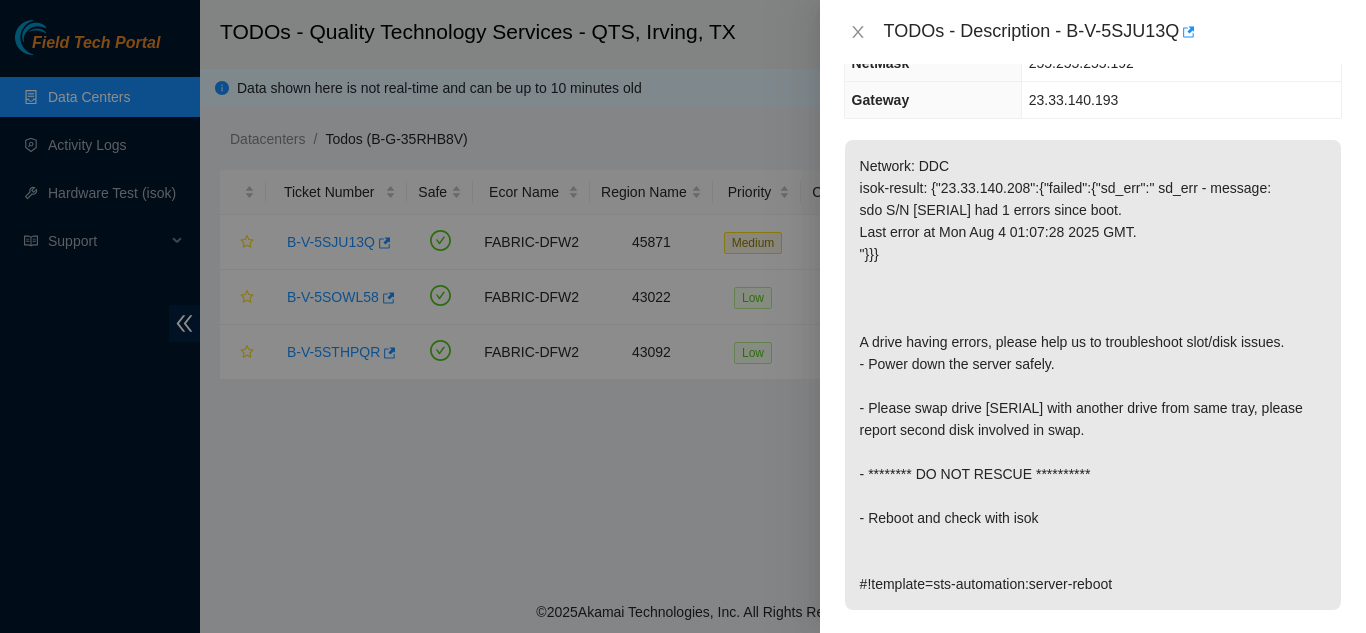 scroll, scrollTop: 0, scrollLeft: 0, axis: both 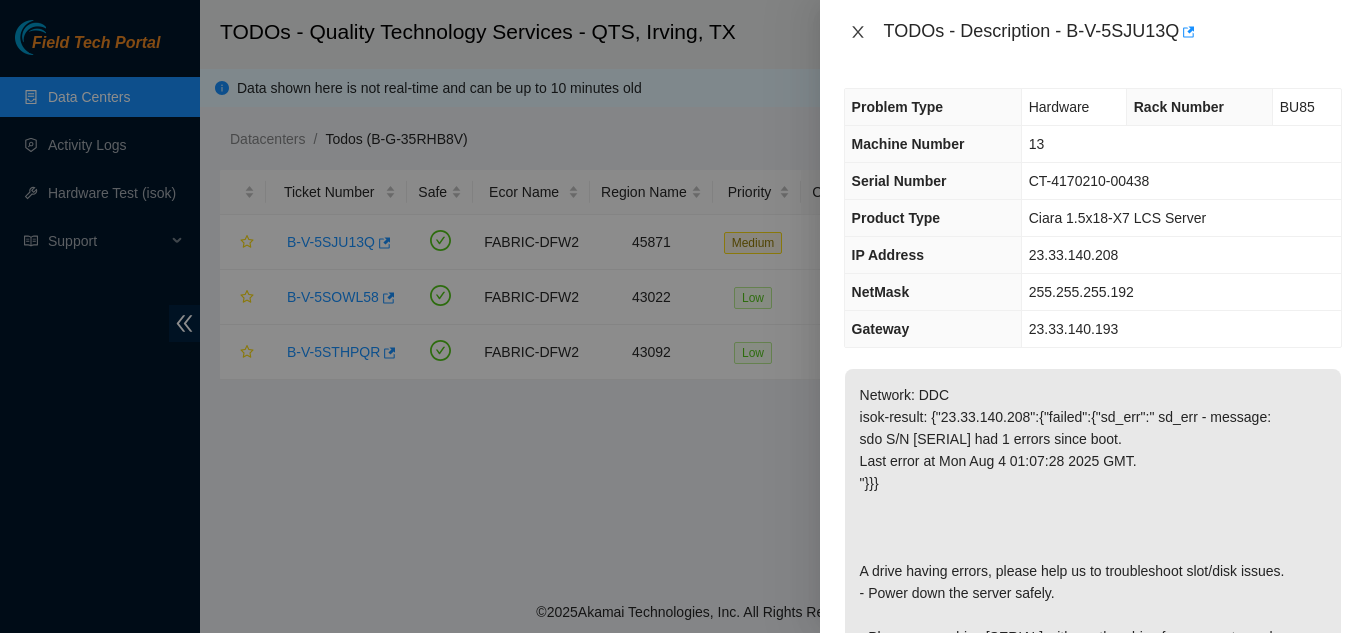 click 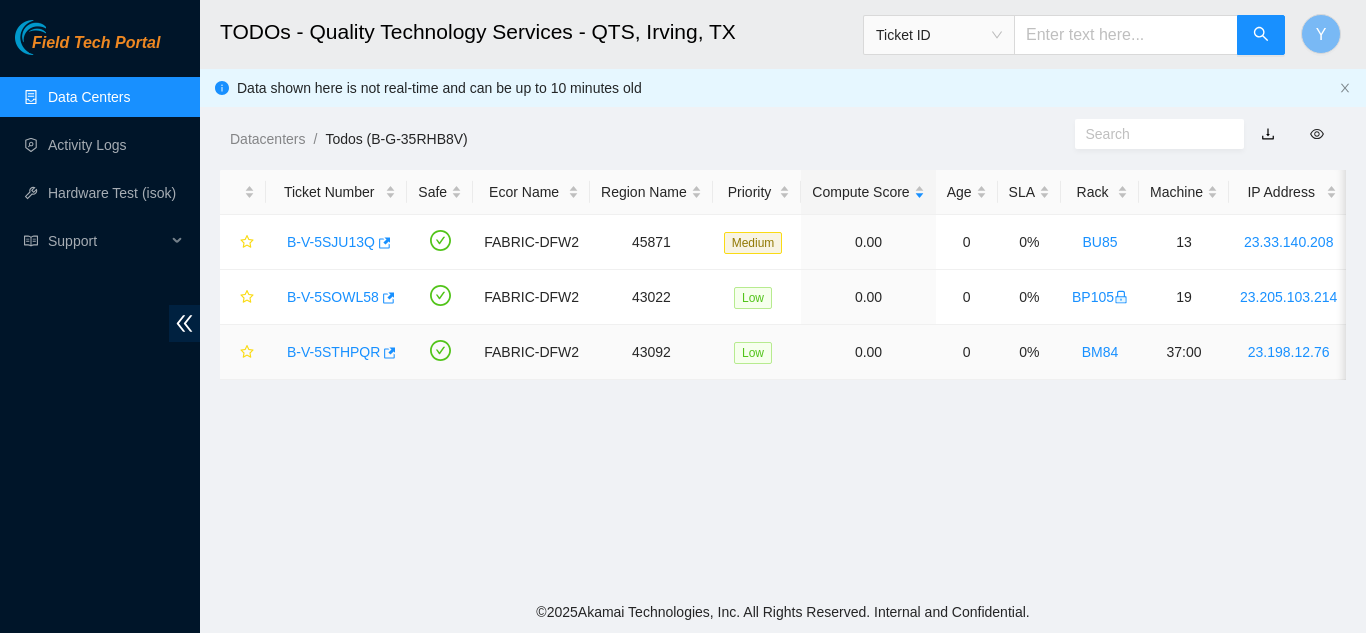 click on "B-V-5STHPQR" at bounding box center [333, 352] 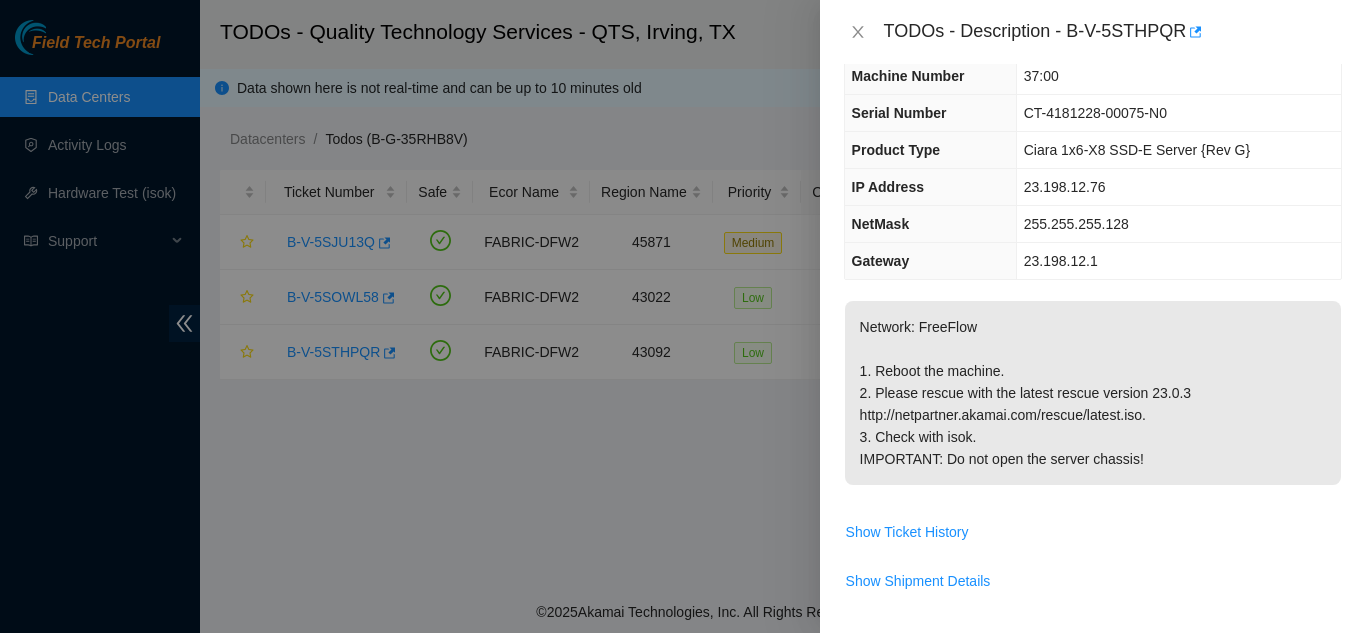 scroll, scrollTop: 0, scrollLeft: 0, axis: both 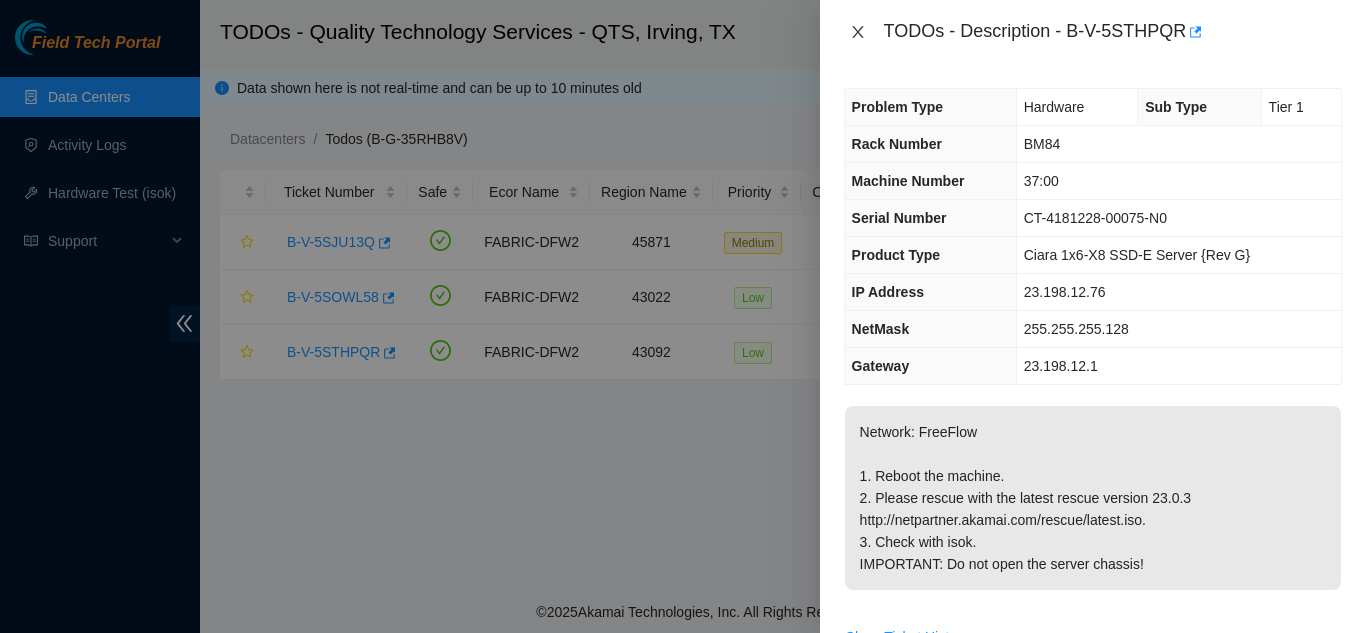 click 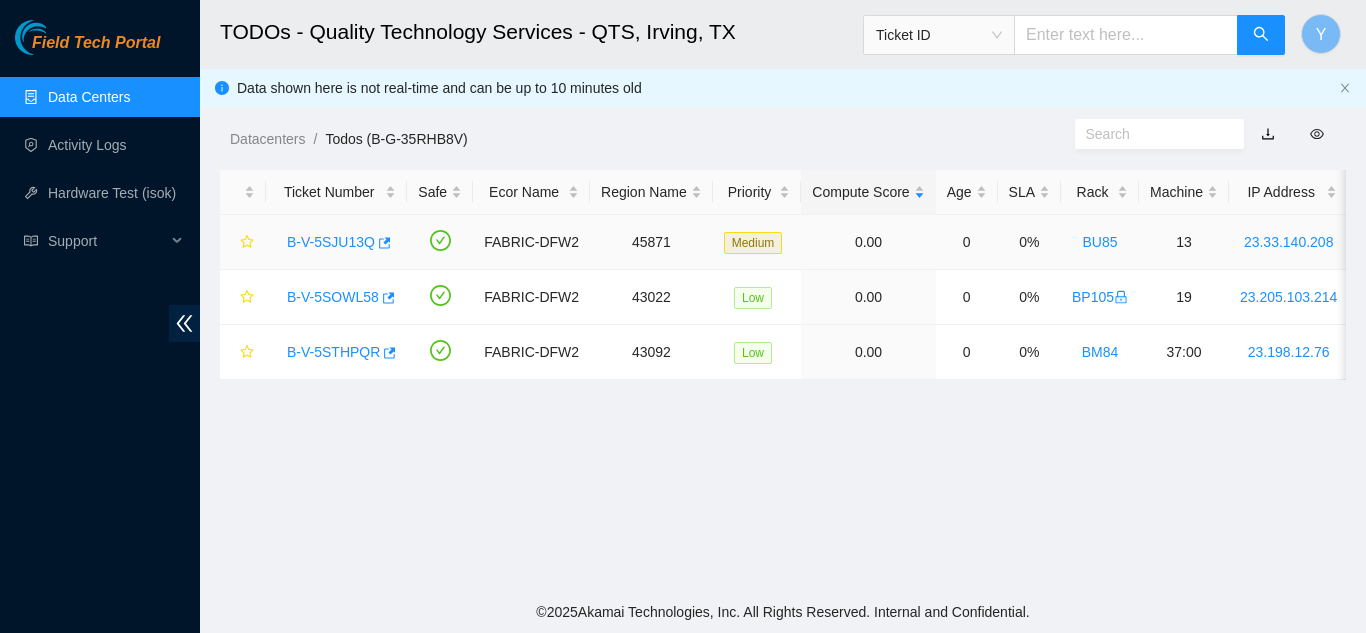 click on "B-V-5SJU13Q" at bounding box center (331, 242) 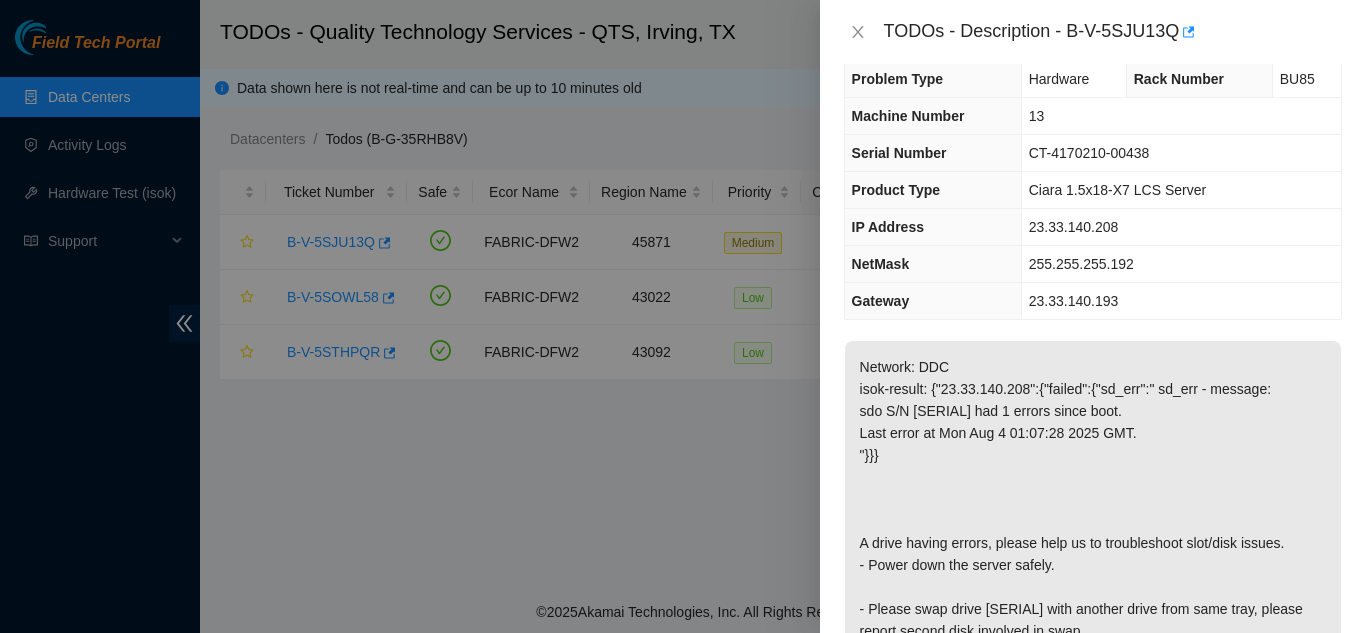 scroll, scrollTop: 0, scrollLeft: 0, axis: both 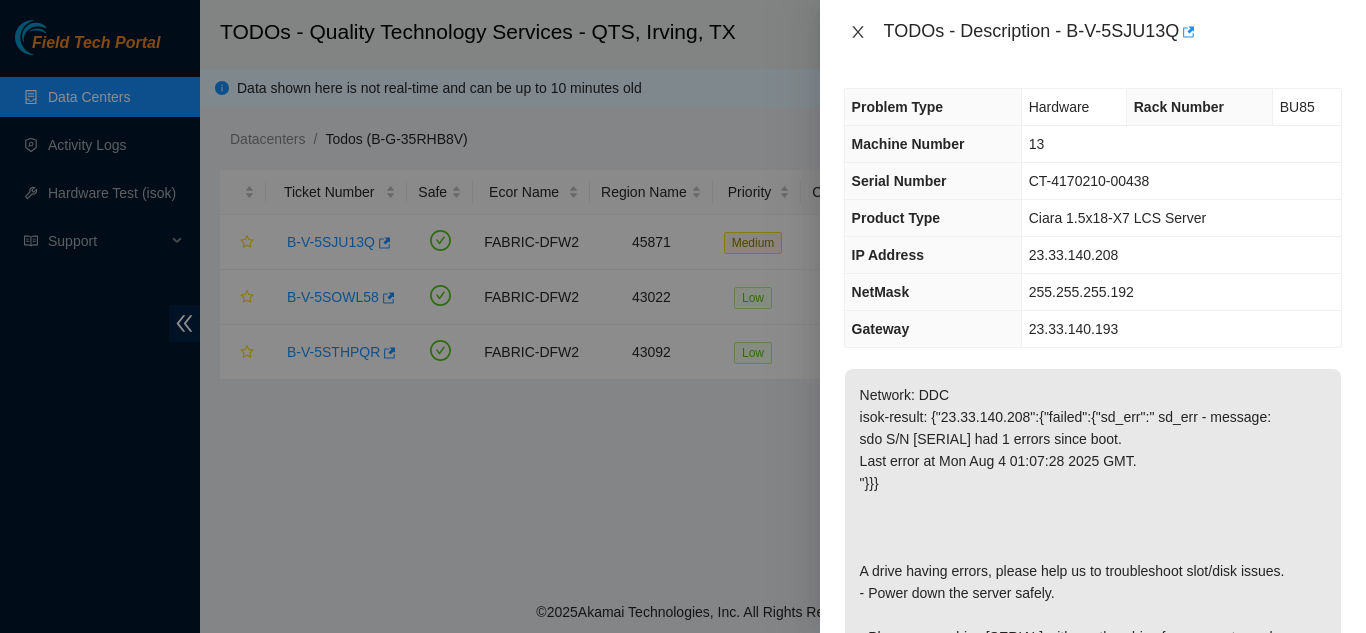 click 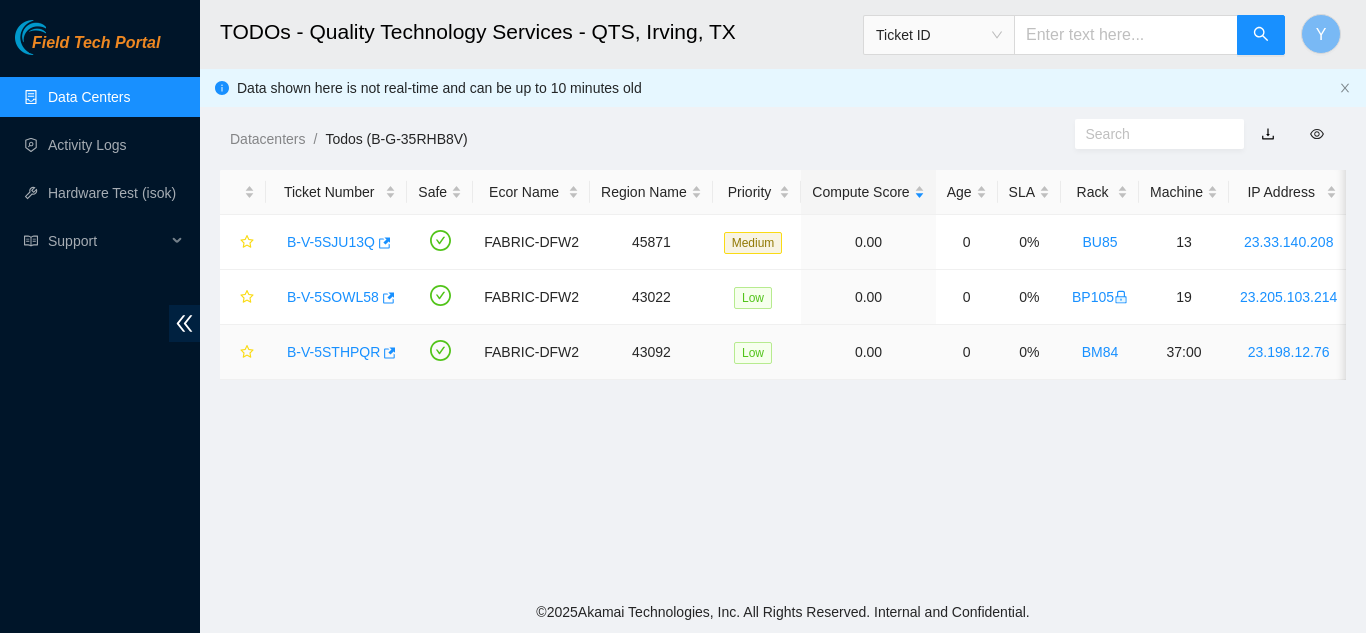 click on "B-V-5STHPQR" at bounding box center [333, 352] 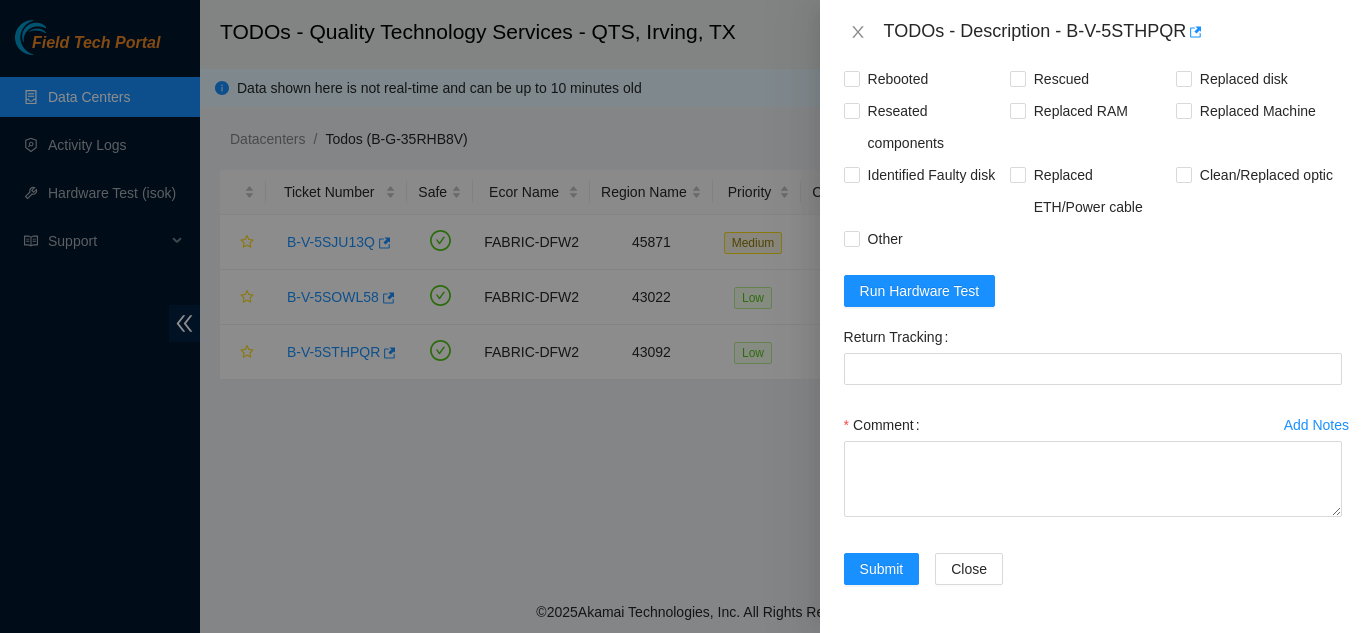 scroll, scrollTop: 788, scrollLeft: 0, axis: vertical 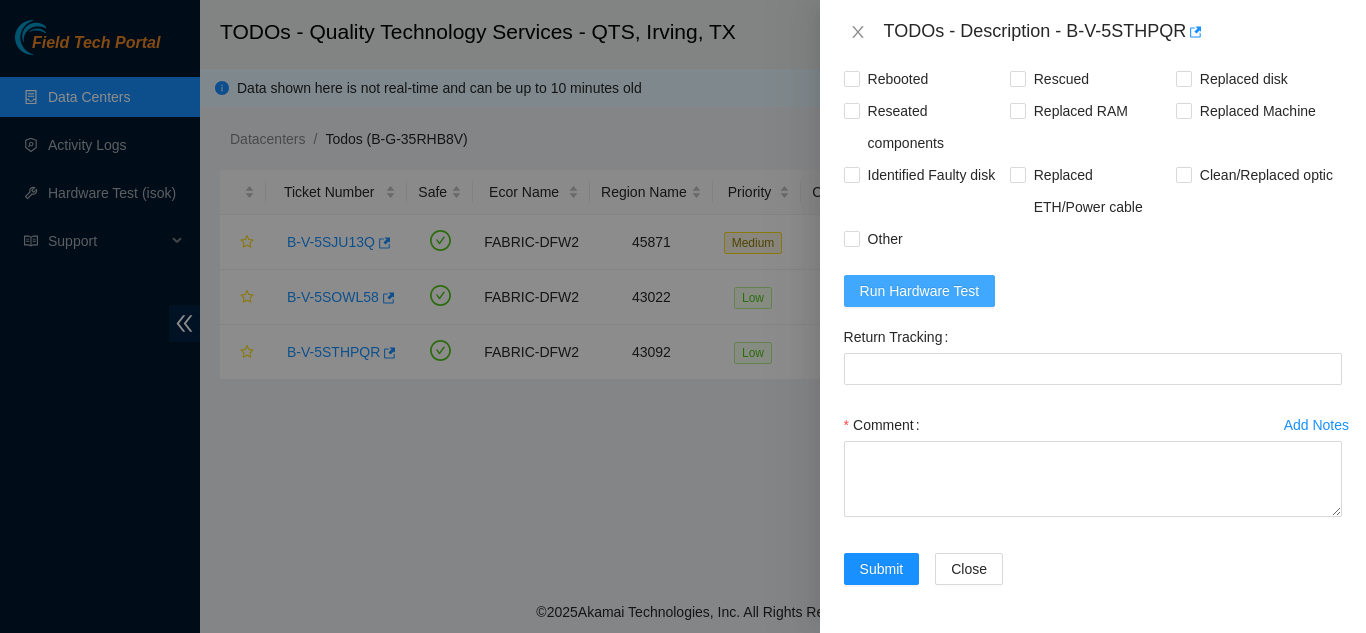 click on "Run Hardware Test" at bounding box center [920, 291] 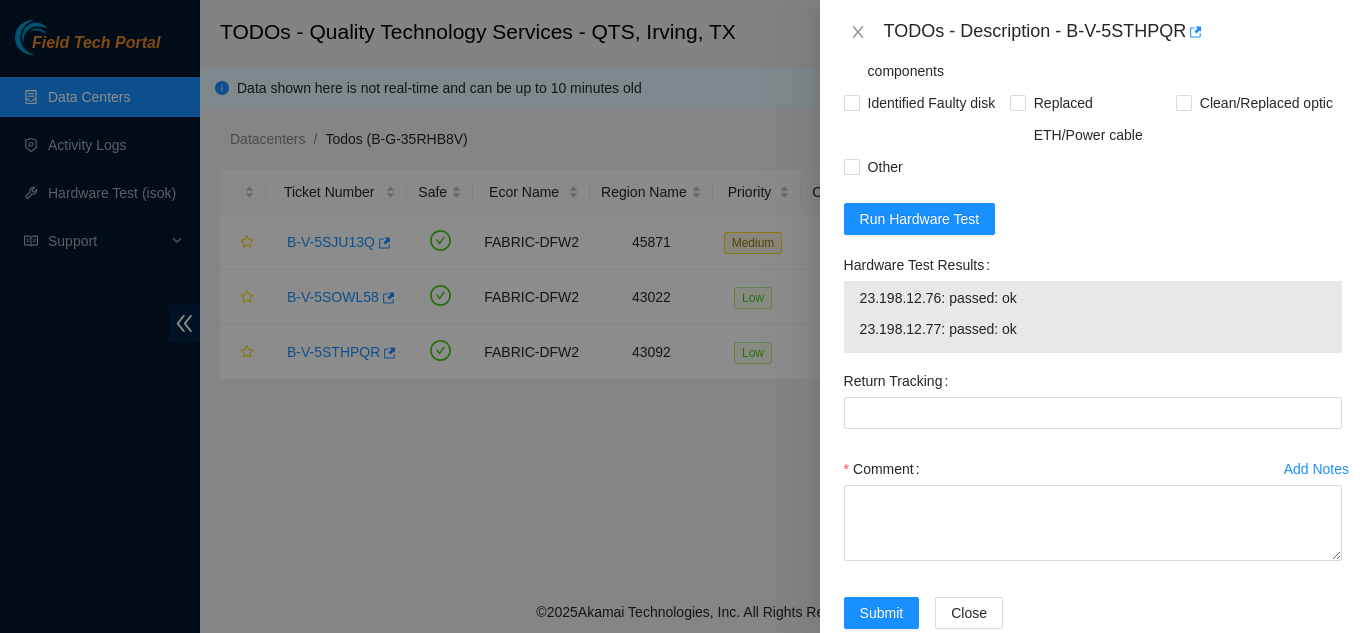 click on "Rebooted" at bounding box center [851, 6] 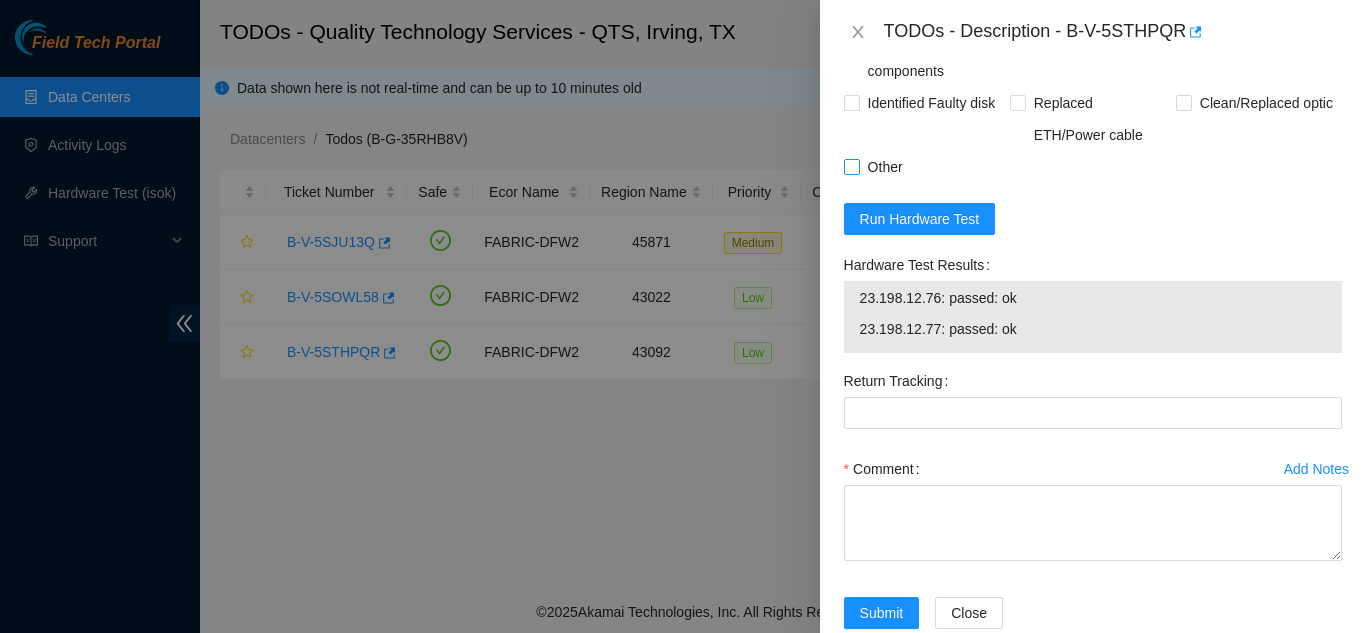 click on "Other" at bounding box center (851, 166) 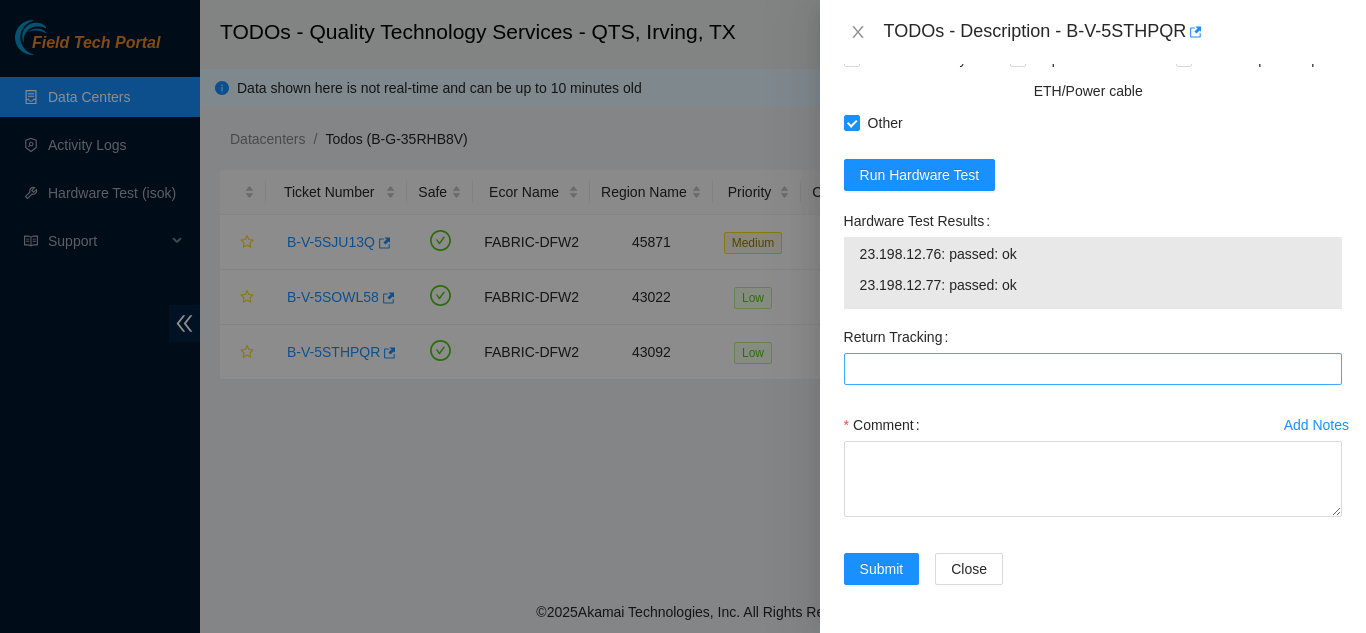 scroll, scrollTop: 988, scrollLeft: 0, axis: vertical 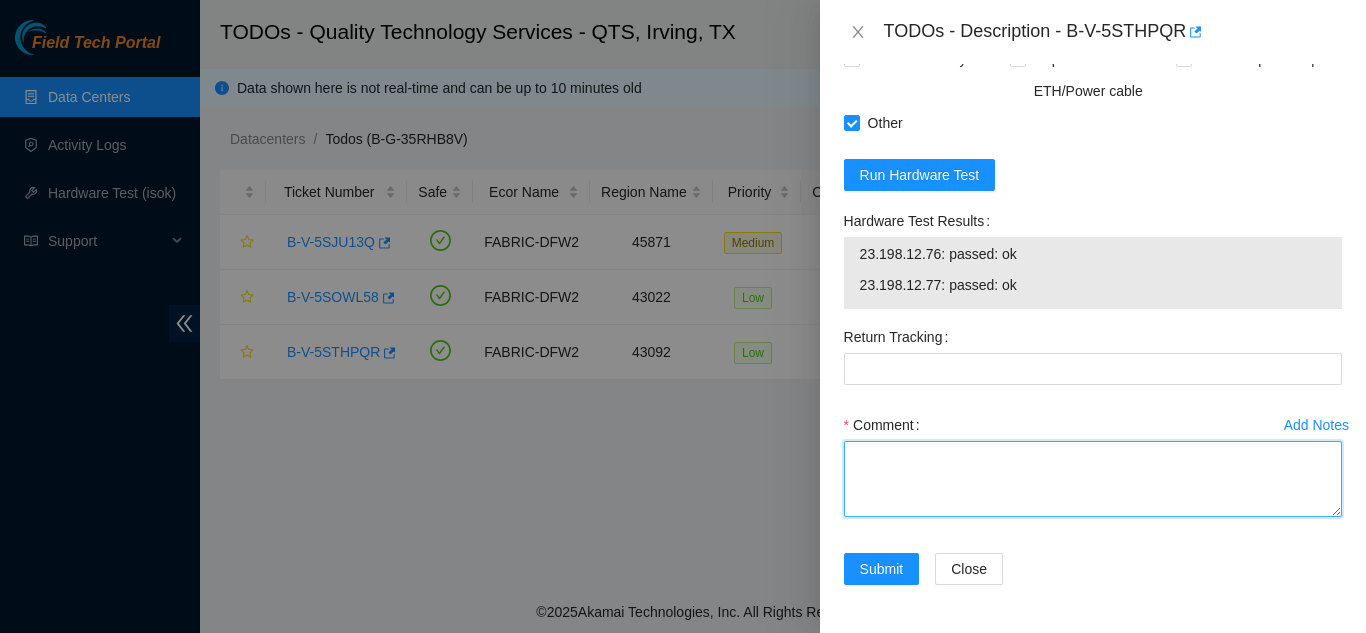 click on "Comment" at bounding box center (1093, 479) 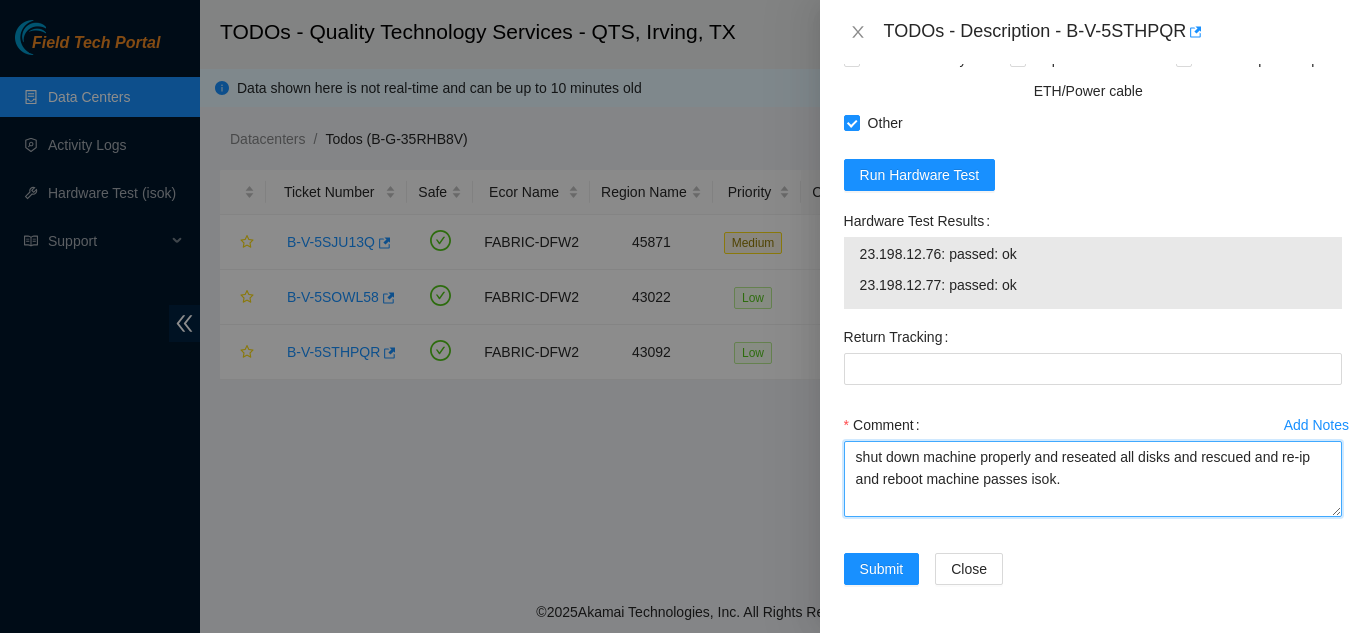 scroll, scrollTop: 1008, scrollLeft: 0, axis: vertical 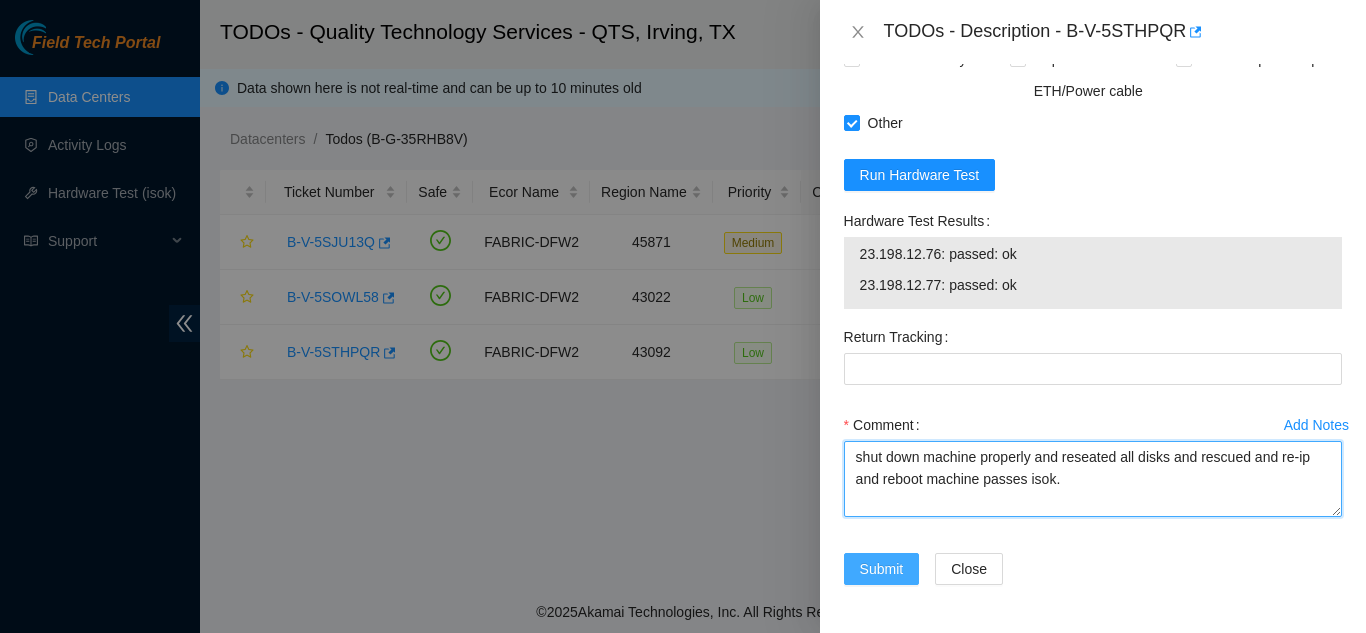 type on "shut down machine properly and reseated all disks and rescued and re-ip and reboot machine passes isok." 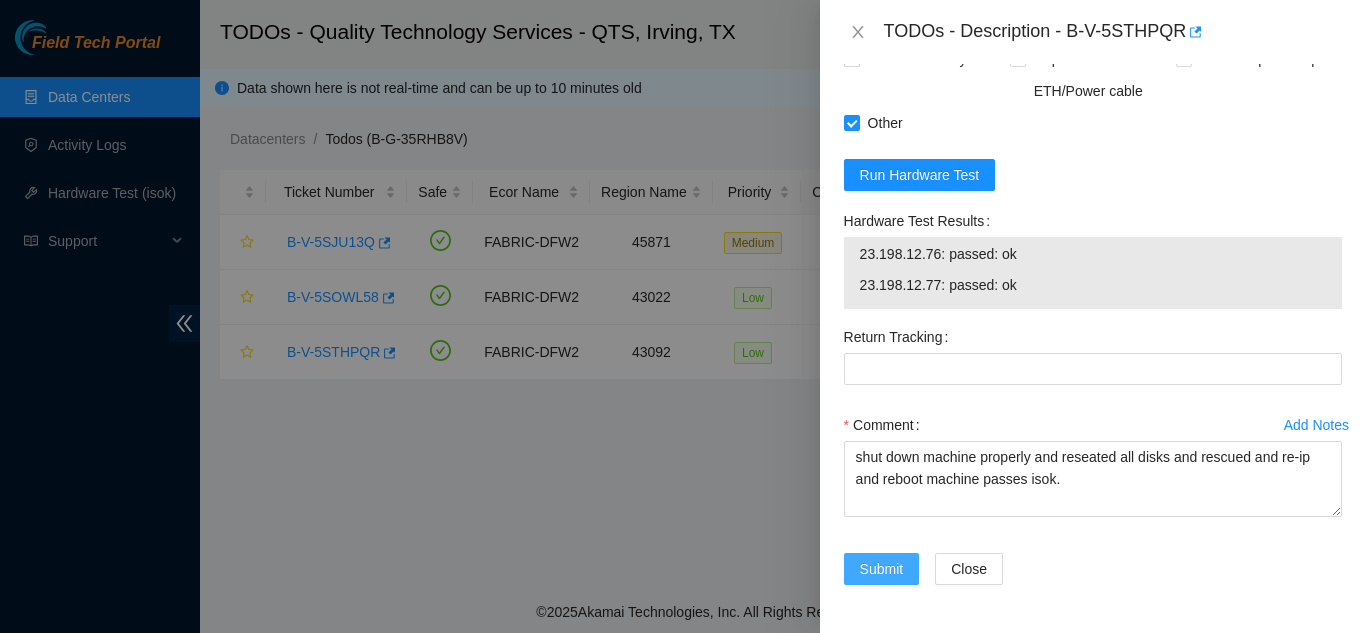 click on "Submit" at bounding box center (882, 569) 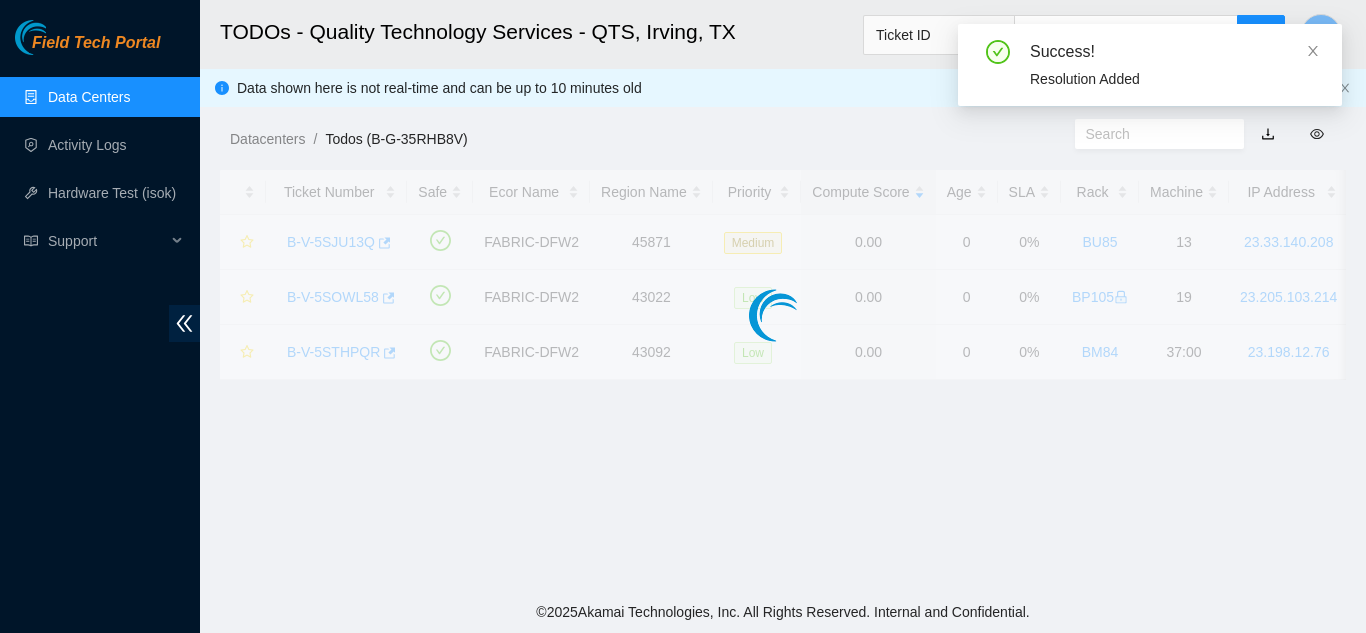 scroll, scrollTop: 613, scrollLeft: 0, axis: vertical 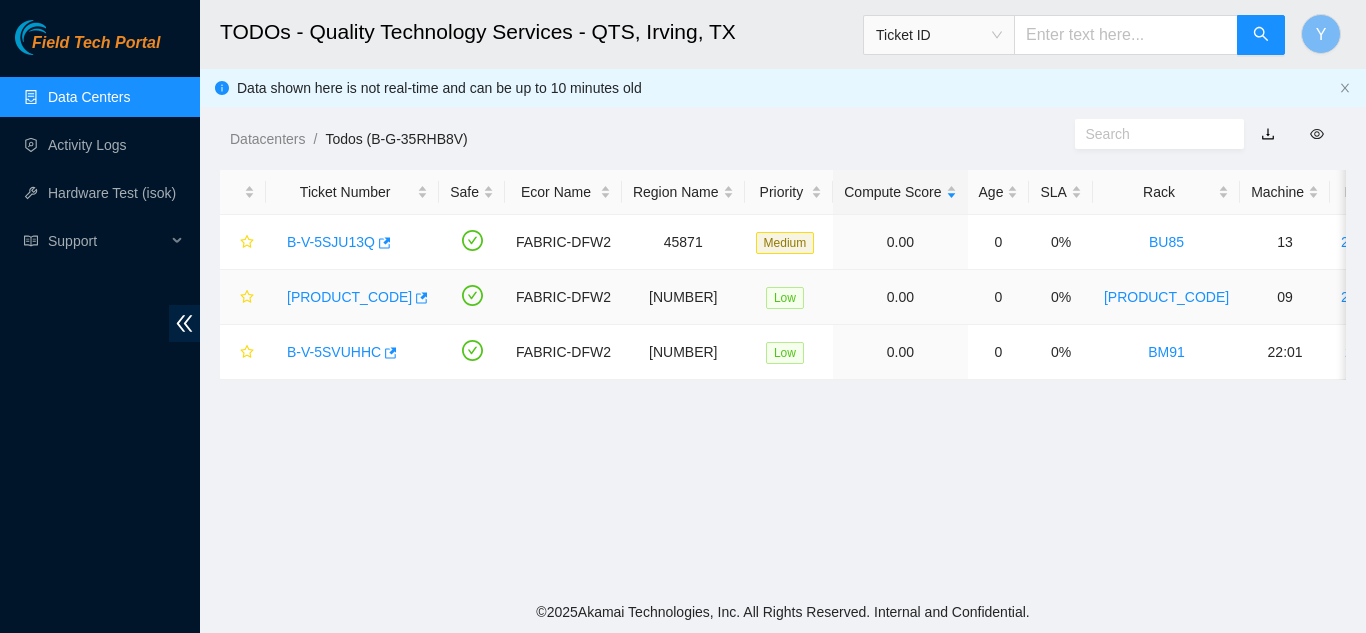 click on "B-V-5SVSSQ8" at bounding box center (349, 297) 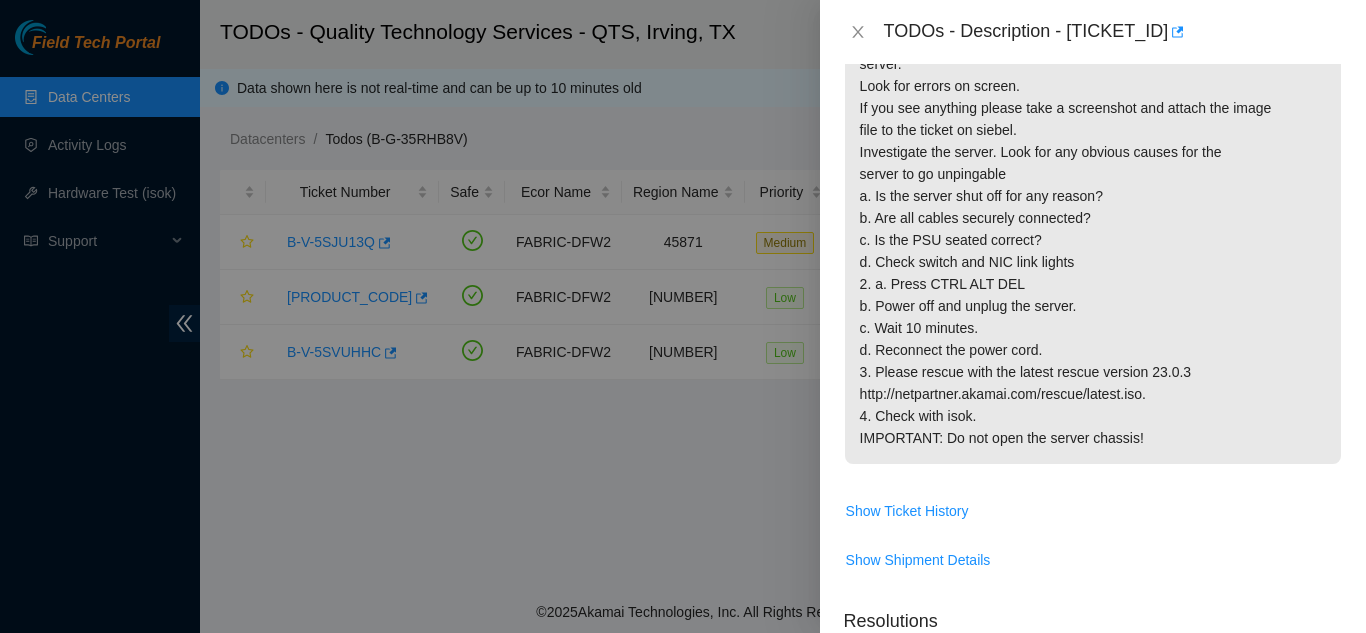 scroll, scrollTop: 422, scrollLeft: 0, axis: vertical 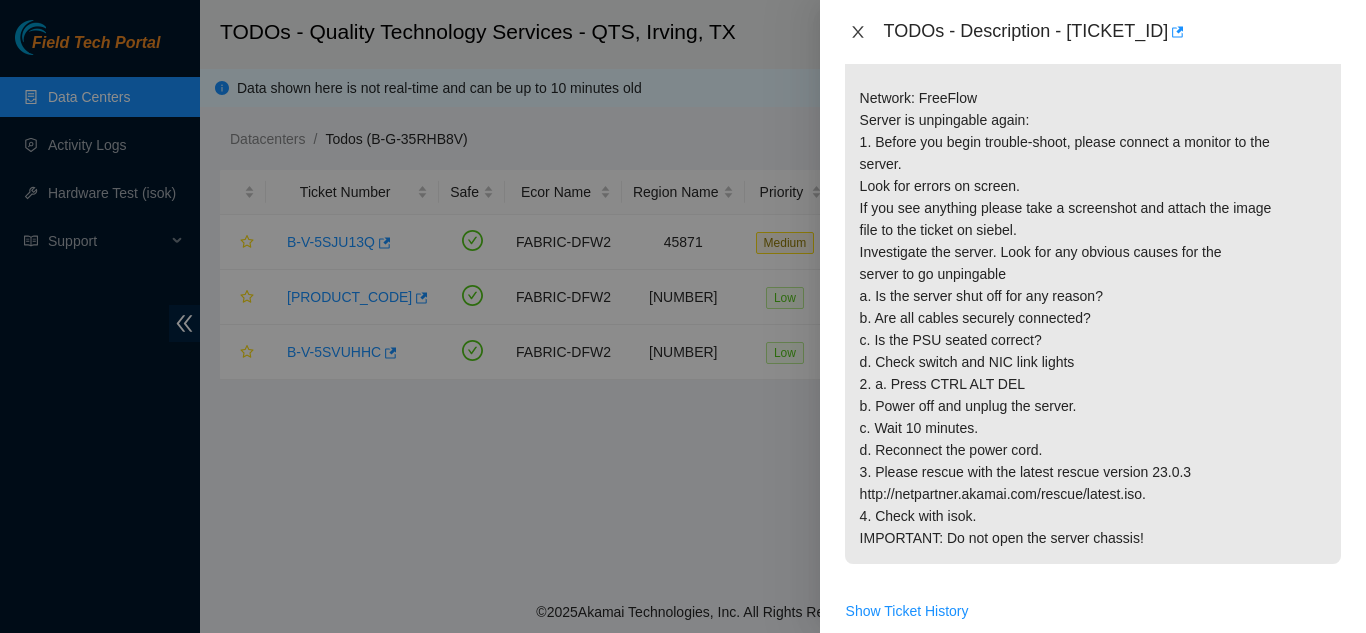 click 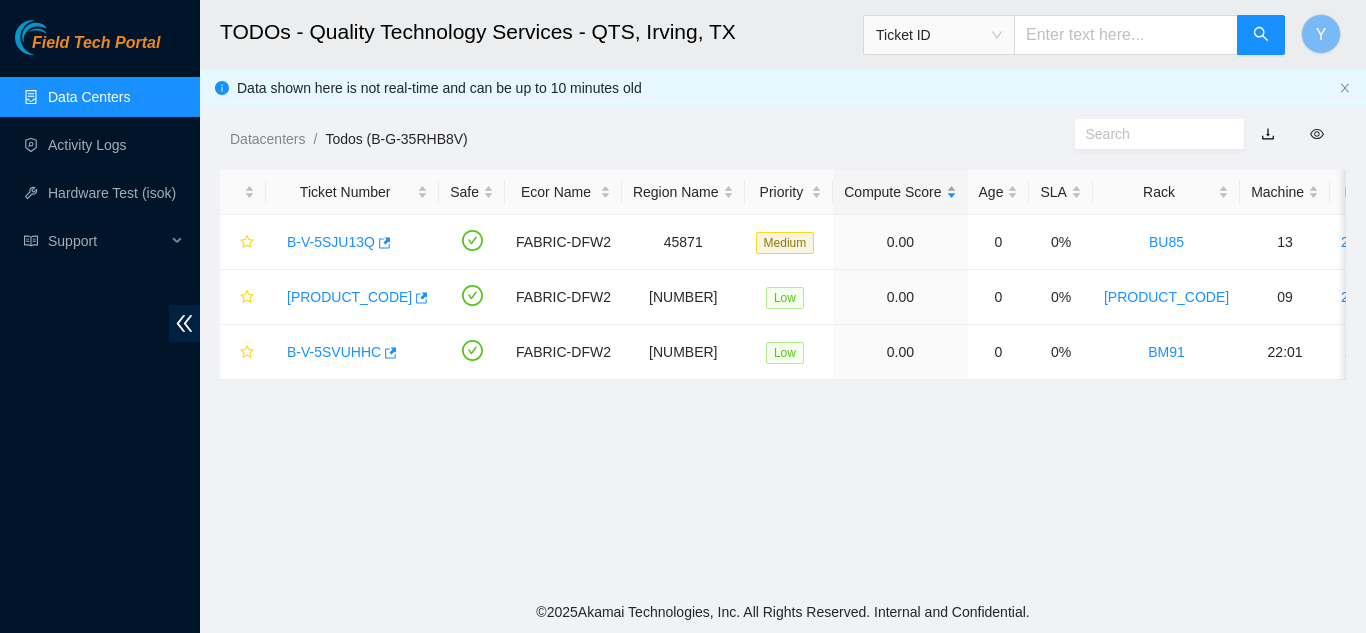 scroll, scrollTop: 407, scrollLeft: 0, axis: vertical 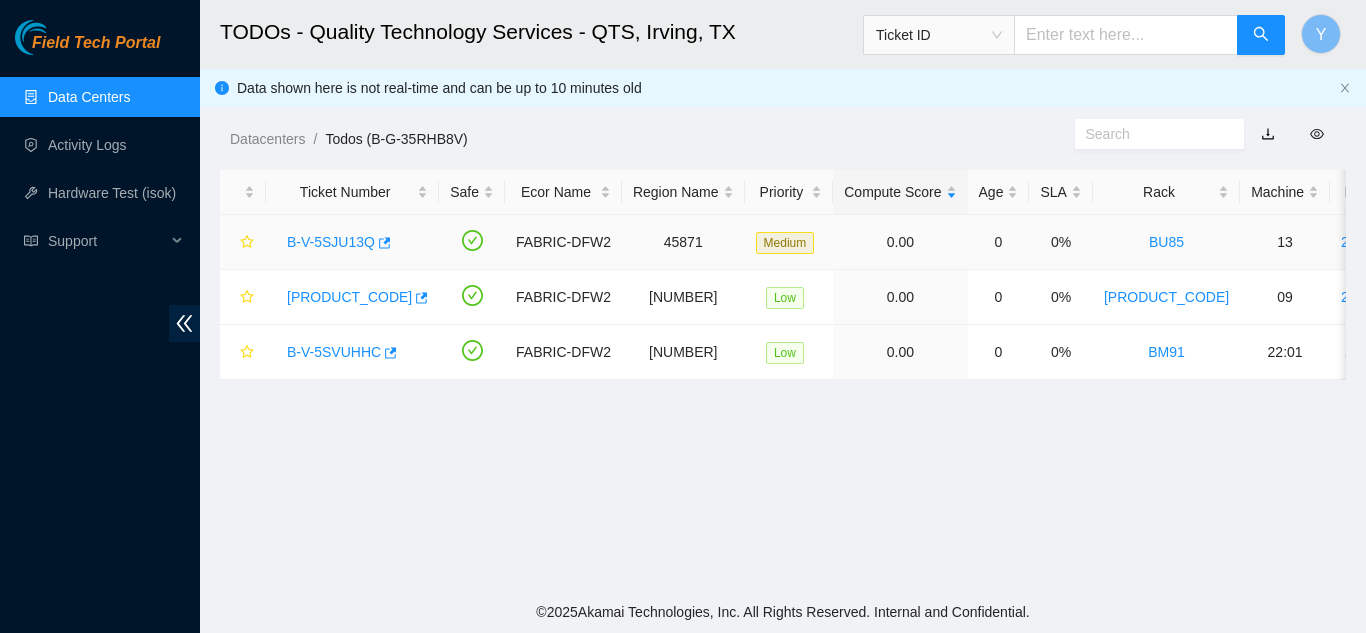 click on "B-V-5SJU13Q" at bounding box center (331, 242) 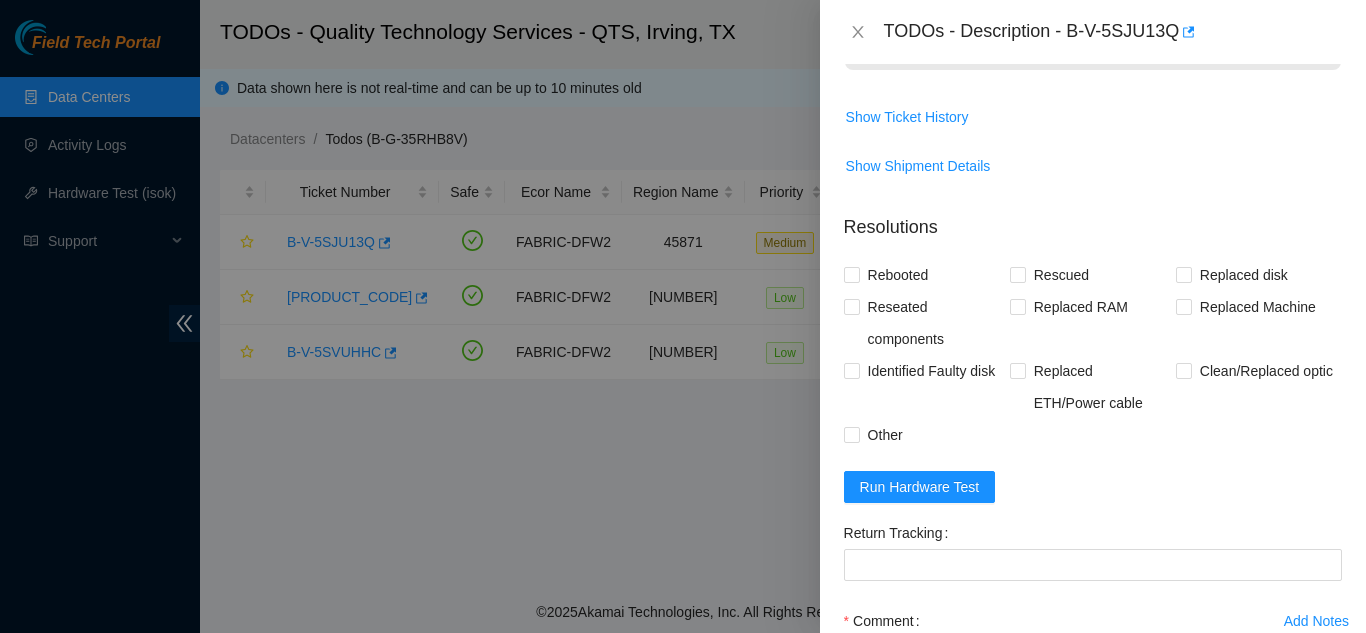 scroll, scrollTop: 900, scrollLeft: 0, axis: vertical 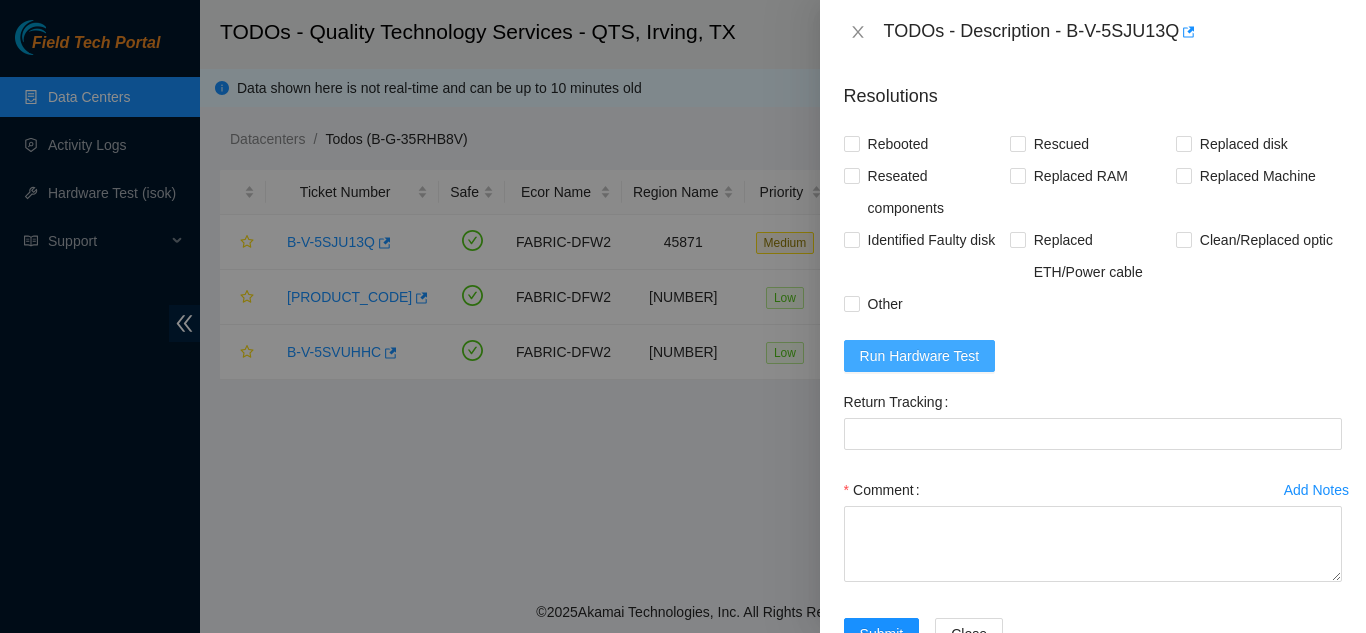 click on "Run Hardware Test" at bounding box center (920, 356) 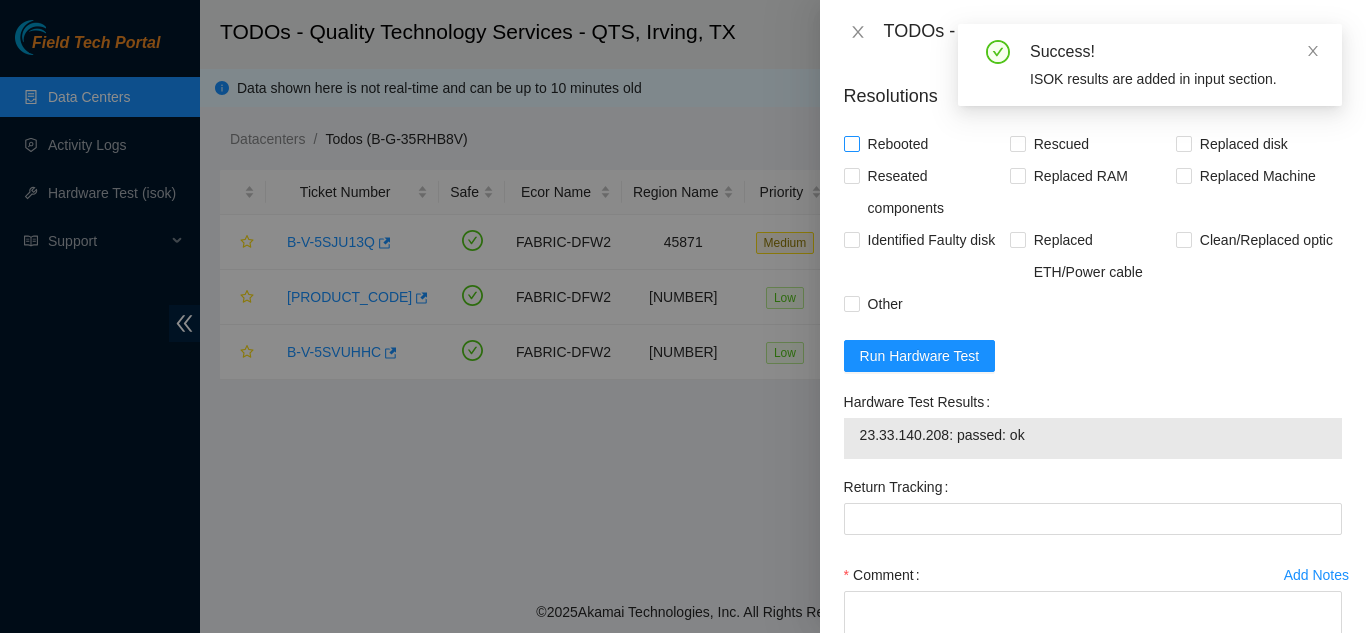 click on "Rebooted" at bounding box center [851, 143] 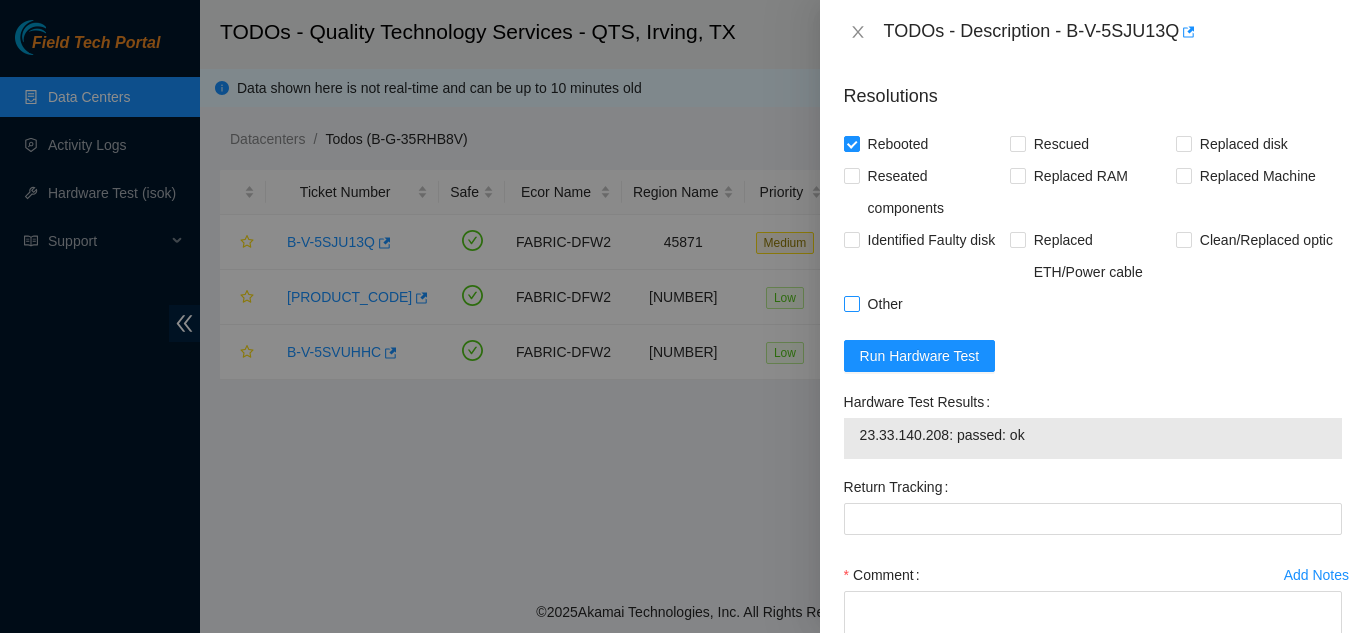 click on "Other" at bounding box center [851, 303] 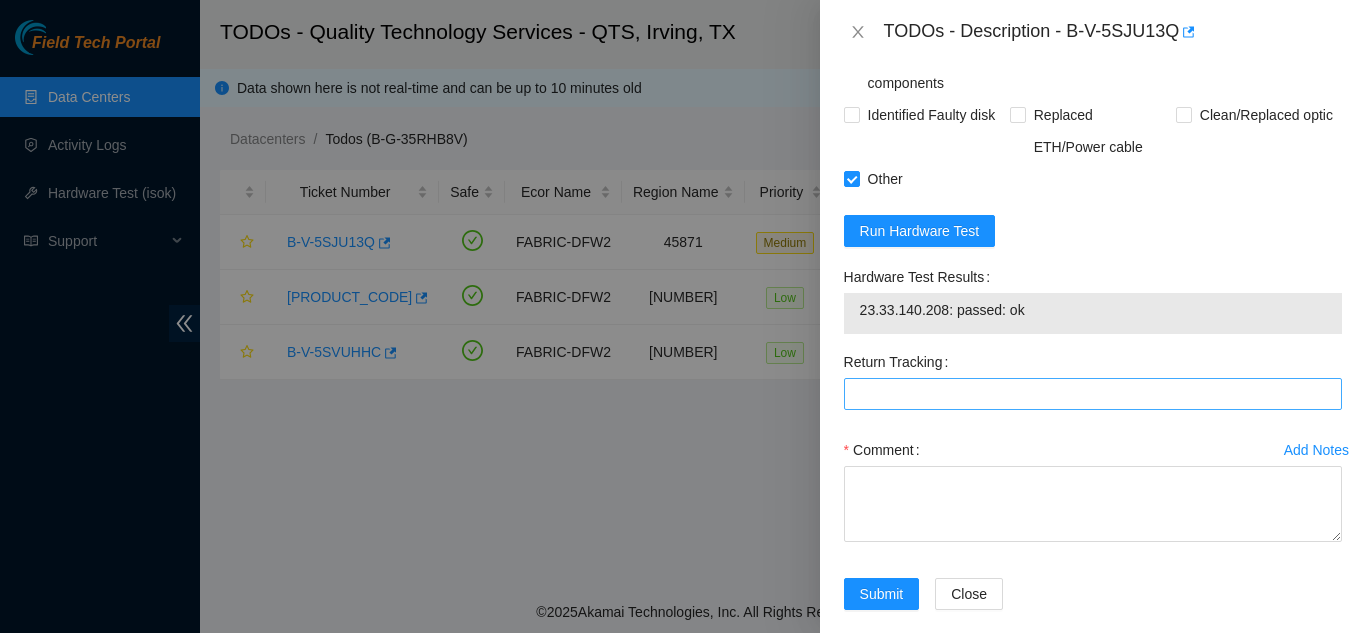 scroll, scrollTop: 1028, scrollLeft: 0, axis: vertical 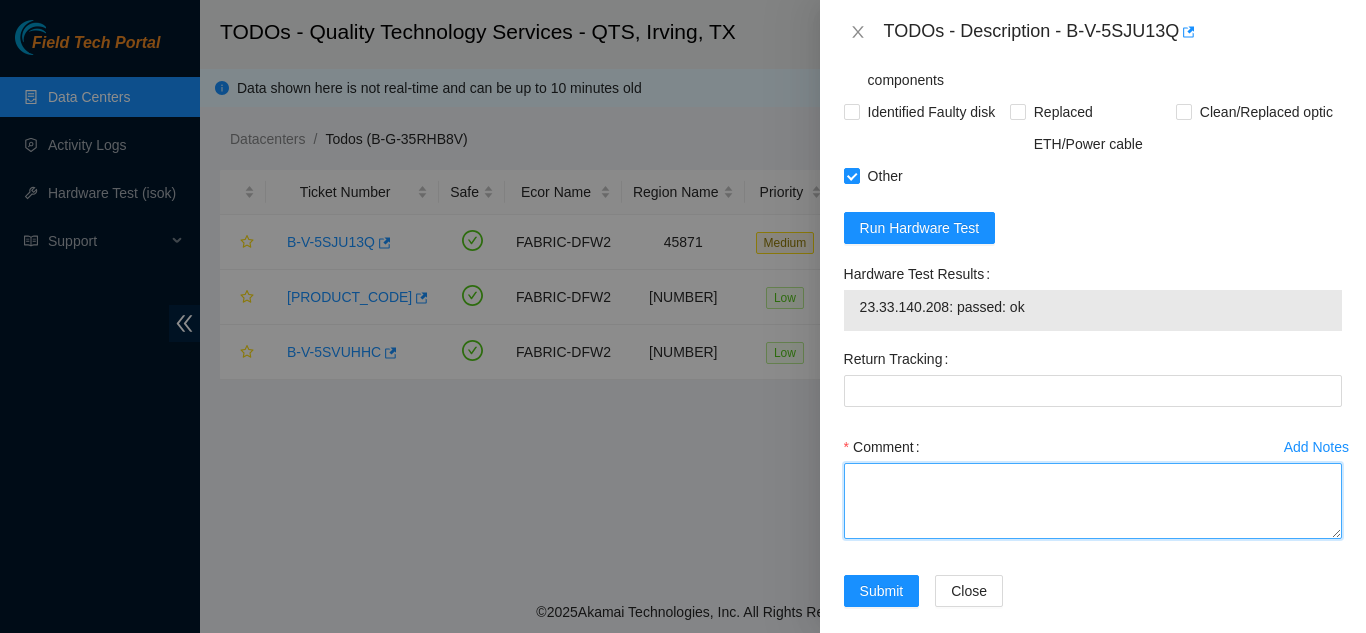 click on "Comment" at bounding box center [1093, 501] 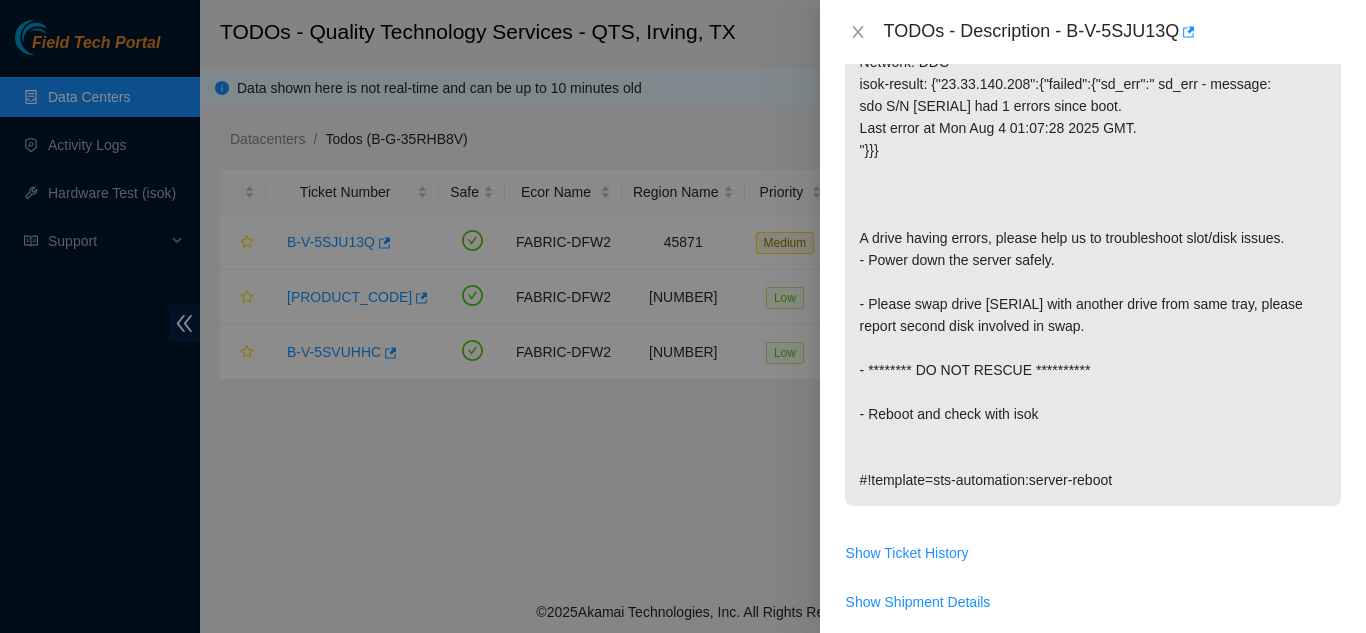 scroll, scrollTop: 328, scrollLeft: 0, axis: vertical 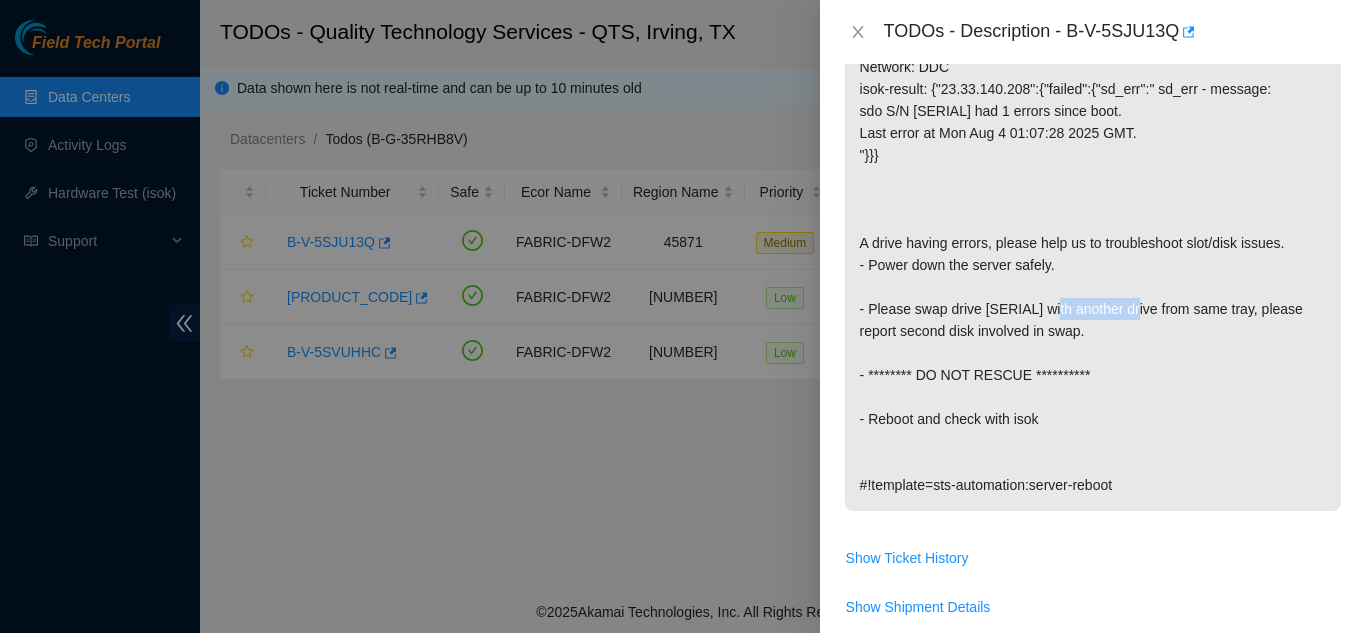 drag, startPoint x: 981, startPoint y: 288, endPoint x: 1086, endPoint y: 281, distance: 105.23308 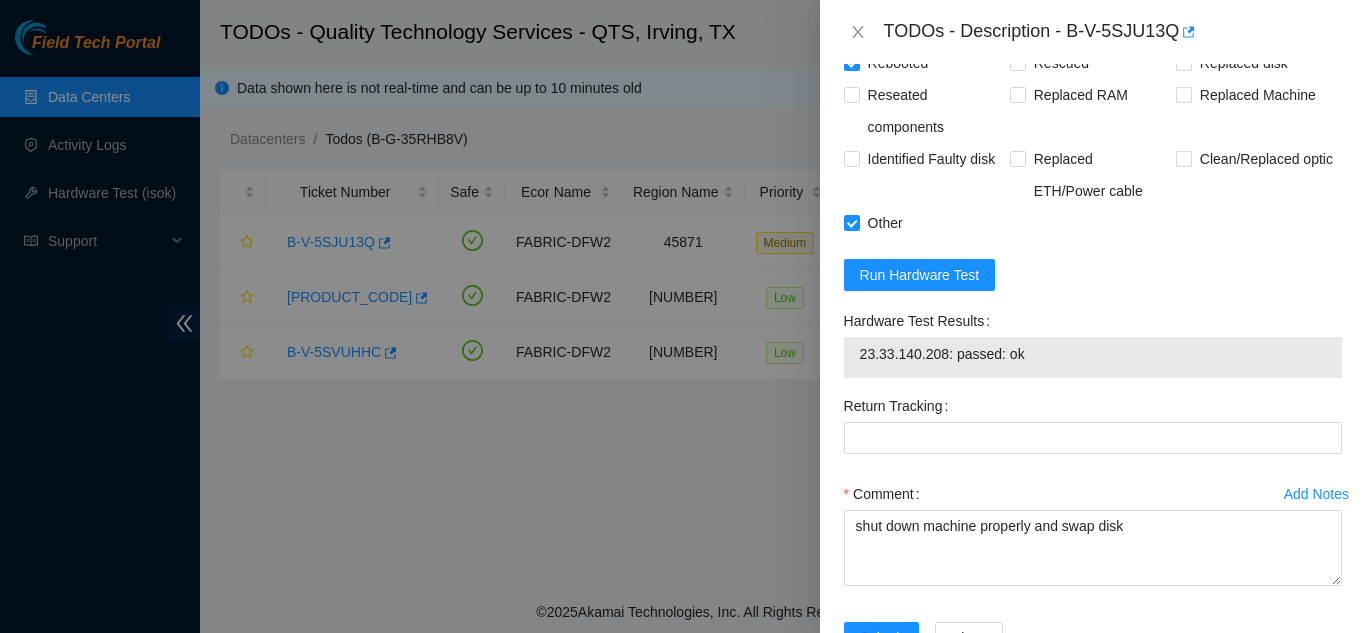 scroll, scrollTop: 1028, scrollLeft: 0, axis: vertical 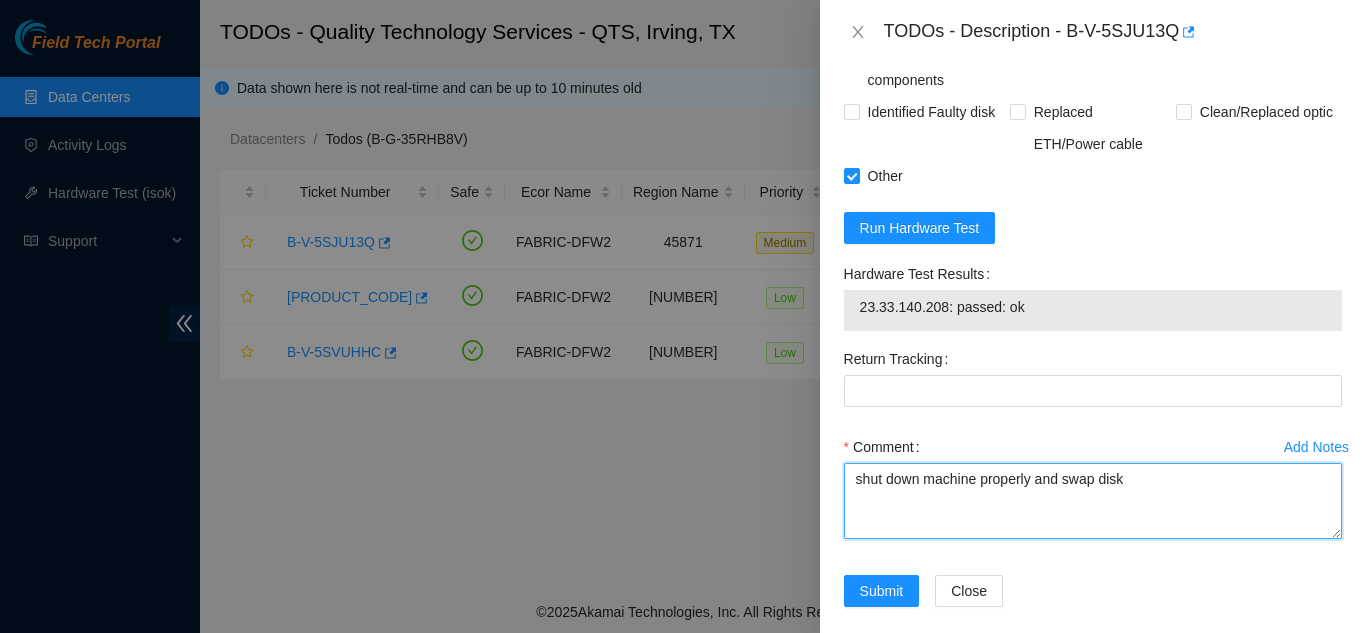 click on "shut down machine properly and swap disk" at bounding box center (1093, 501) 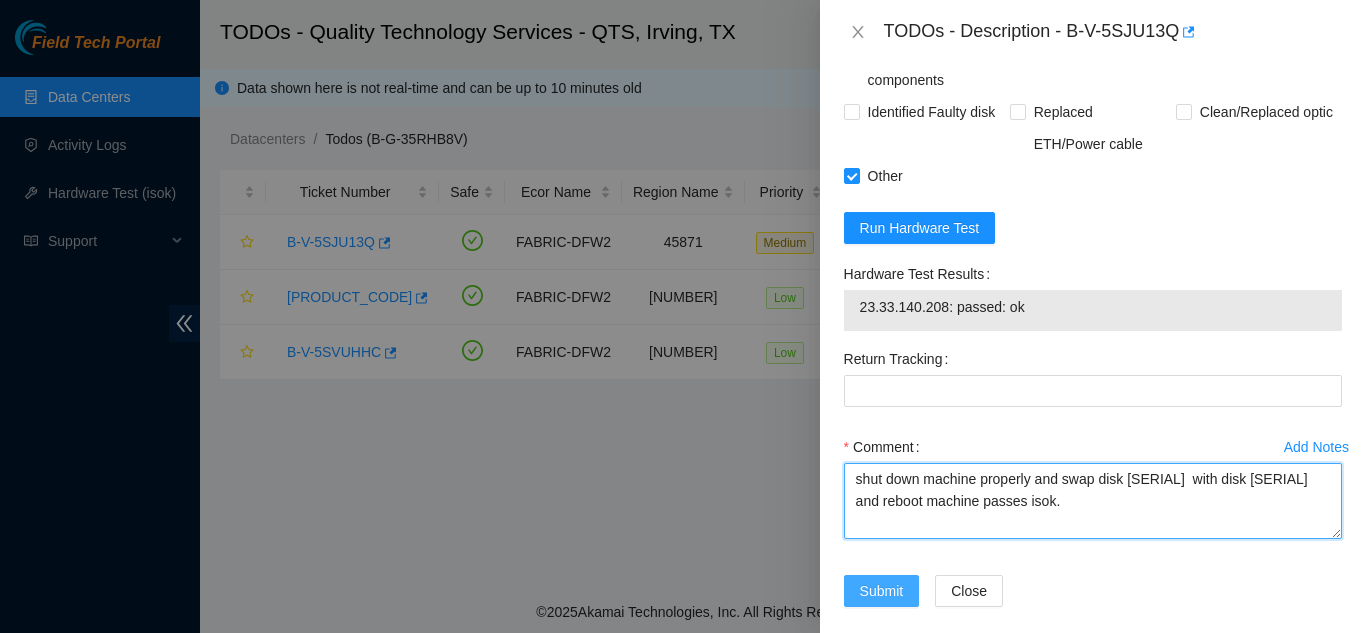 type on "shut down machine properly and swap disk Z6BHK1HWFSYC  with disk Z6B3K1UNFSYC and reboot machine passes isok." 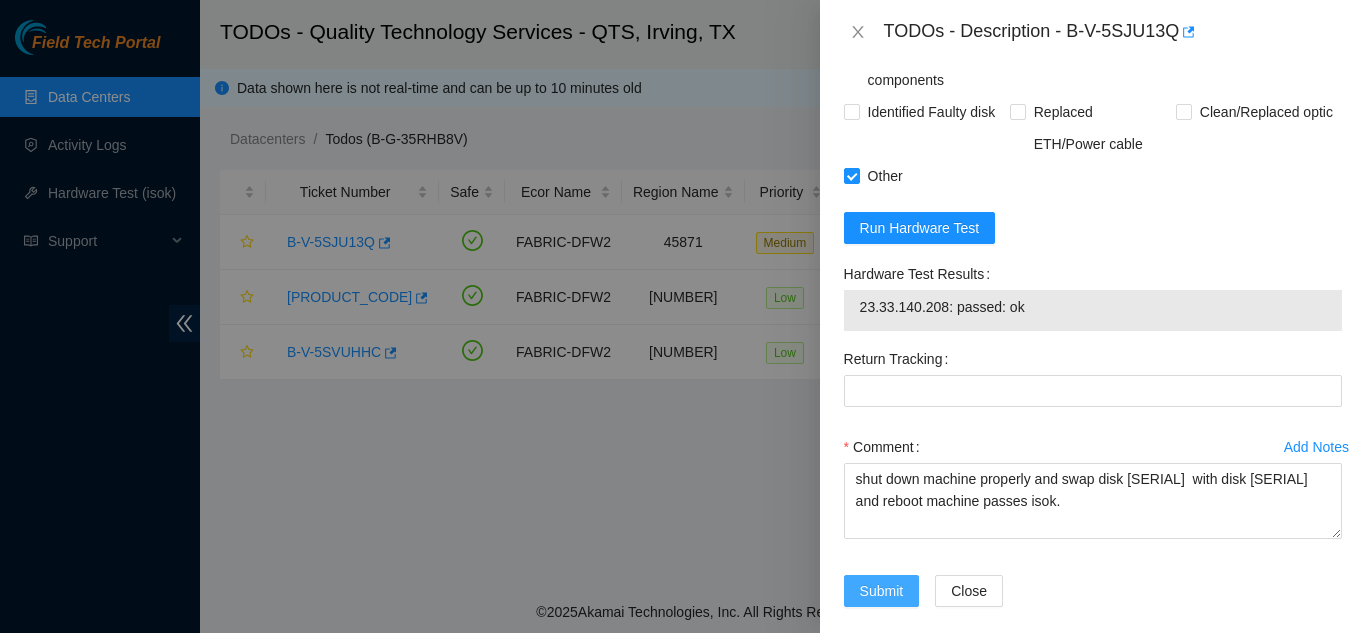 click on "Submit" at bounding box center (882, 591) 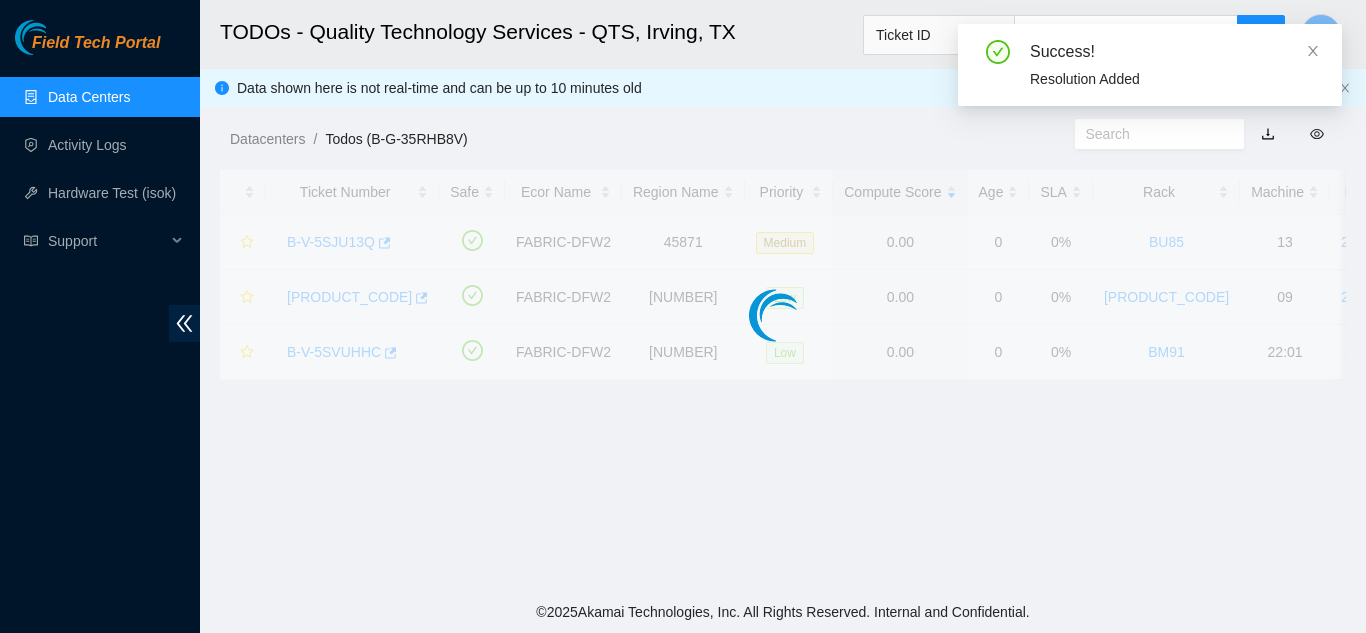 scroll, scrollTop: 613, scrollLeft: 0, axis: vertical 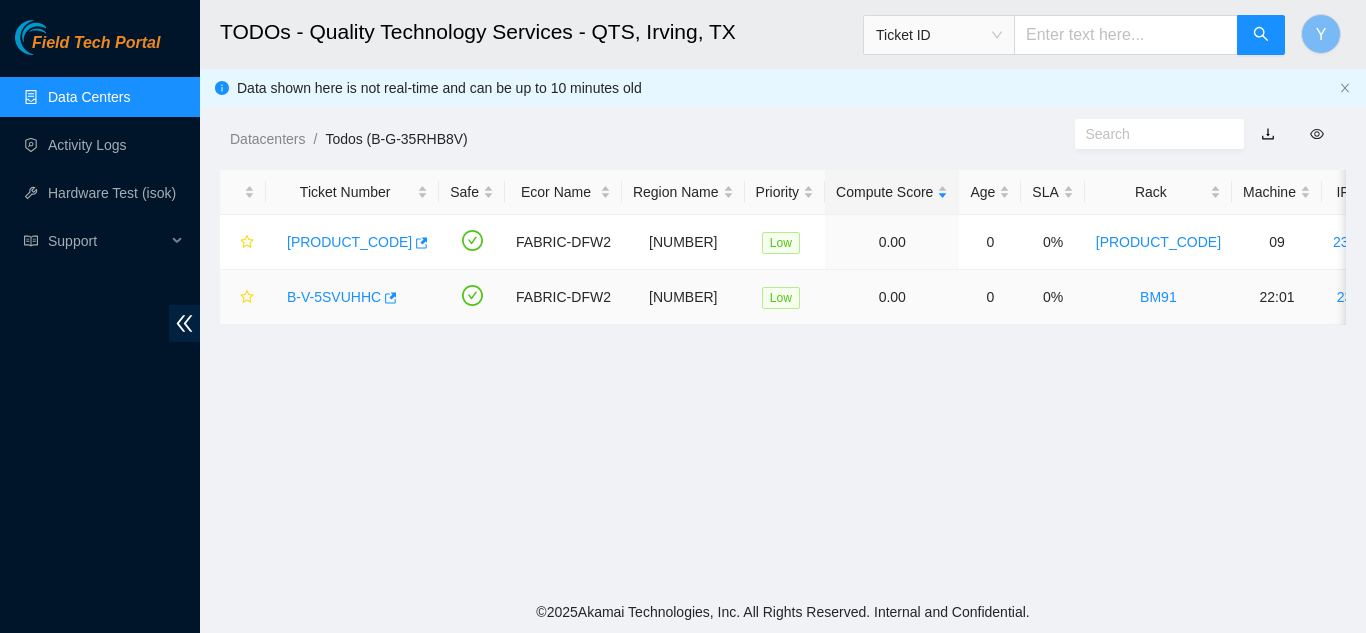 click on "B-V-5SVUHHC" at bounding box center (334, 297) 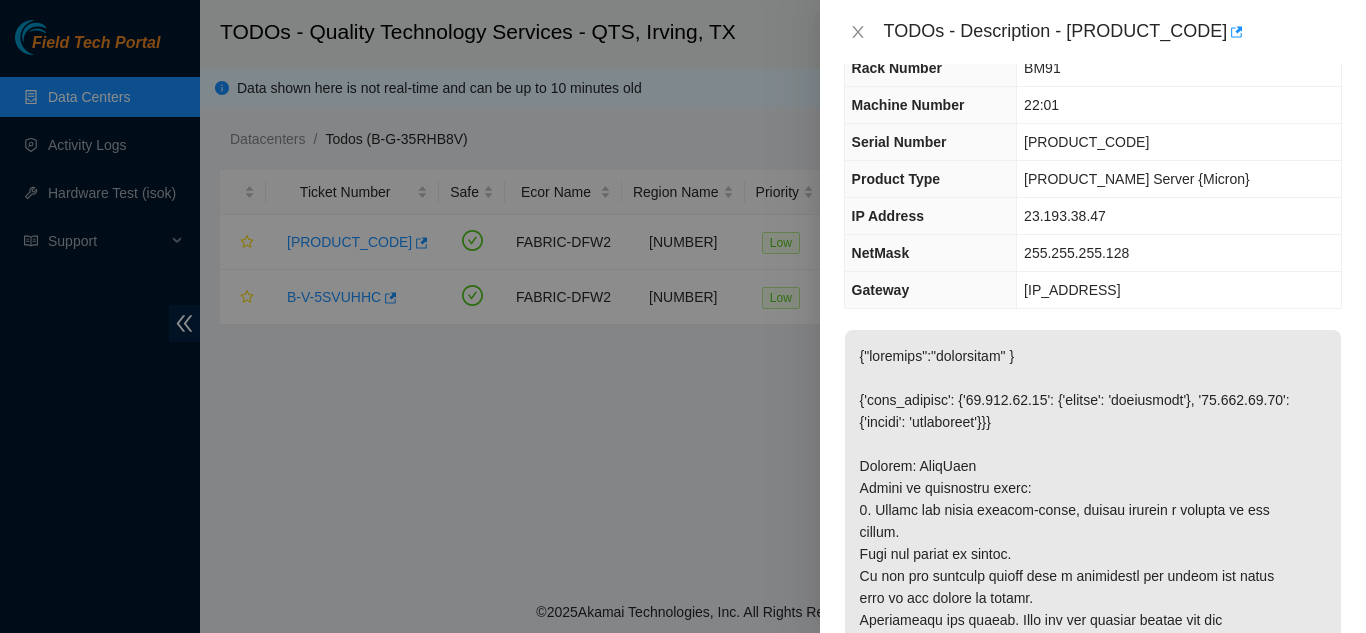 scroll, scrollTop: 110, scrollLeft: 0, axis: vertical 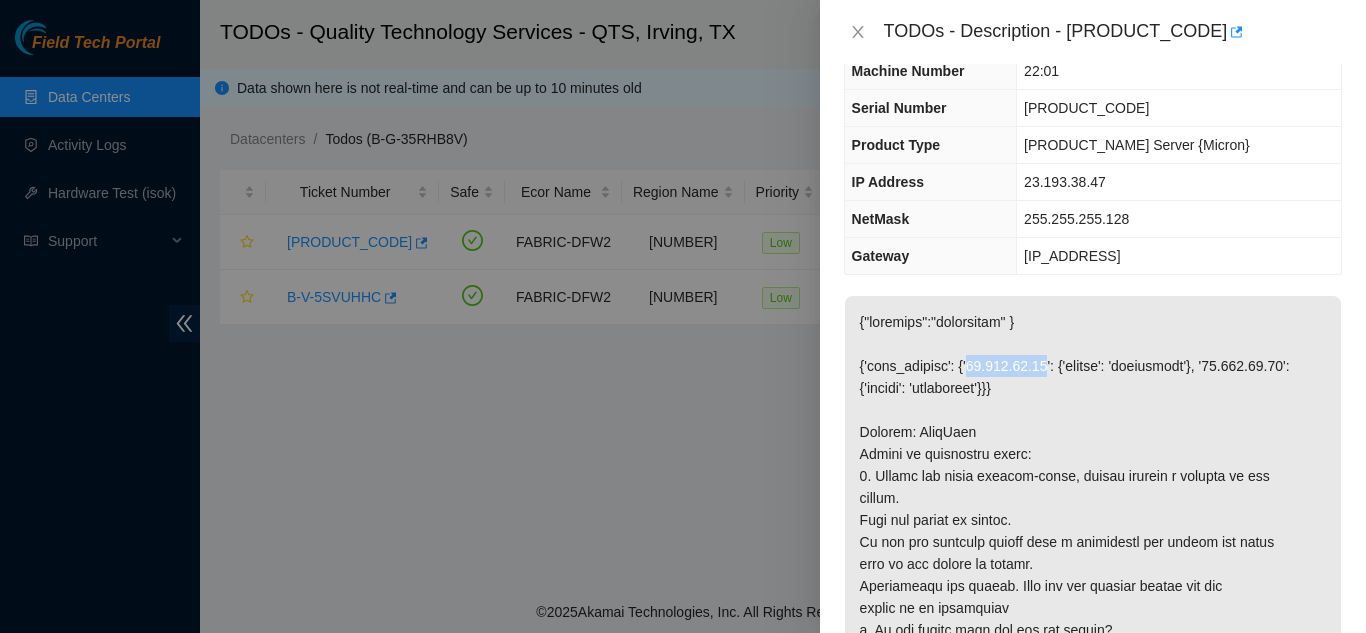 drag, startPoint x: 954, startPoint y: 367, endPoint x: 1030, endPoint y: 365, distance: 76.02631 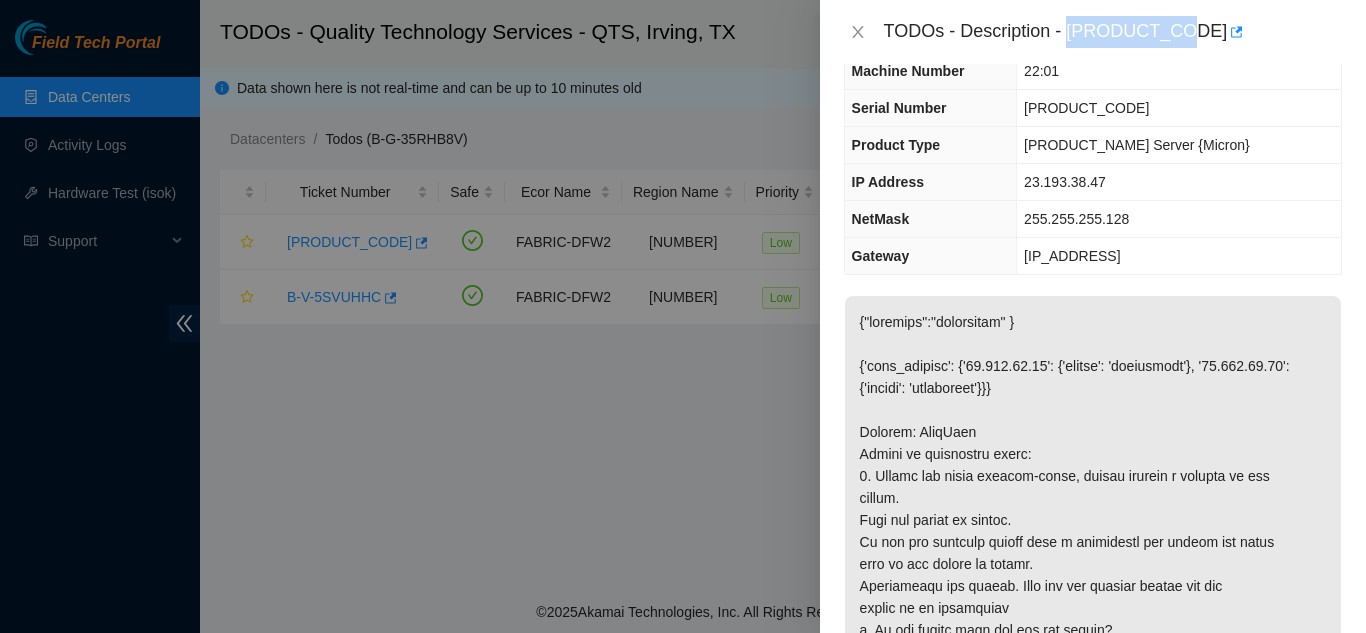 drag, startPoint x: 1069, startPoint y: 34, endPoint x: 1185, endPoint y: 39, distance: 116.10771 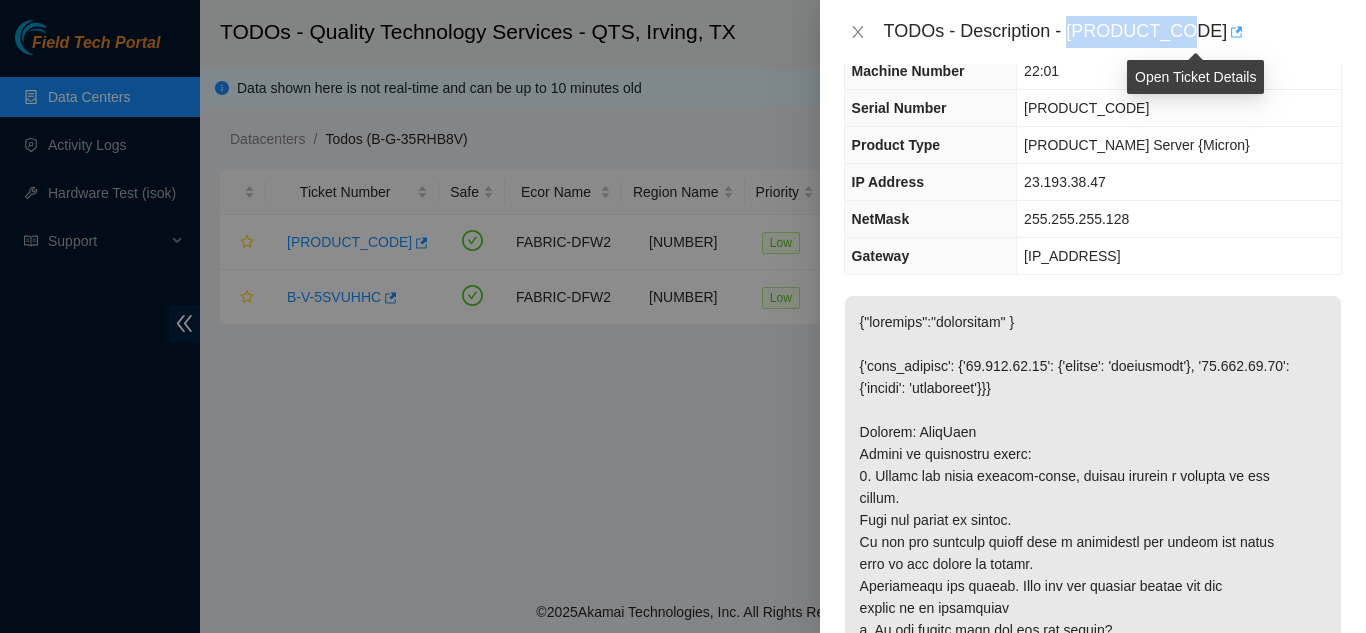 copy on "B-V-5SVUHHC" 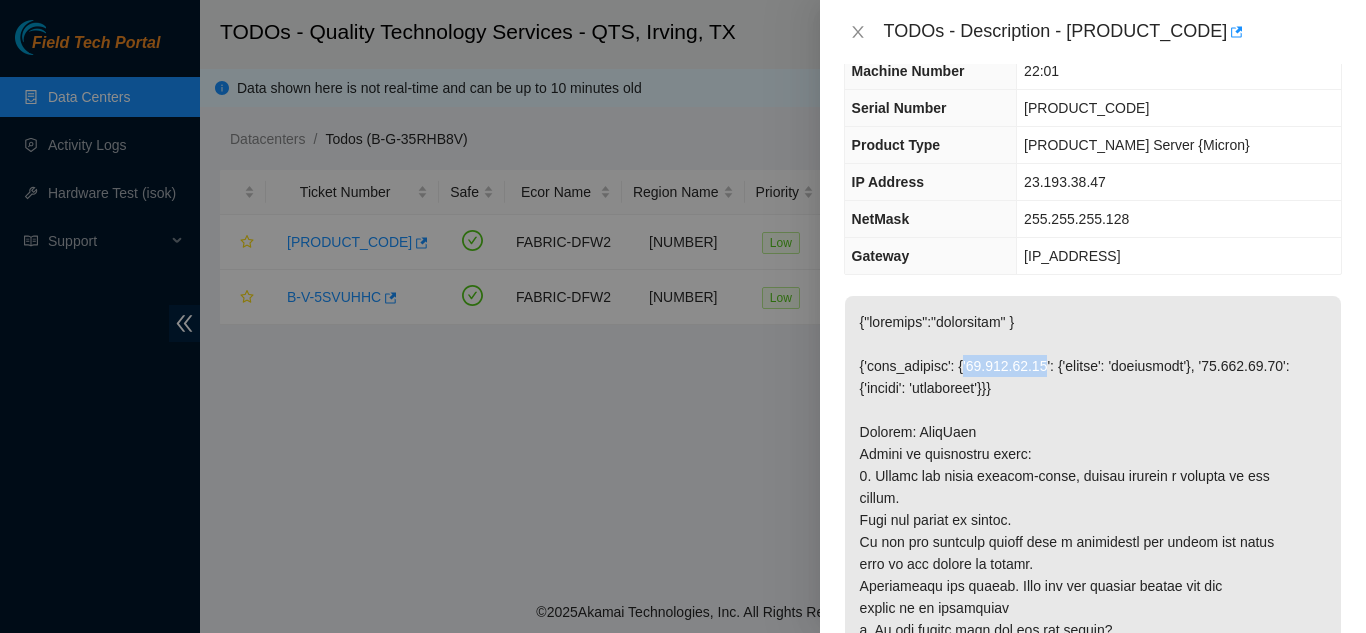 drag, startPoint x: 953, startPoint y: 370, endPoint x: 1030, endPoint y: 363, distance: 77.31753 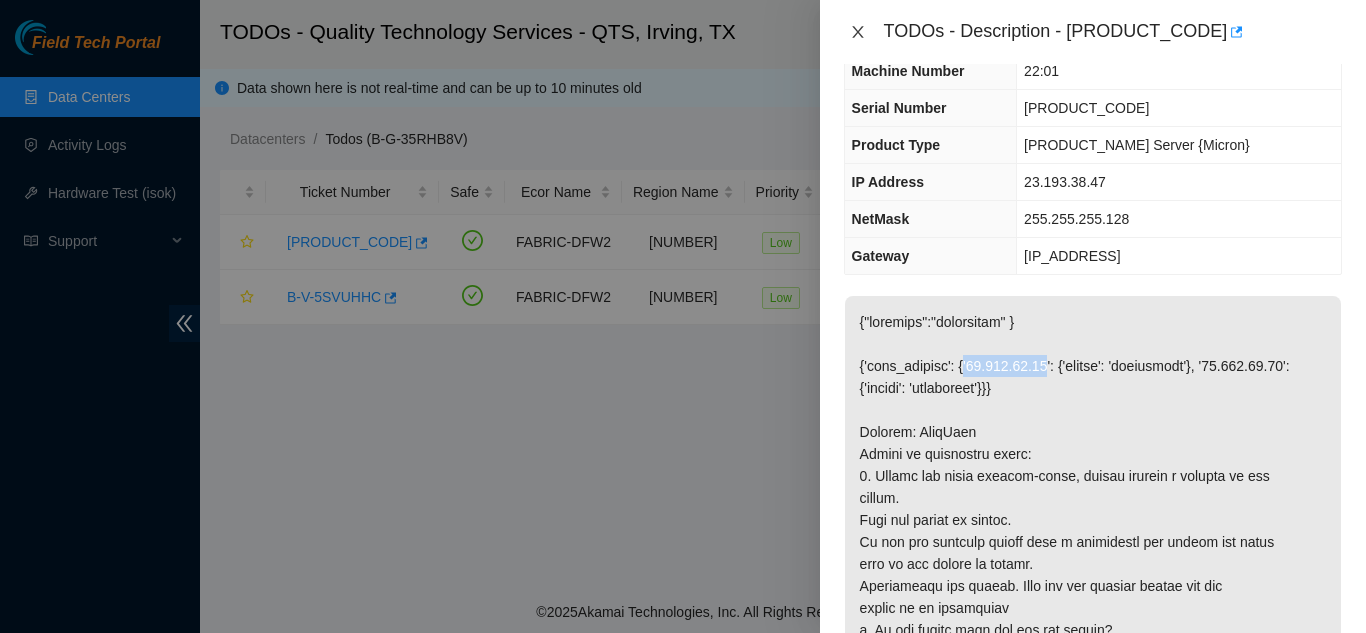 click 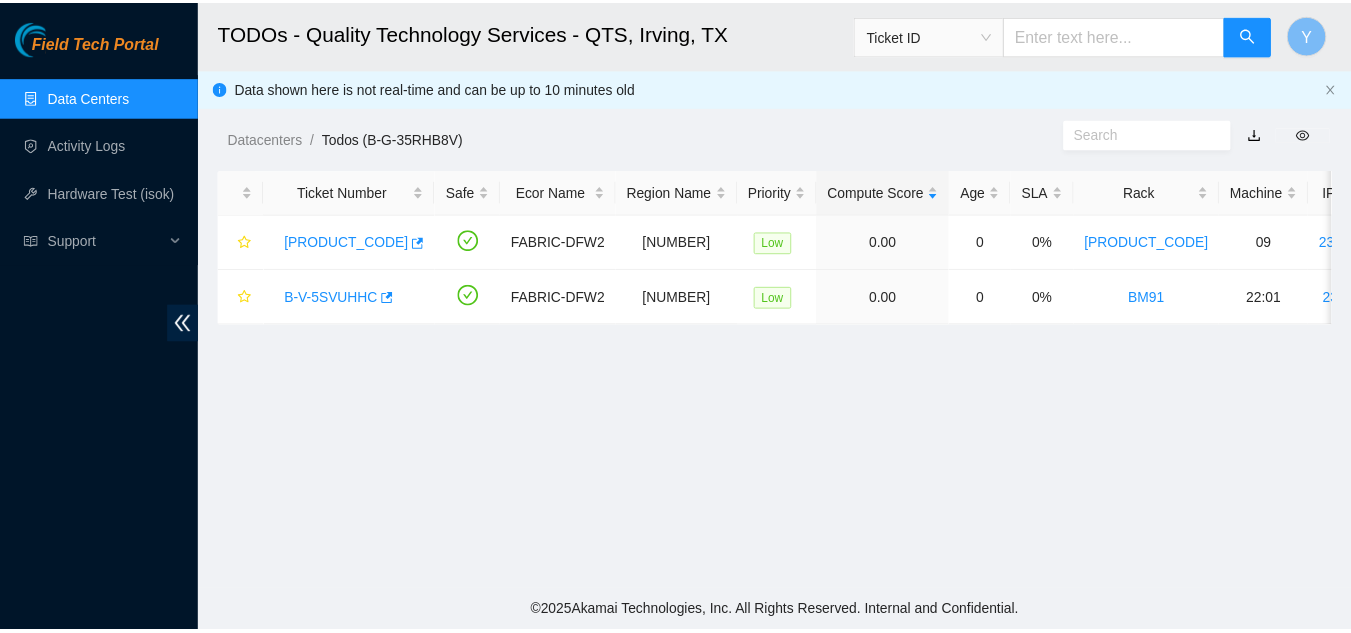 scroll, scrollTop: 154, scrollLeft: 0, axis: vertical 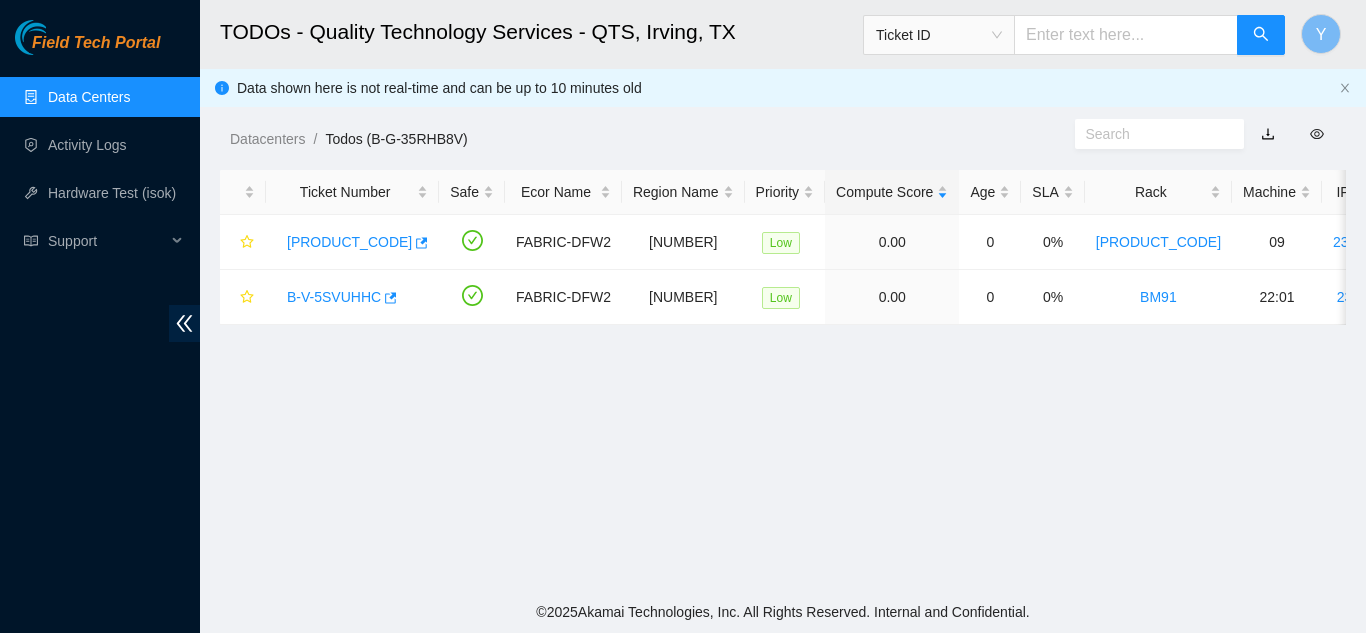 click on "Data Centers" at bounding box center (89, 97) 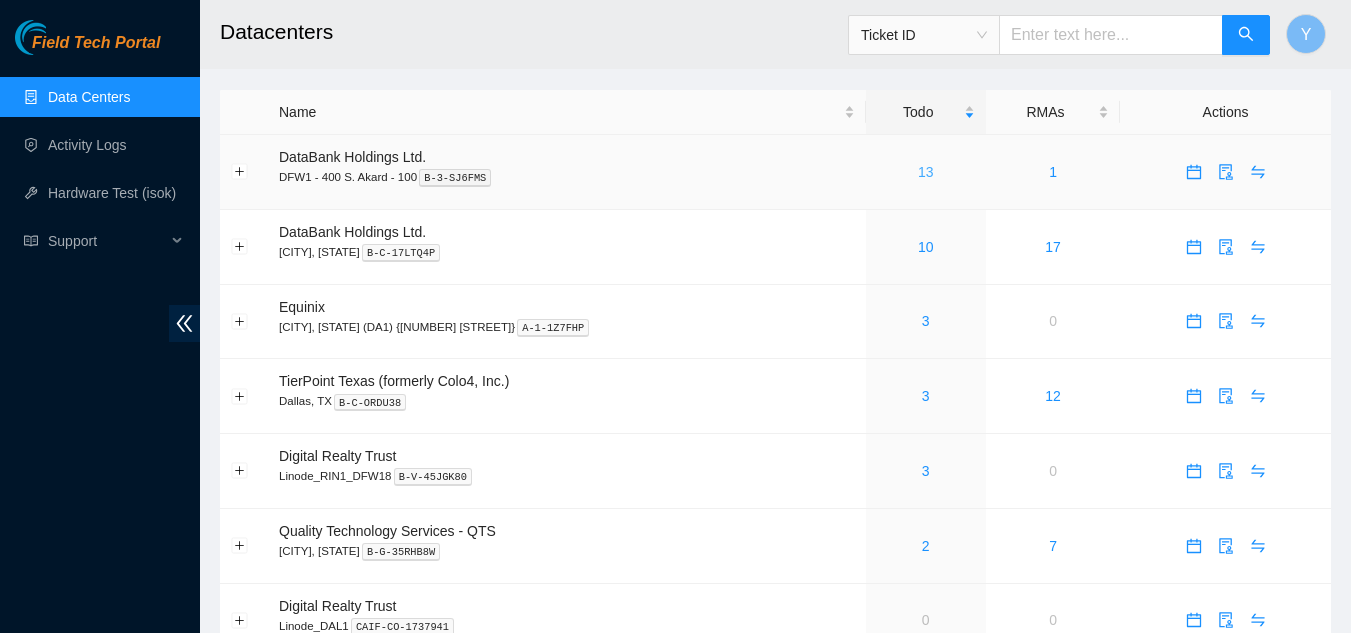 click on "13" at bounding box center (926, 172) 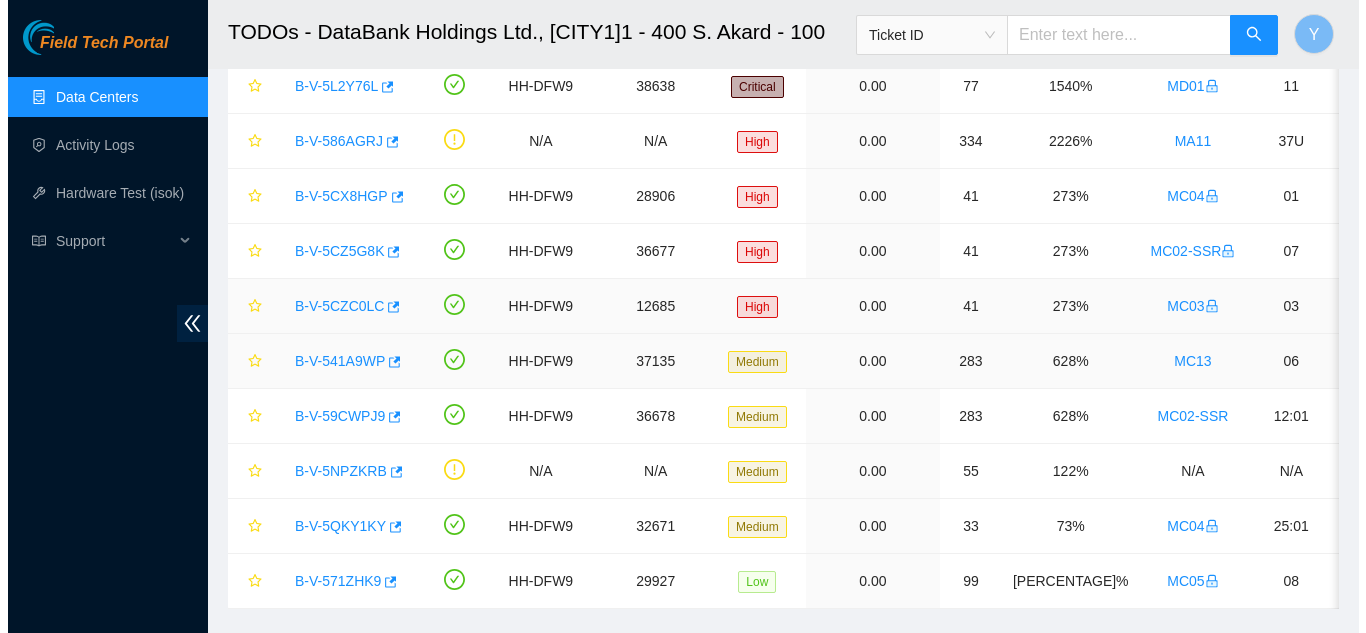 scroll, scrollTop: 374, scrollLeft: 0, axis: vertical 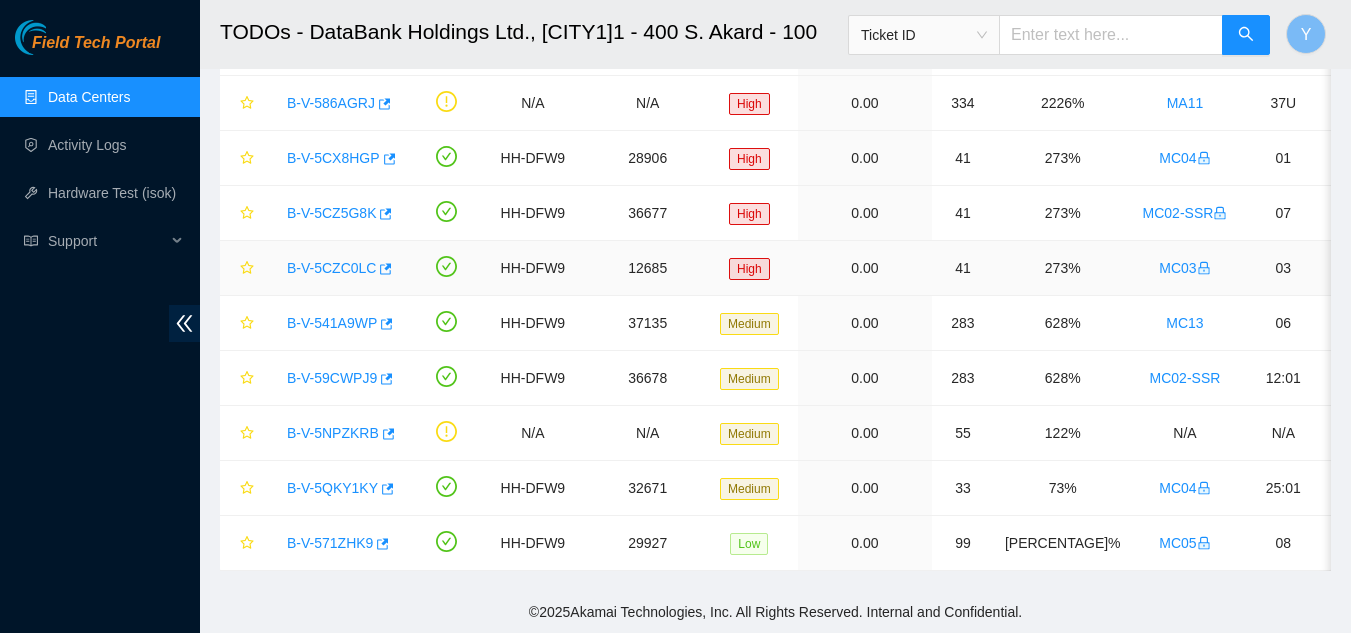 click on "B-V-5CZC0LC" at bounding box center (331, 268) 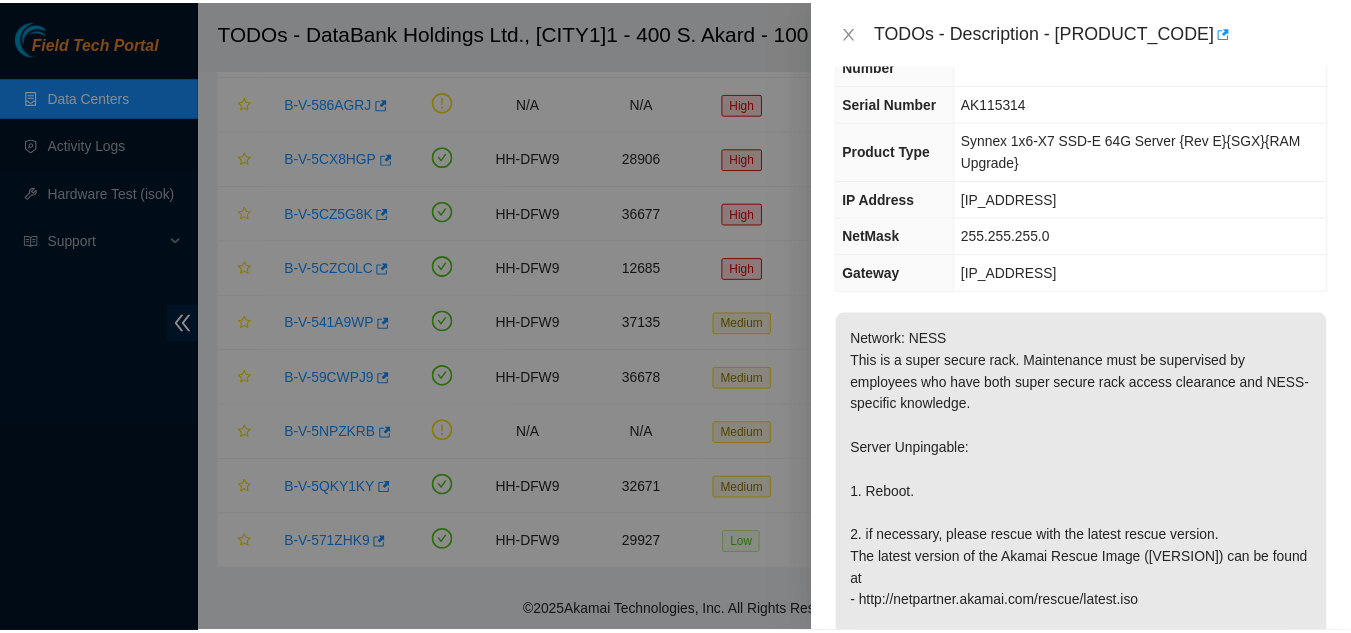 scroll, scrollTop: 0, scrollLeft: 0, axis: both 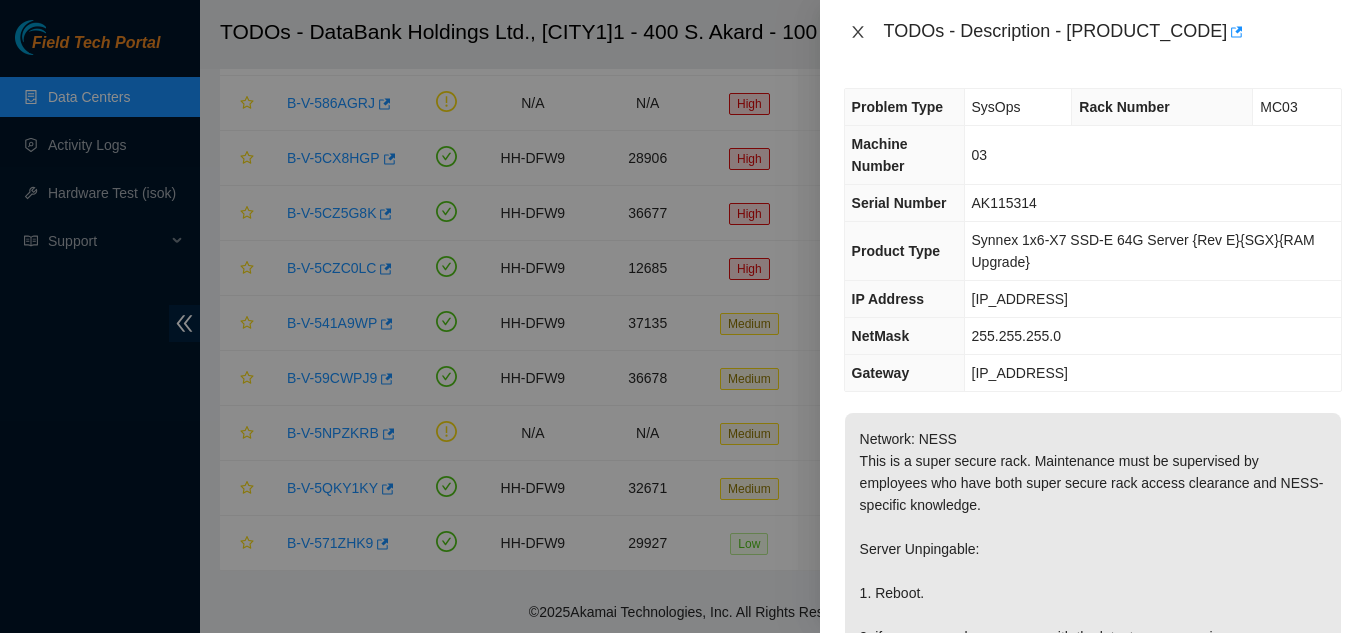 click 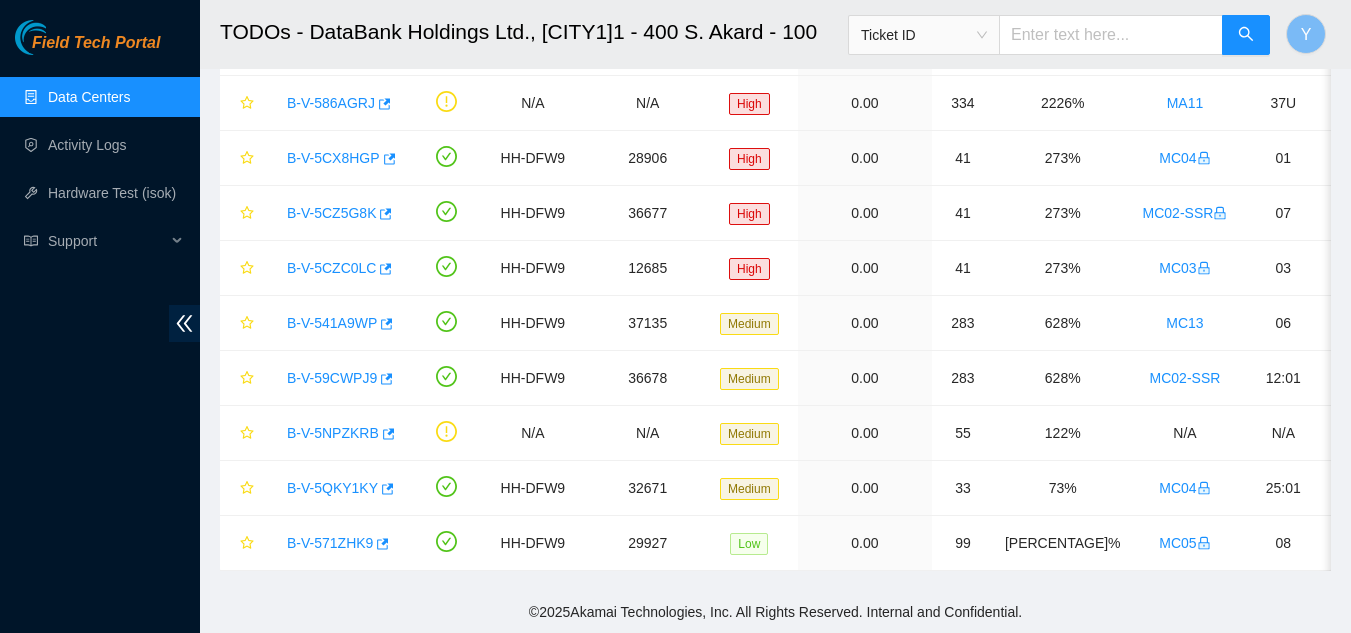 click on "Data Centers" at bounding box center (89, 97) 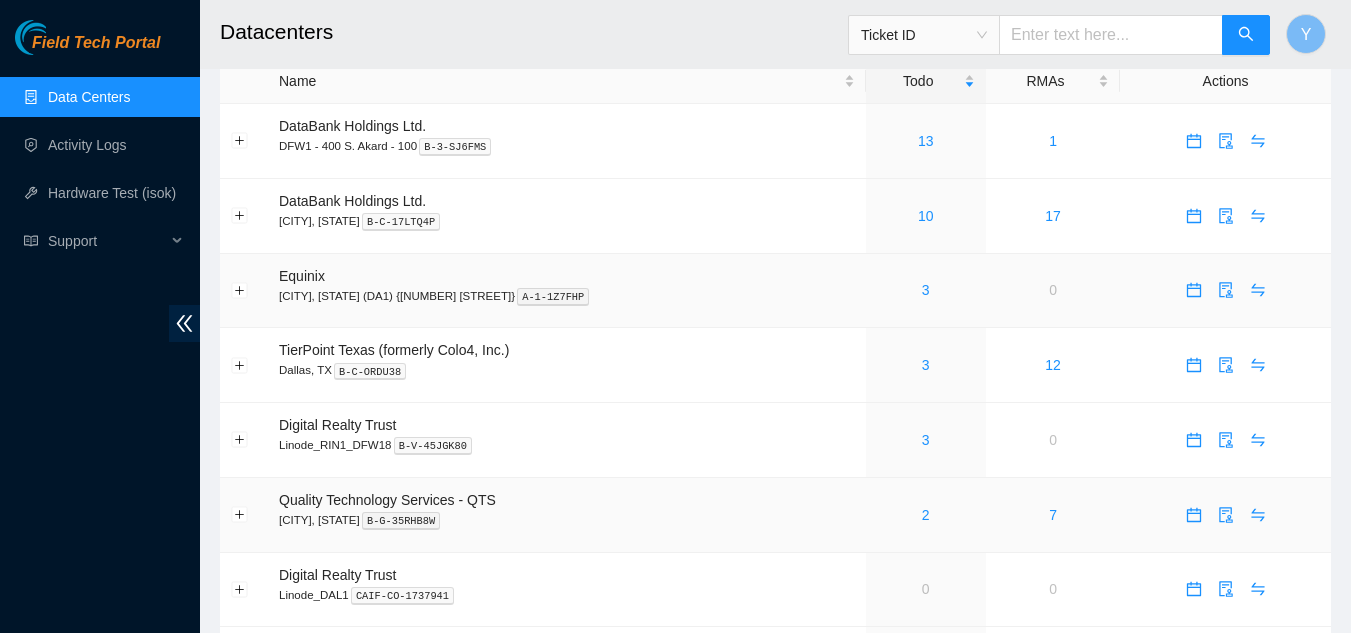 scroll, scrollTop: 0, scrollLeft: 0, axis: both 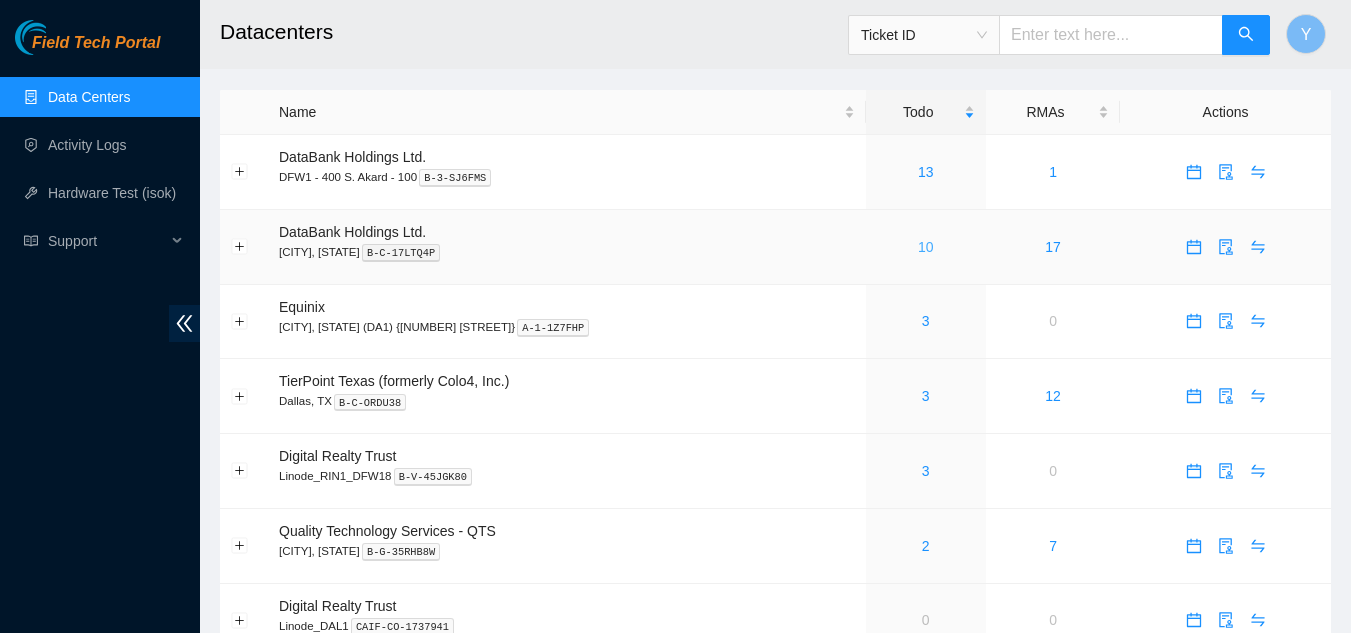 click on "10" at bounding box center (926, 247) 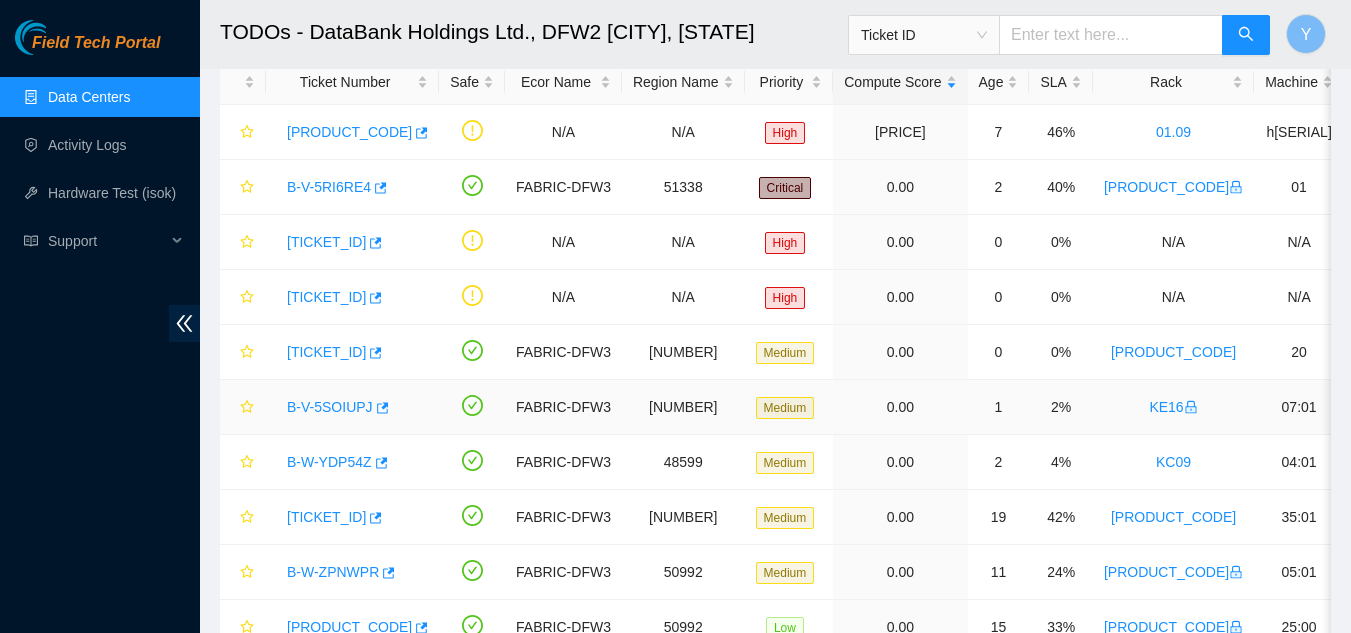 scroll, scrollTop: 109, scrollLeft: 0, axis: vertical 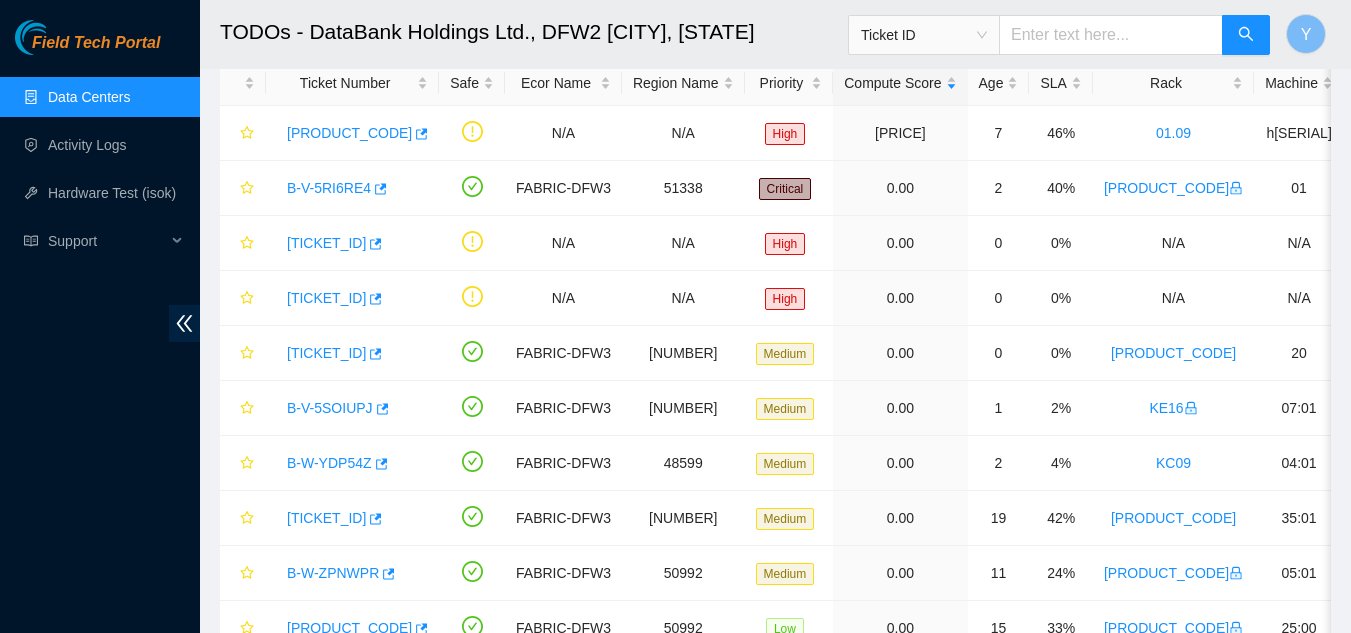 click on "Data Centers" at bounding box center [89, 97] 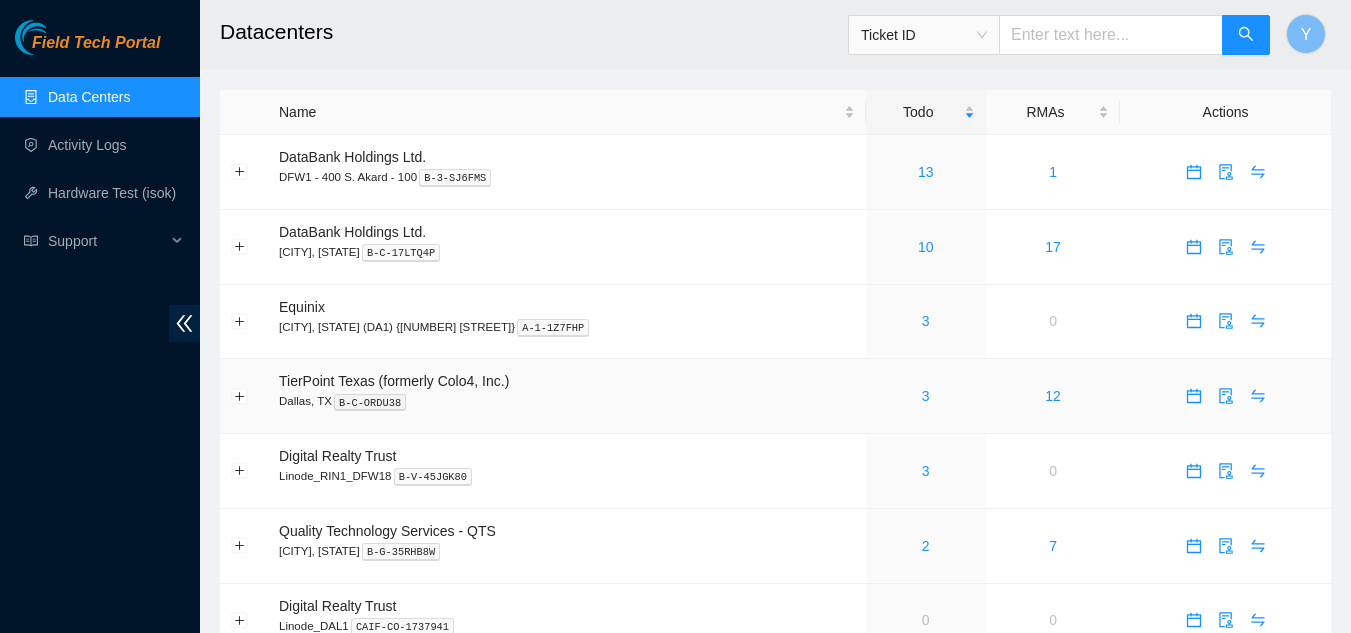 scroll, scrollTop: 100, scrollLeft: 0, axis: vertical 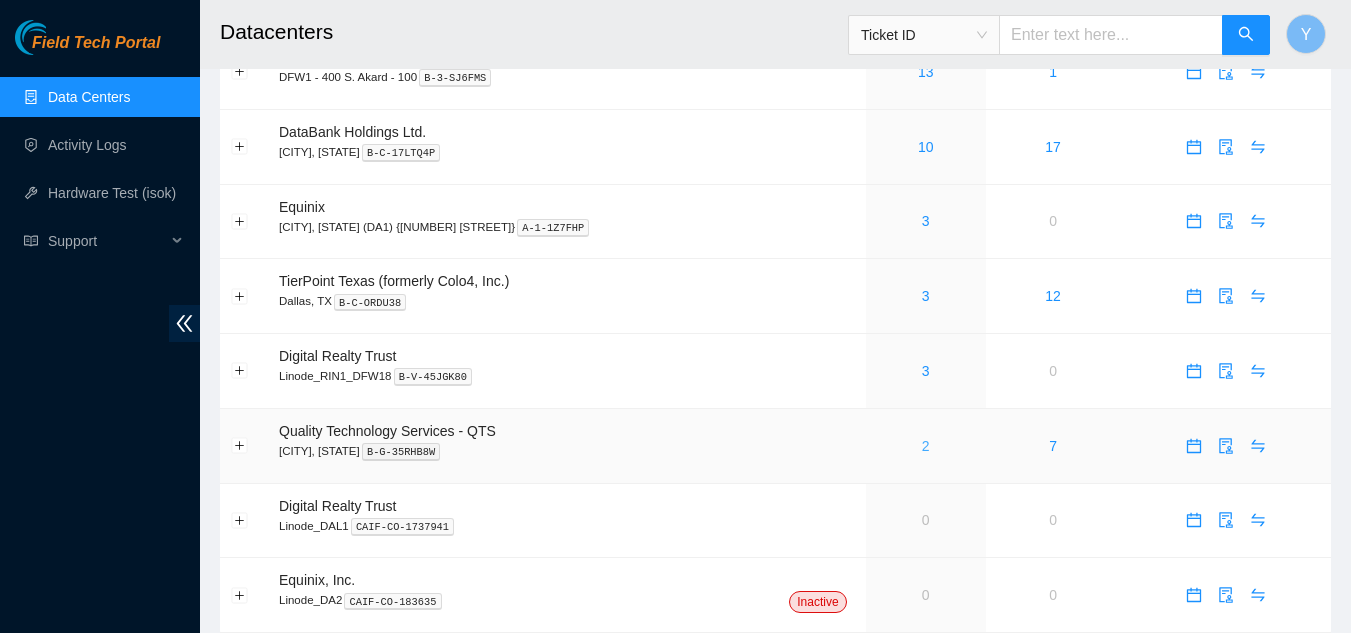 click on "2" at bounding box center (926, 446) 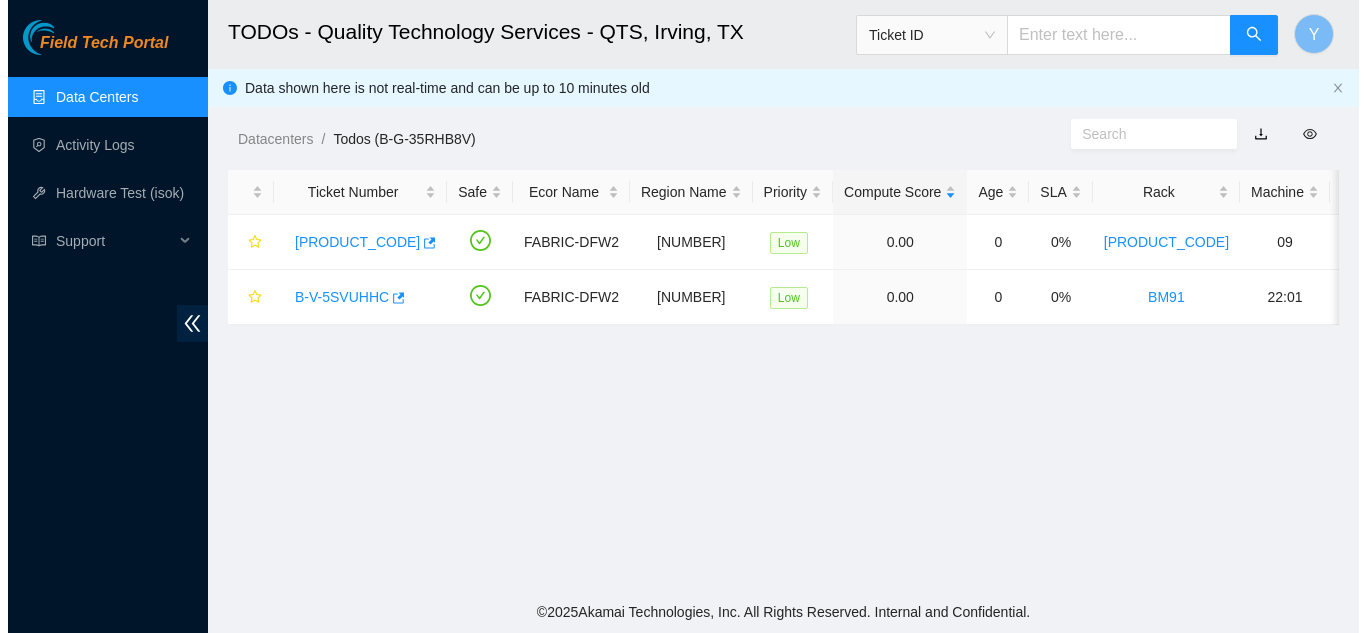 scroll, scrollTop: 0, scrollLeft: 0, axis: both 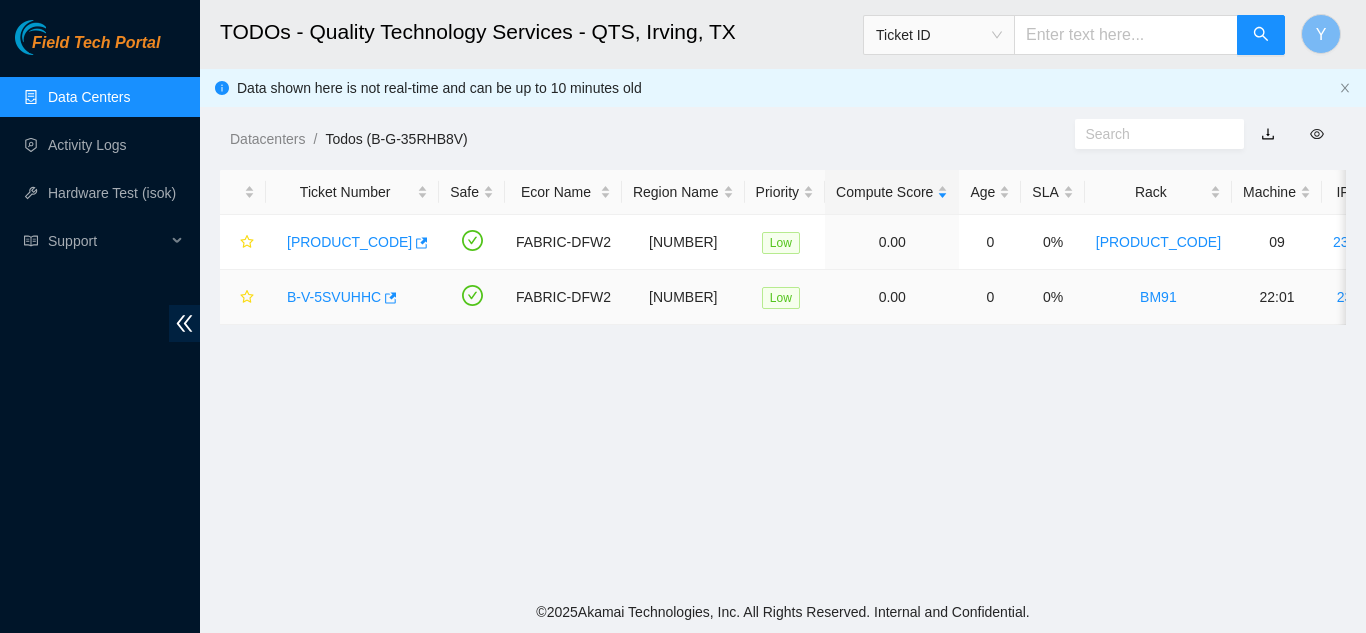 click on "B-V-5SVUHHC" at bounding box center (334, 297) 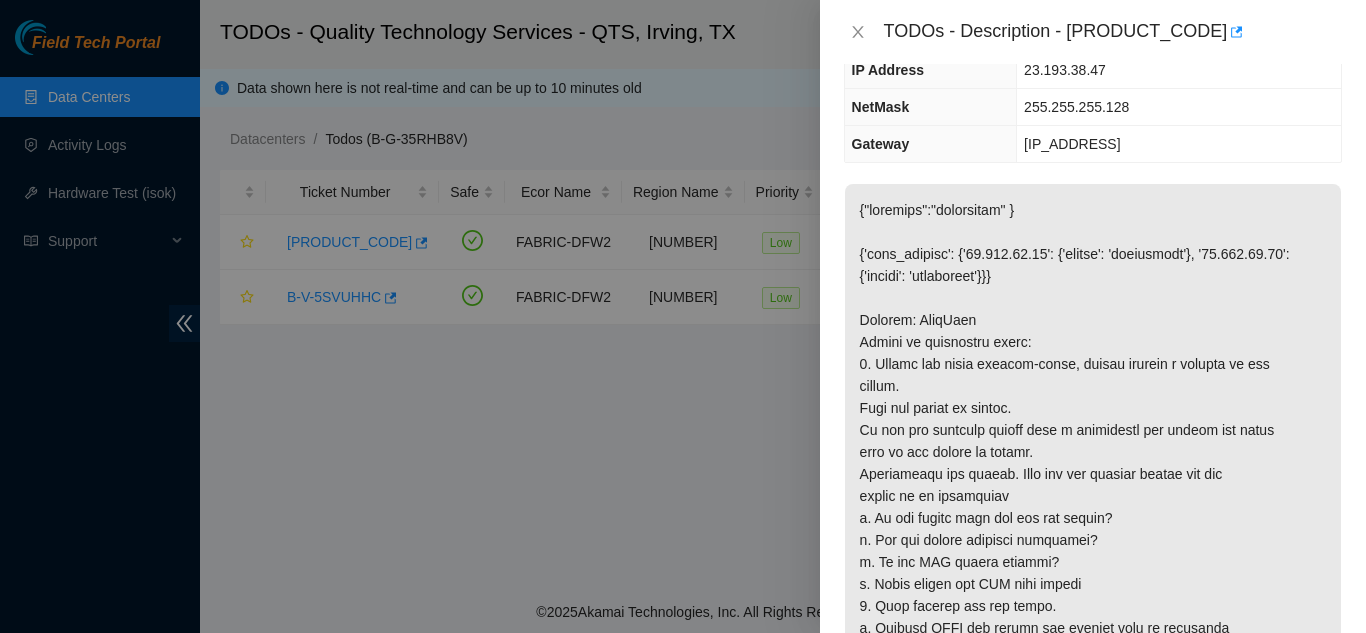 scroll, scrollTop: 0, scrollLeft: 0, axis: both 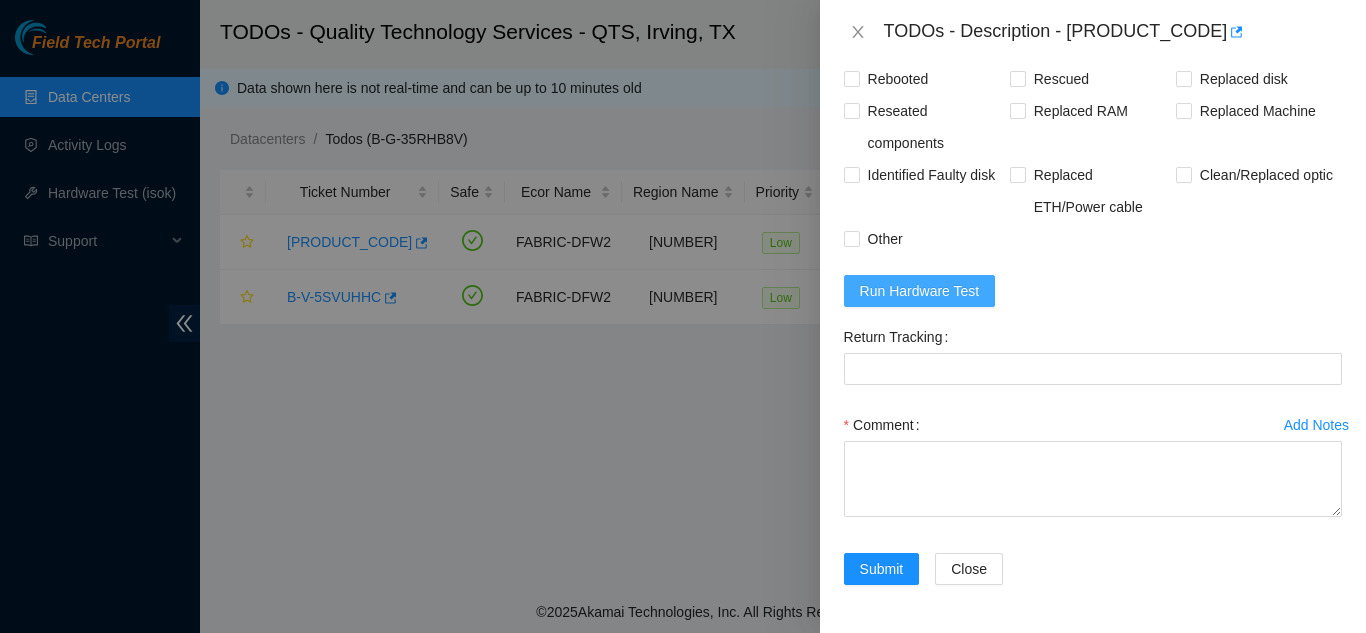 click on "Run Hardware Test" at bounding box center [920, 291] 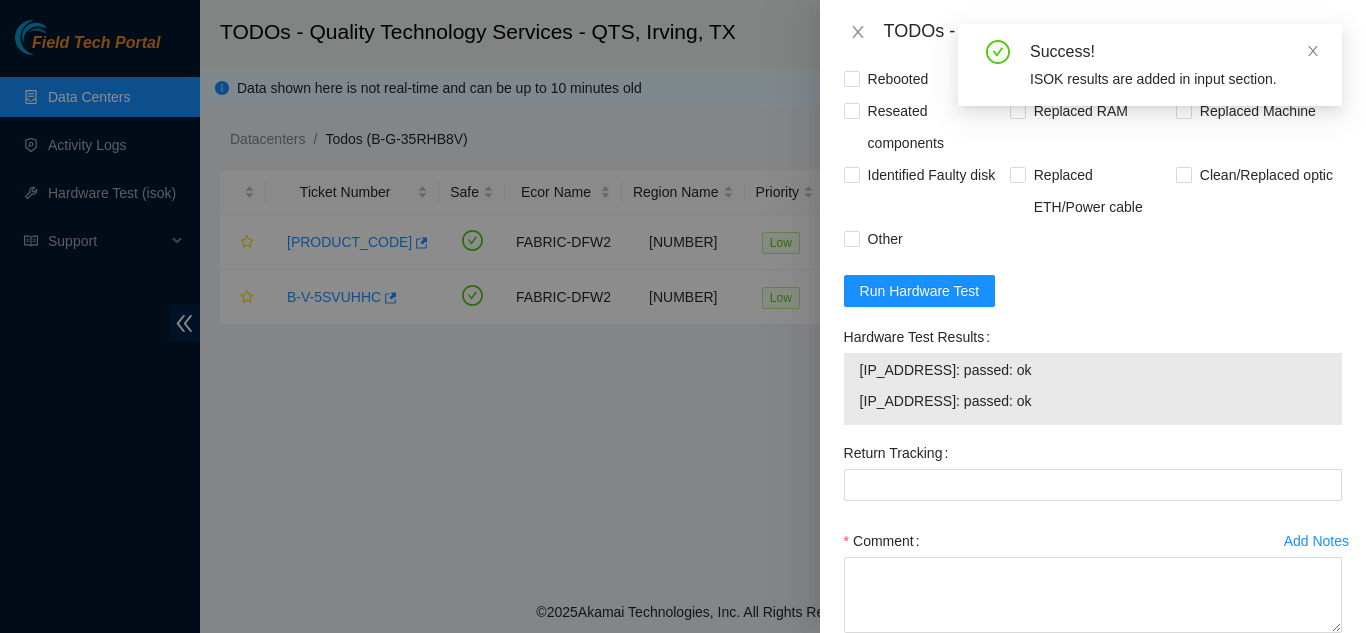 scroll, scrollTop: 1200, scrollLeft: 0, axis: vertical 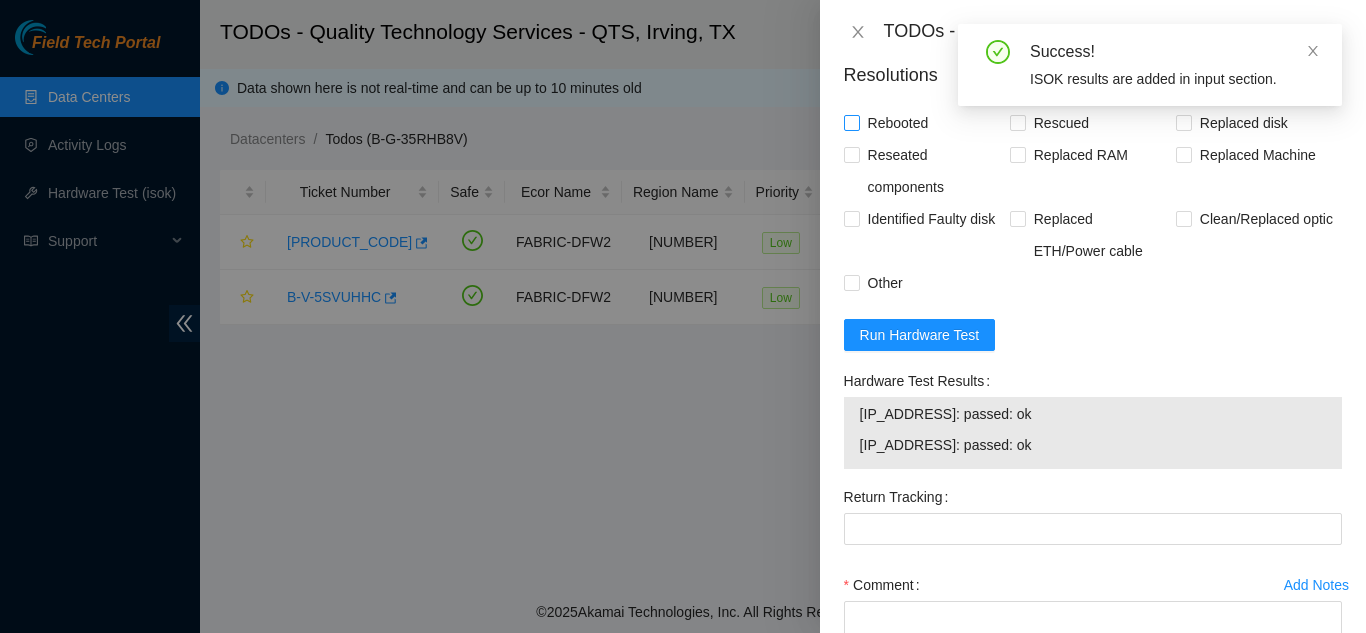 click on "Rebooted" at bounding box center (851, 122) 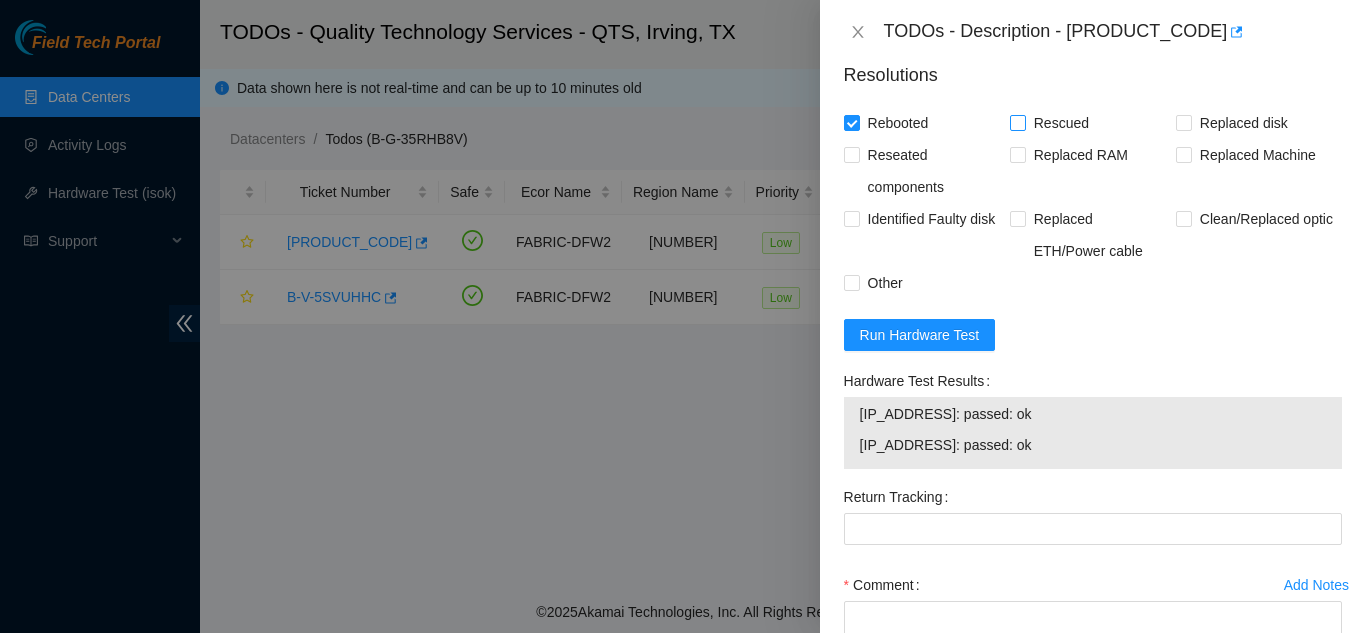 click on "Rescued" at bounding box center (1017, 122) 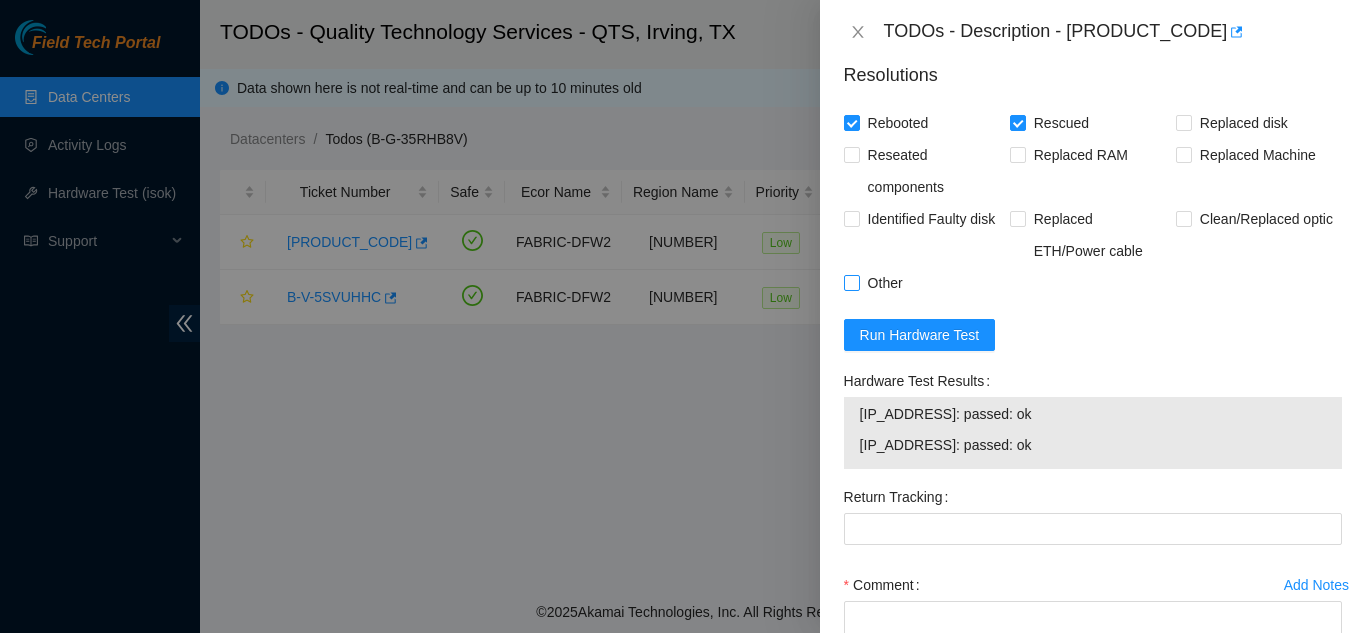 click on "Other" at bounding box center (851, 282) 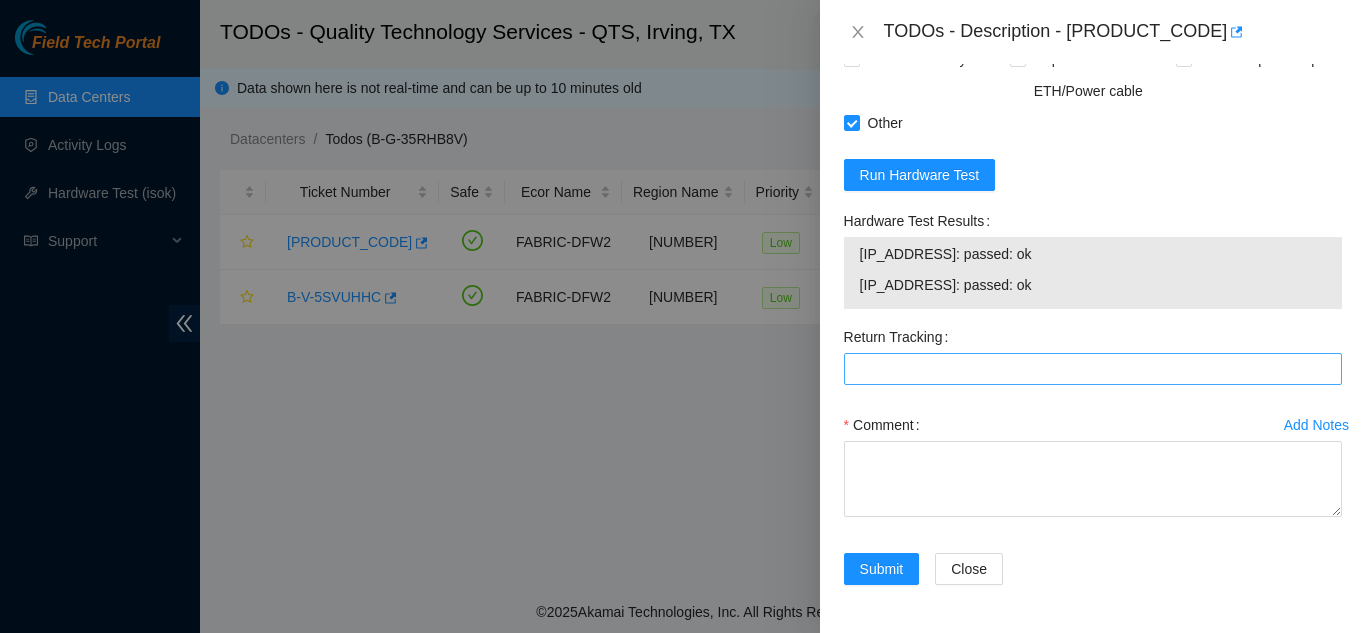 scroll, scrollTop: 1426, scrollLeft: 0, axis: vertical 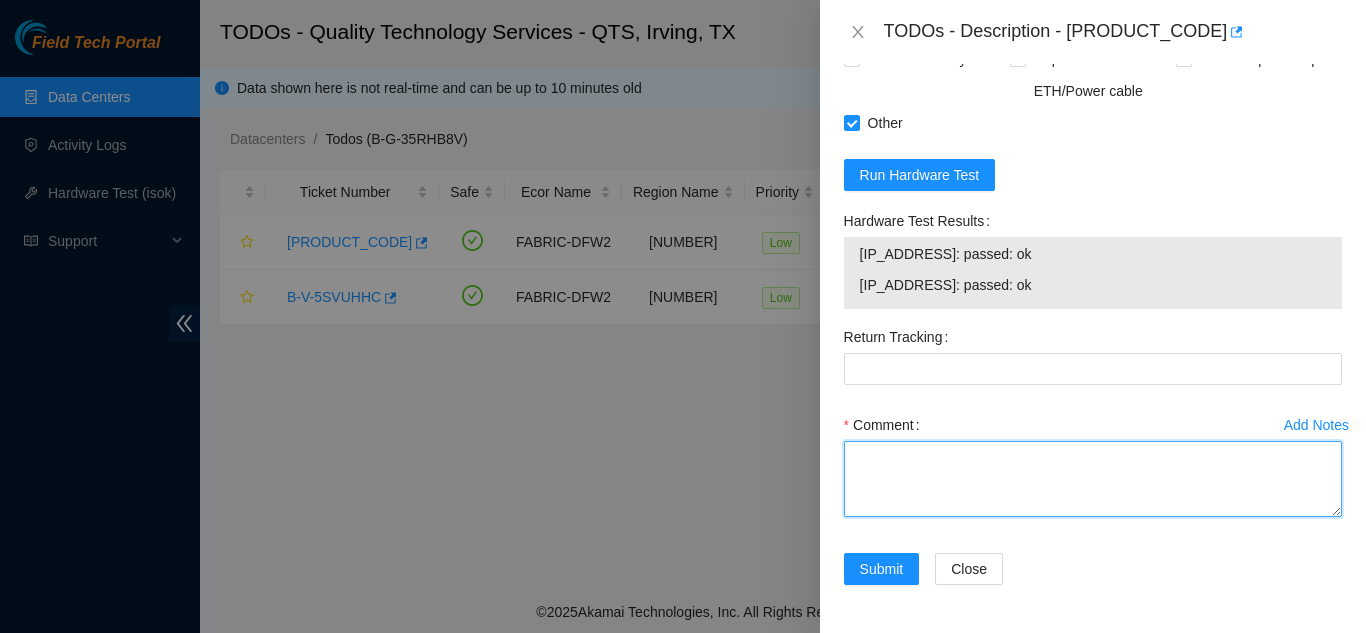 click on "Comment" at bounding box center (1093, 479) 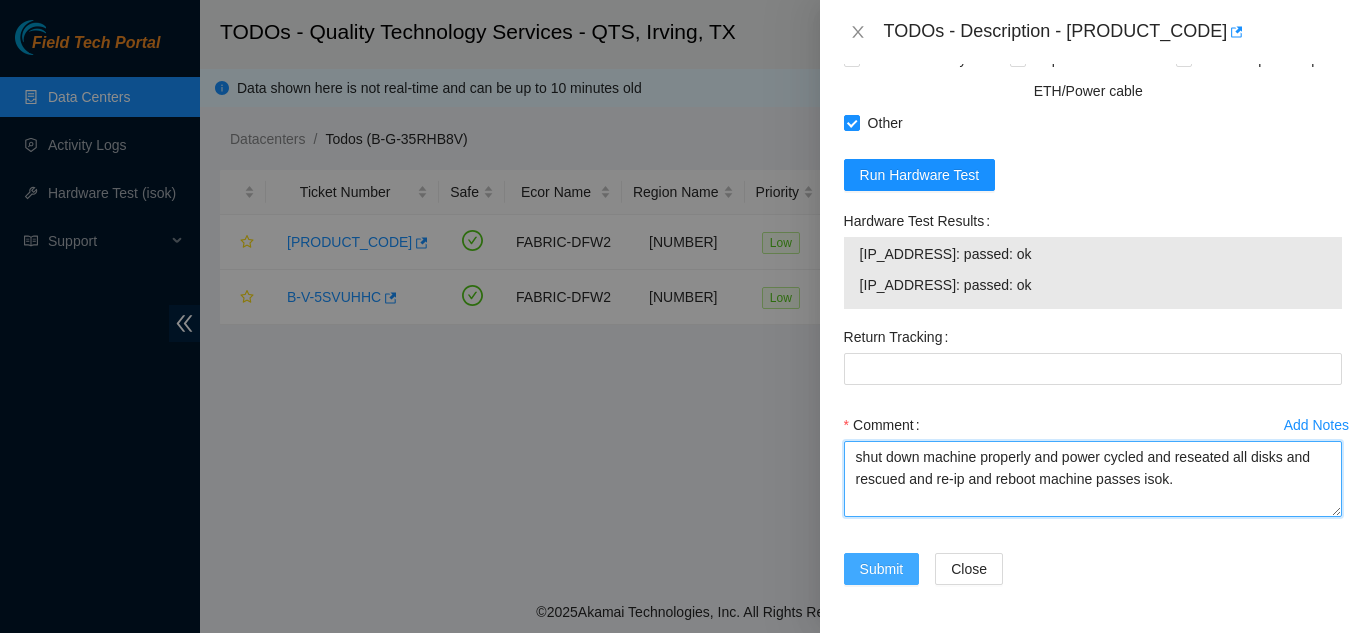 type on "shut down machine properly and power cycled and reseated all disks and rescued and re-ip and reboot machine passes isok." 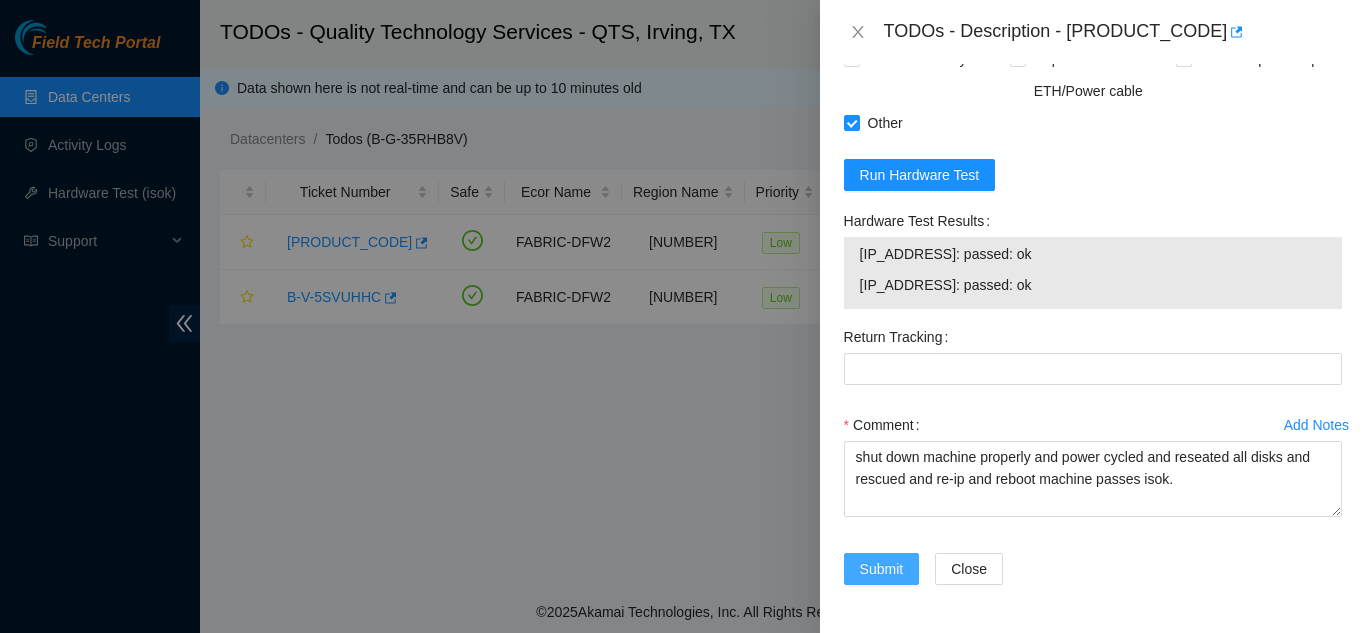 click on "Submit" at bounding box center [882, 569] 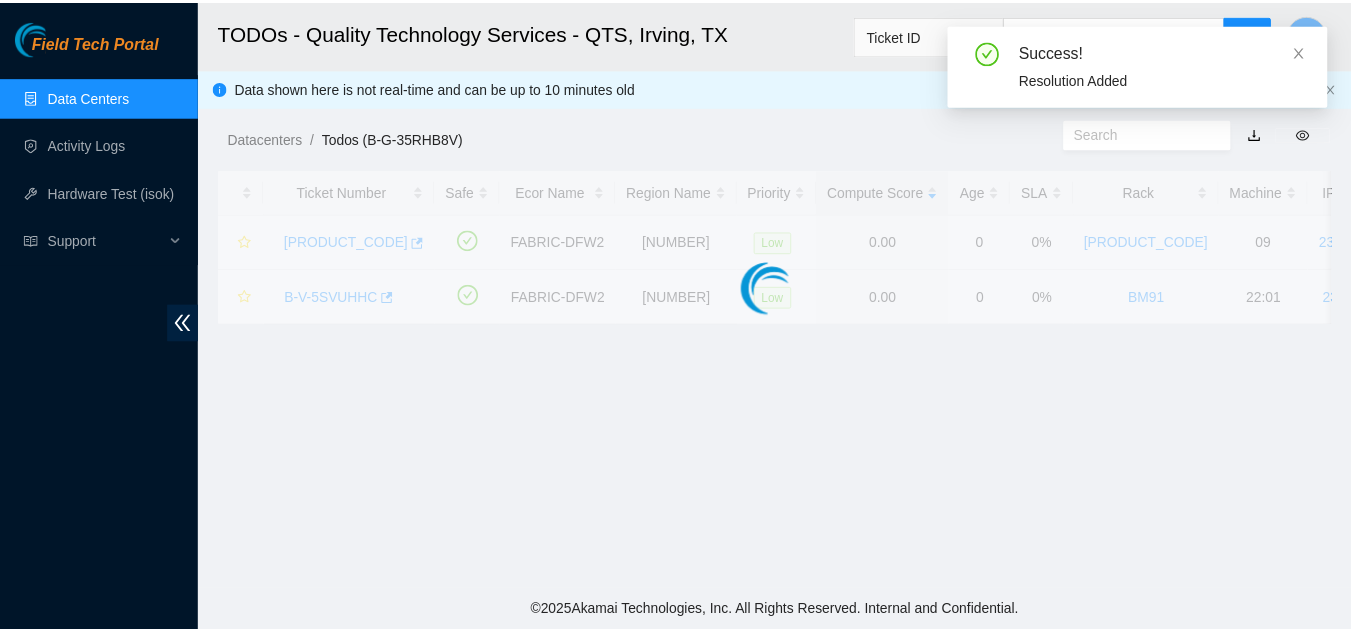 scroll, scrollTop: 613, scrollLeft: 0, axis: vertical 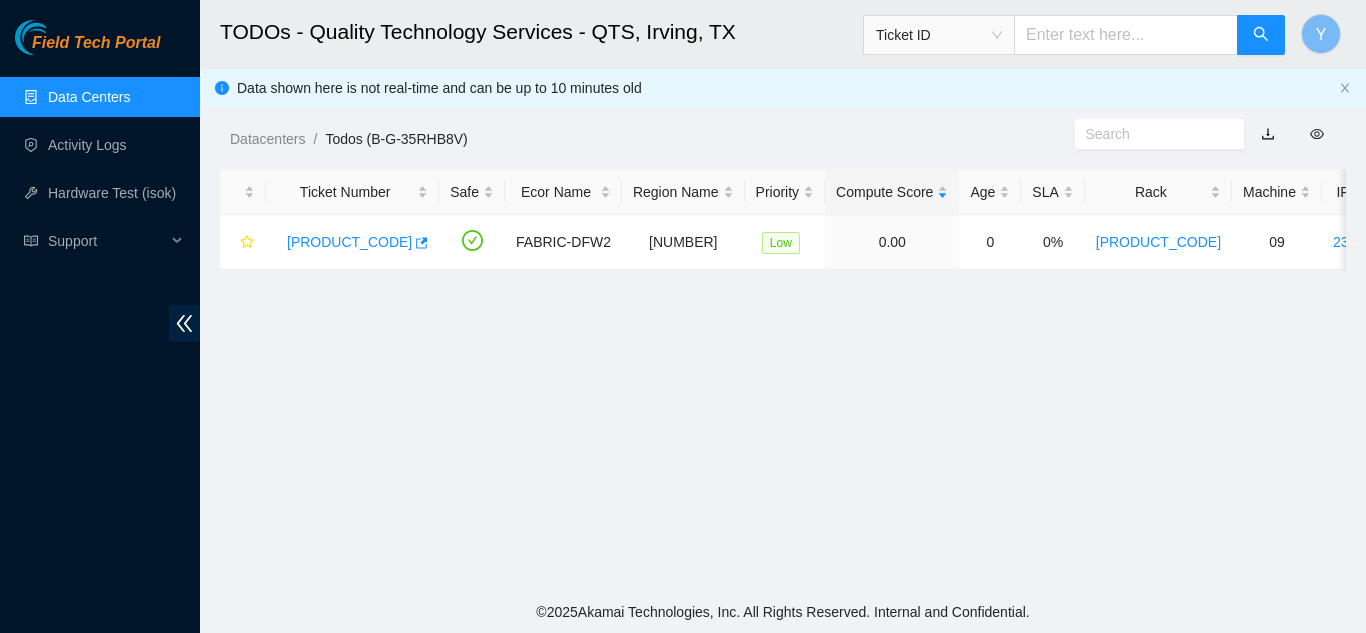 click on "Data Centers" at bounding box center [89, 97] 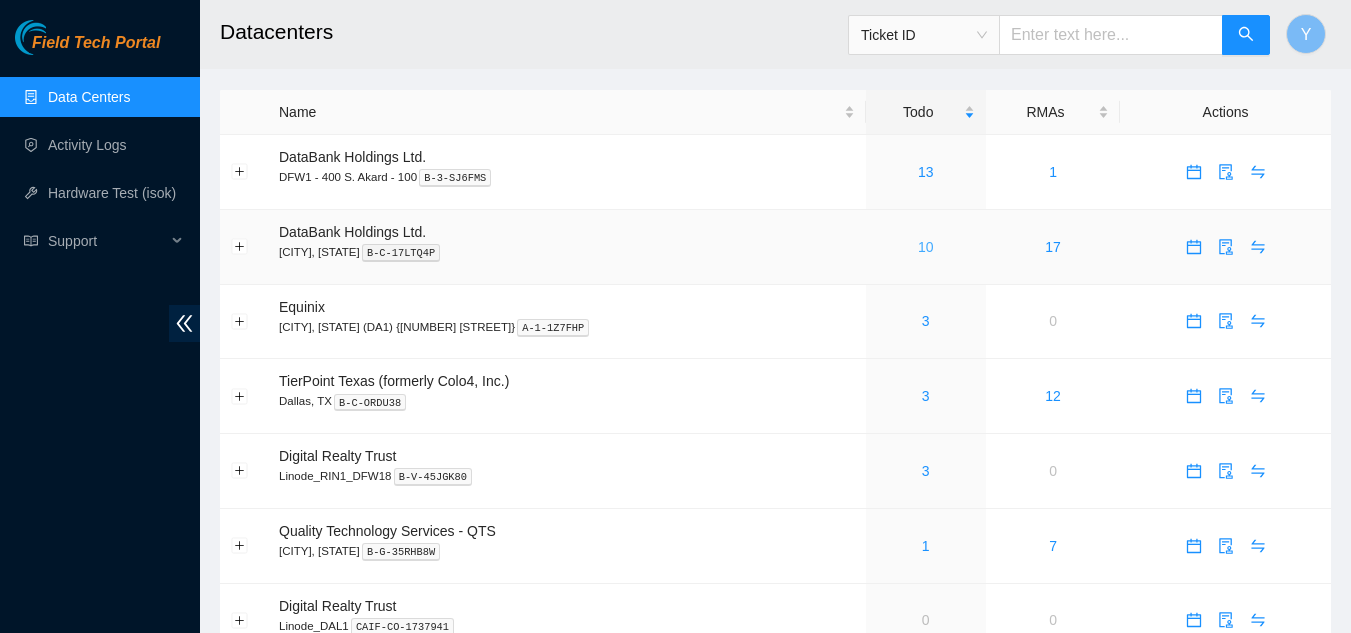 click on "10" at bounding box center (926, 247) 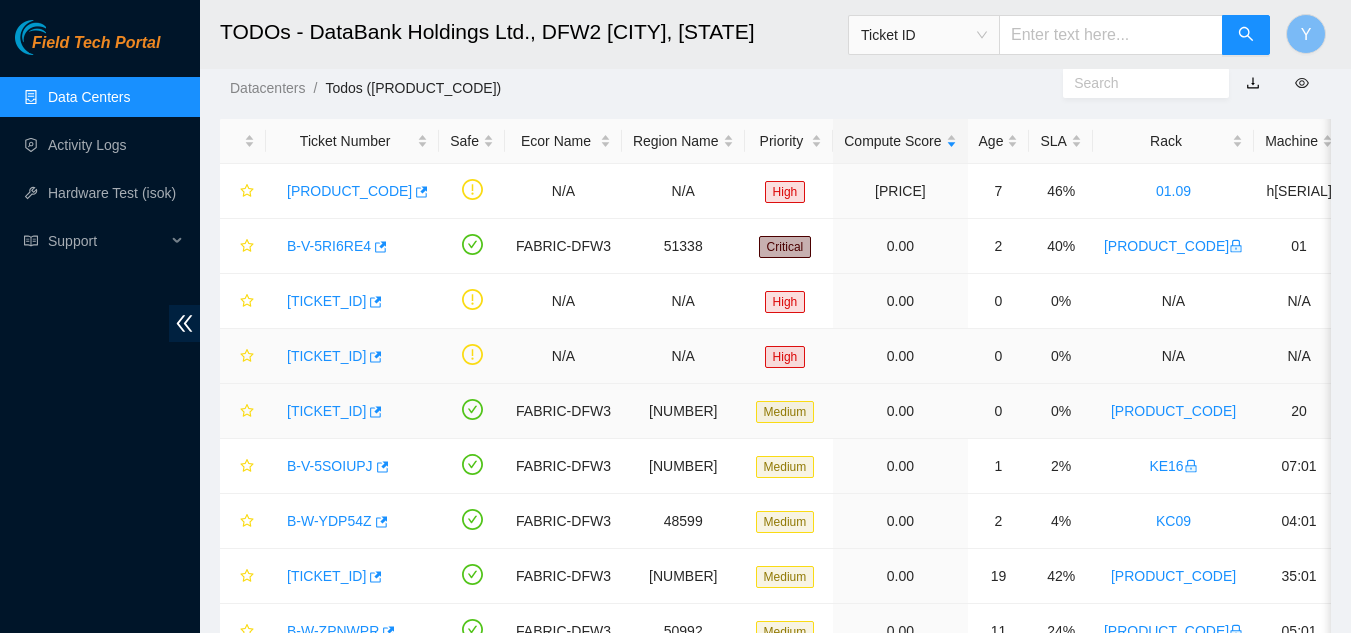 scroll, scrollTop: 100, scrollLeft: 0, axis: vertical 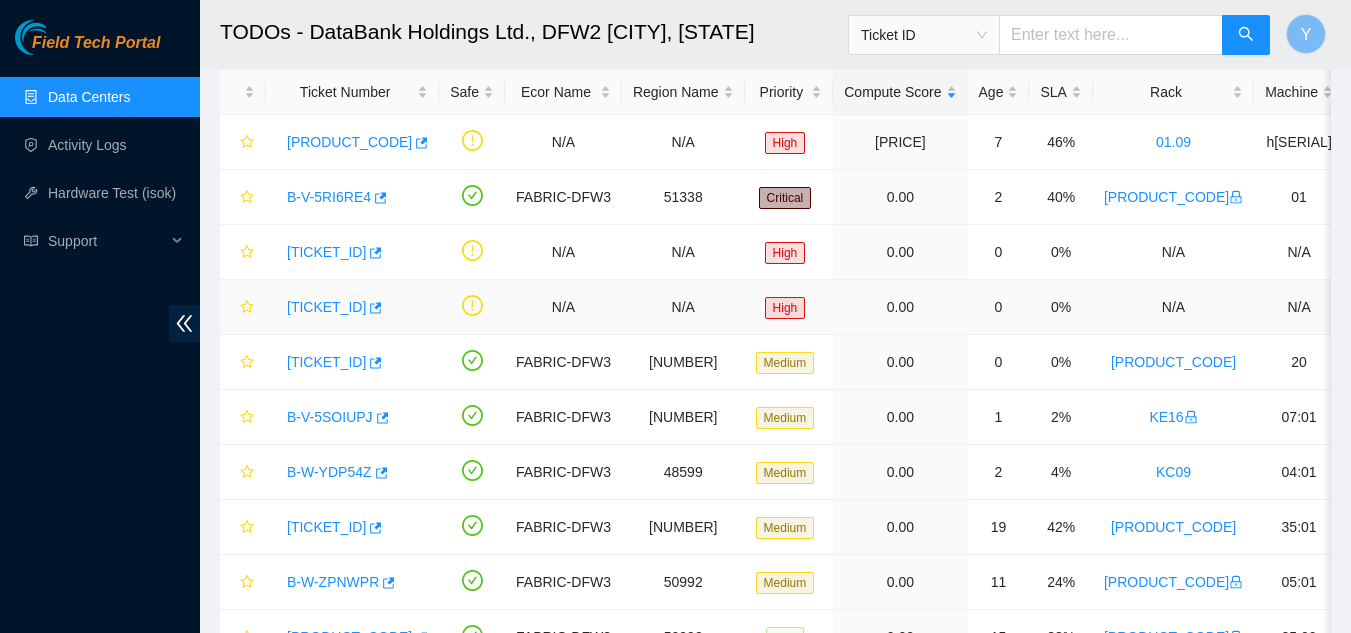 click on "[SERIAL_NUMBER]" at bounding box center [326, 307] 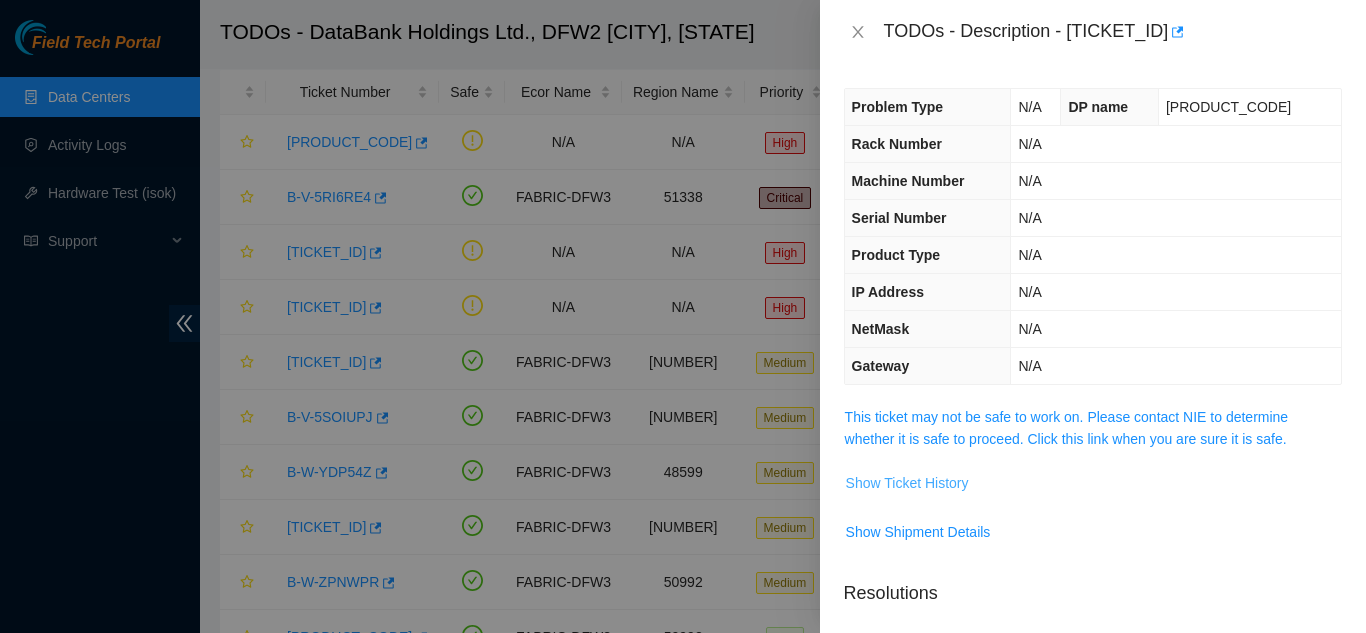 click on "Show Ticket History" at bounding box center (907, 483) 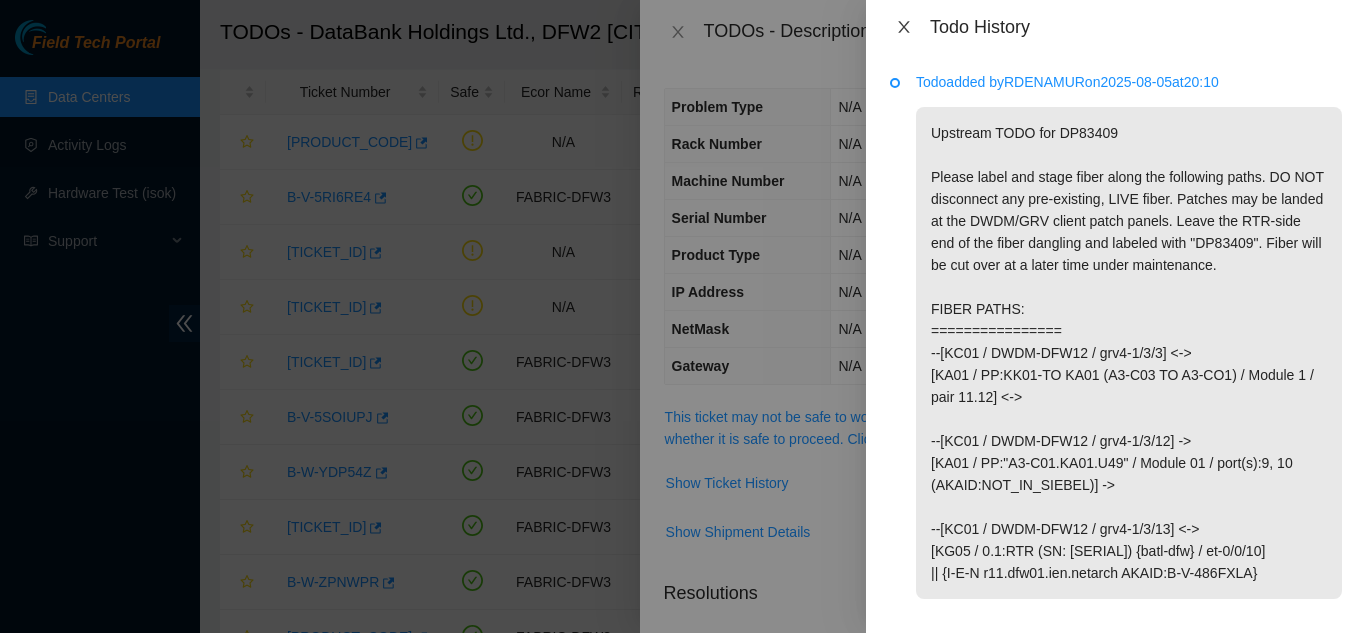 drag, startPoint x: 898, startPoint y: 23, endPoint x: 907, endPoint y: 17, distance: 10.816654 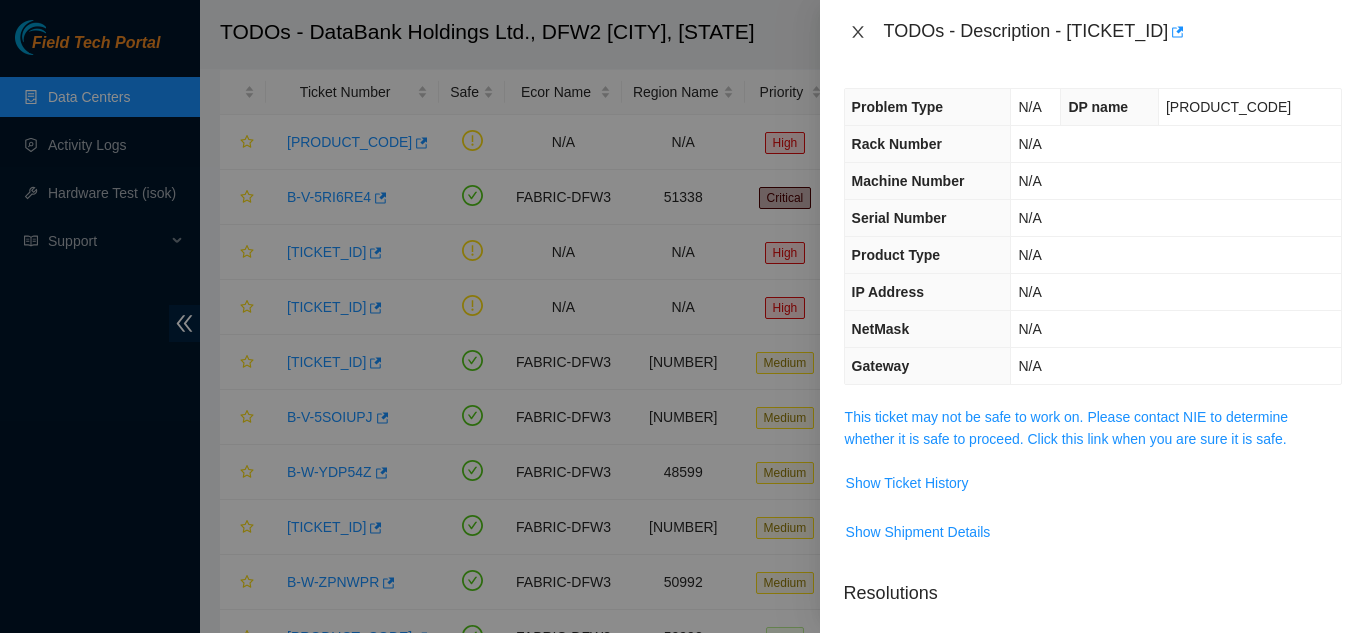 click 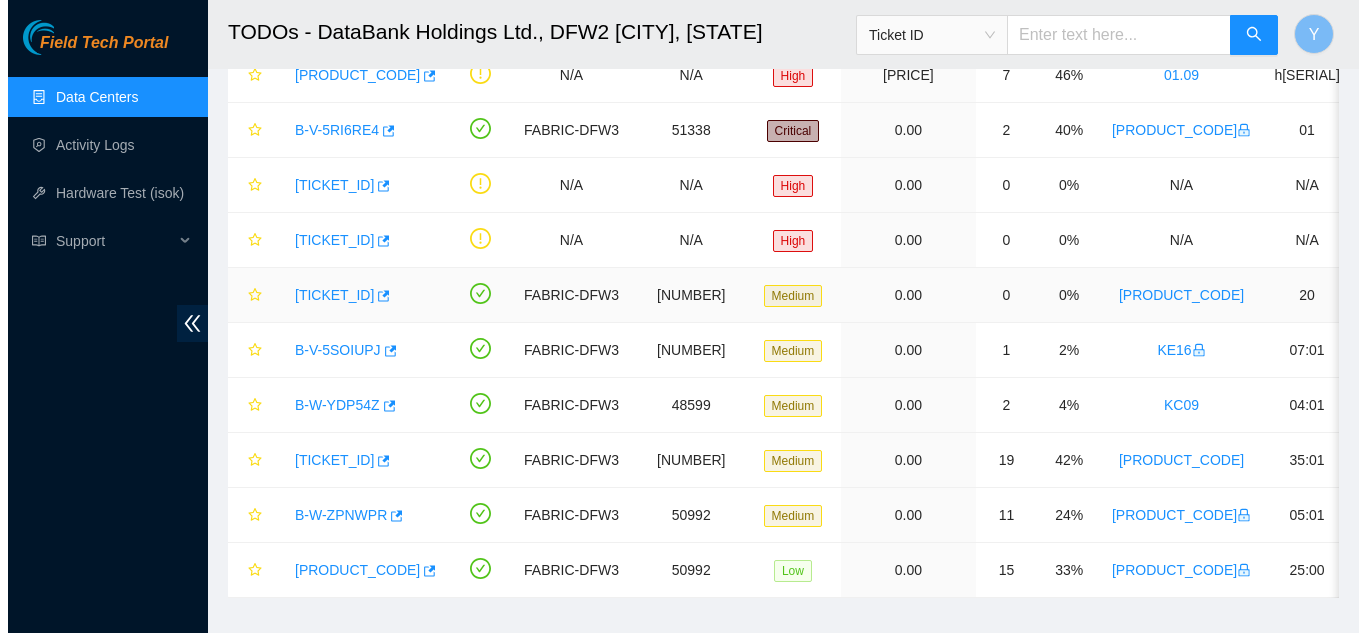 scroll, scrollTop: 200, scrollLeft: 0, axis: vertical 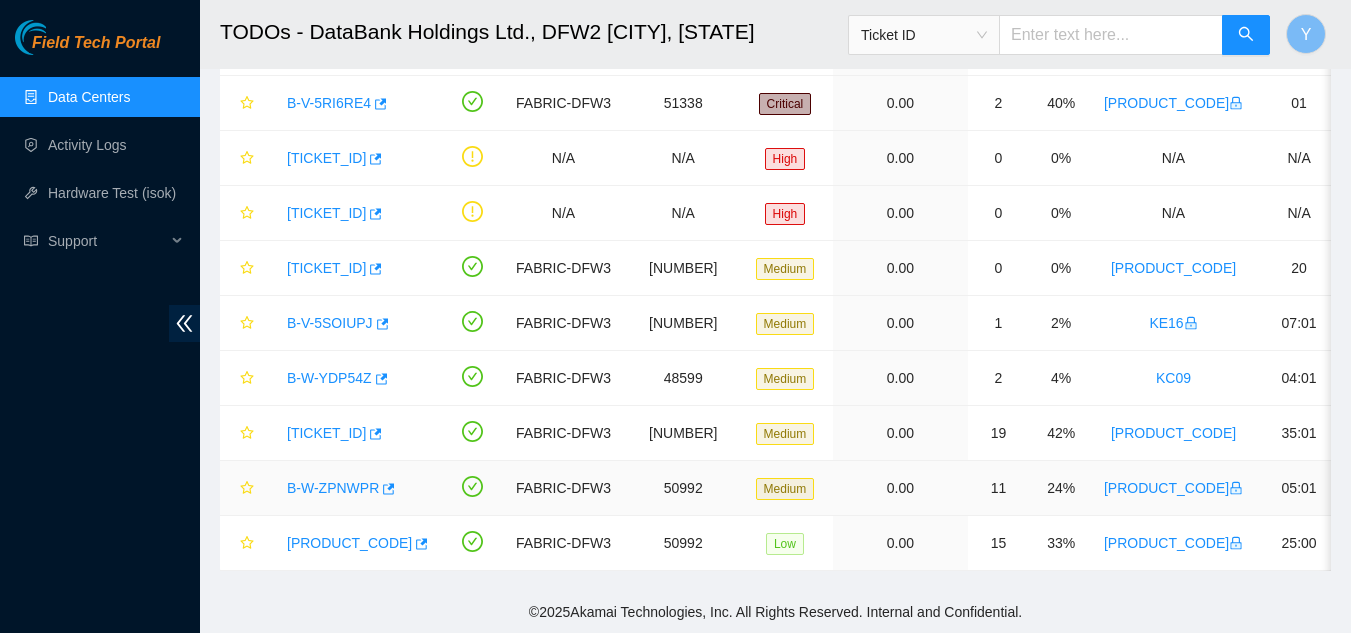 click on "B-W-ZPNWPR" at bounding box center [333, 488] 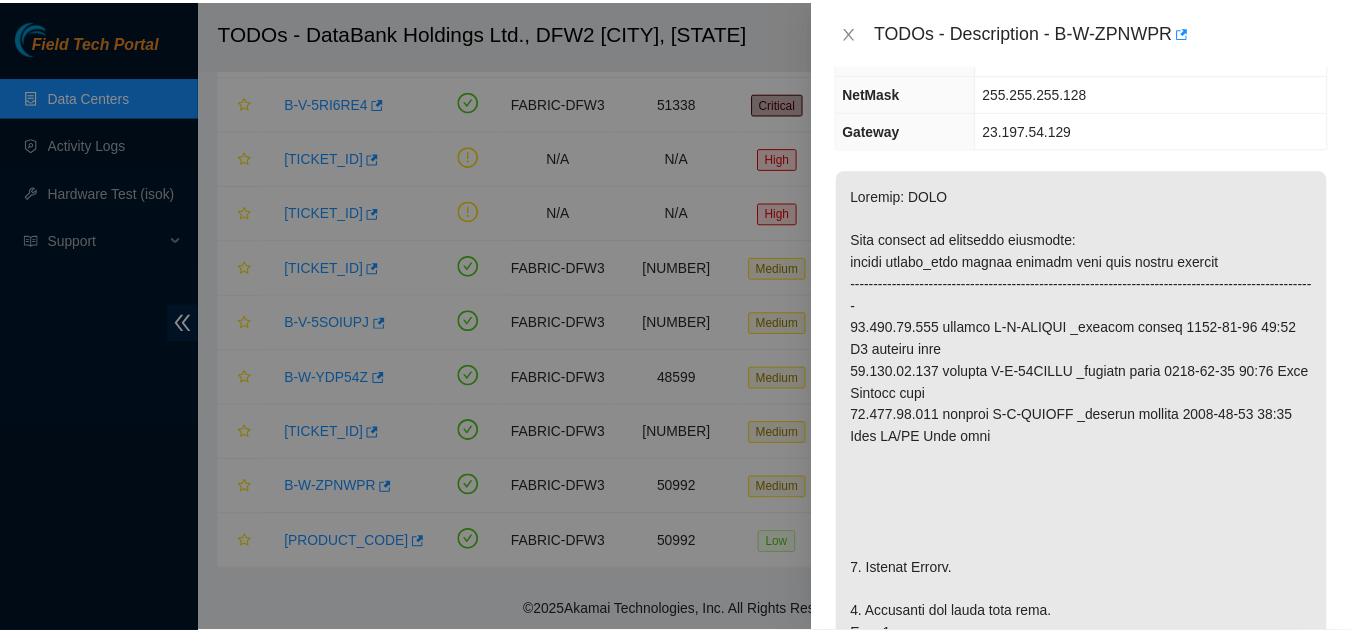 scroll, scrollTop: 200, scrollLeft: 0, axis: vertical 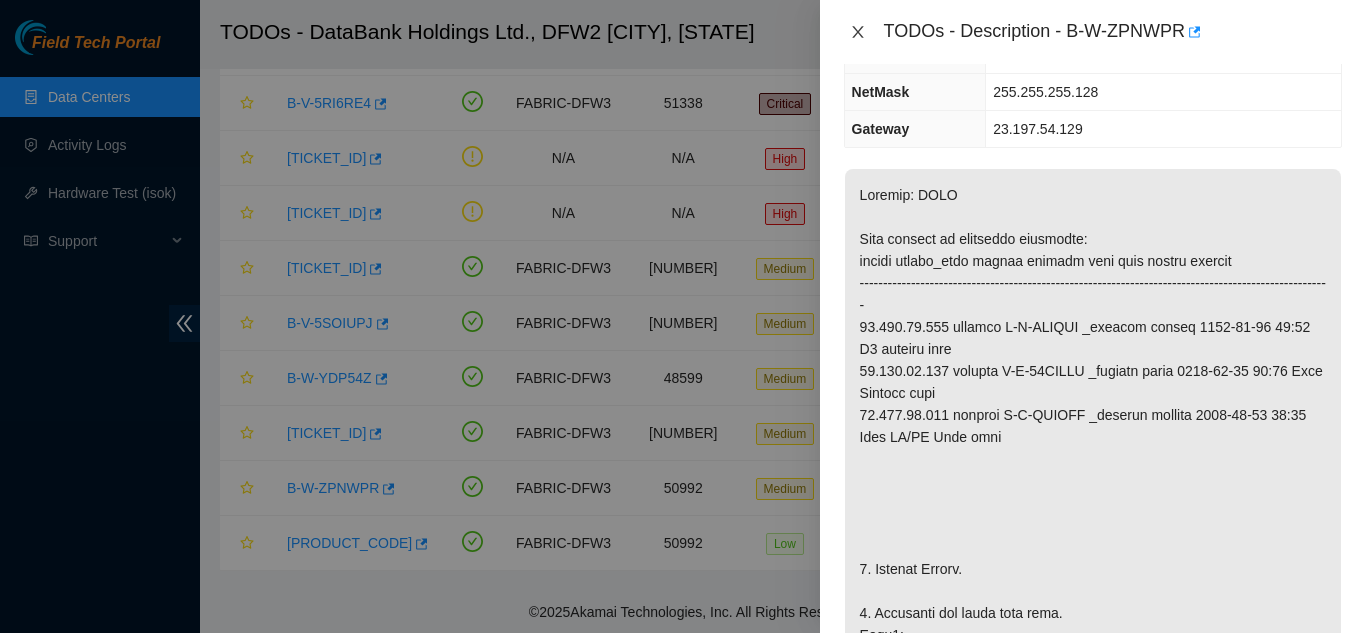 click 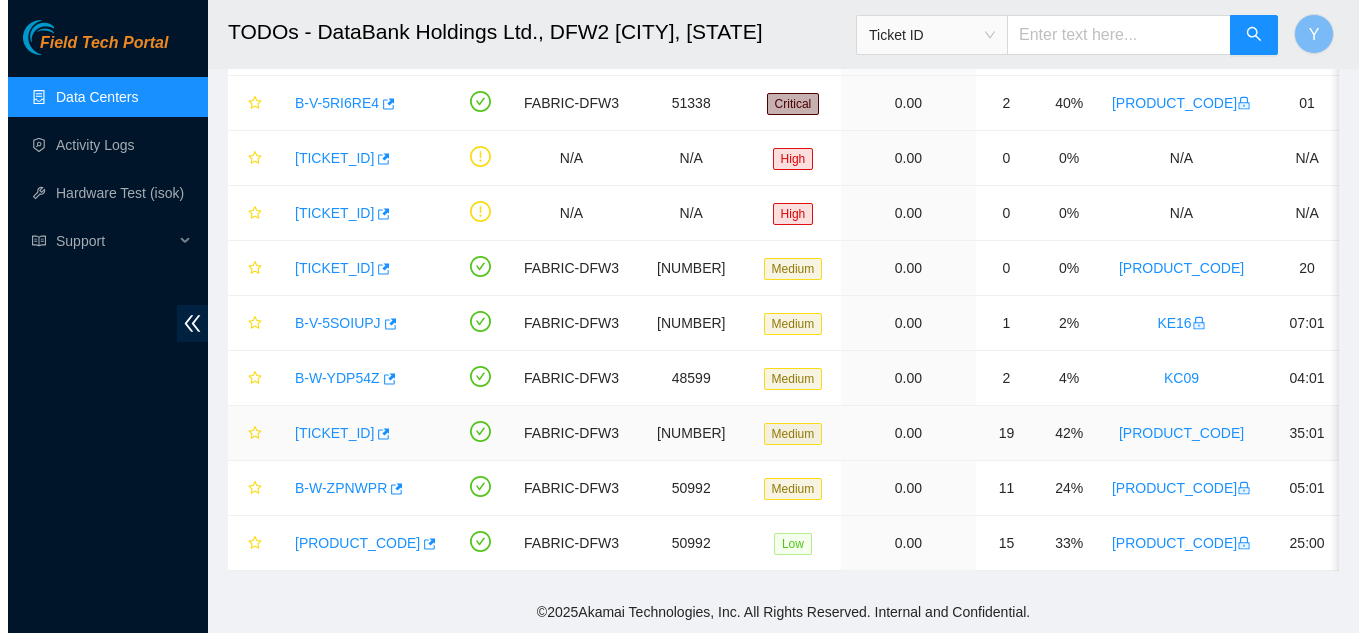 scroll, scrollTop: 266, scrollLeft: 0, axis: vertical 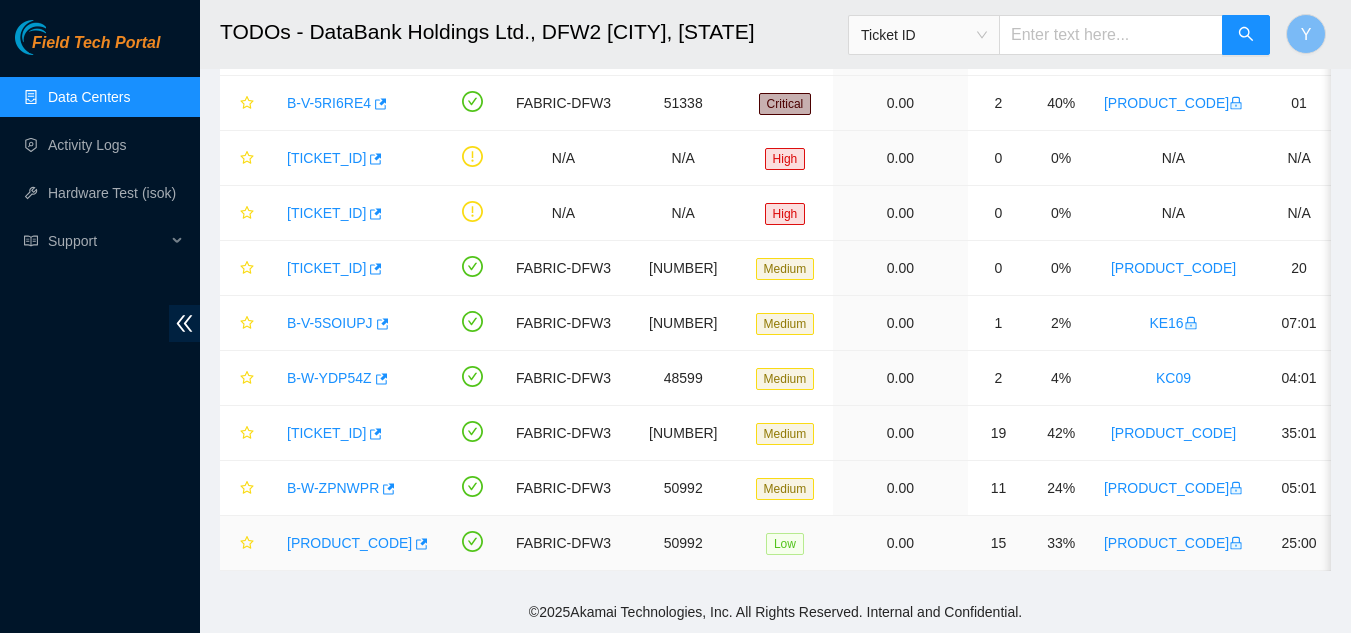 click on "B-W-13EFTJR" at bounding box center (349, 543) 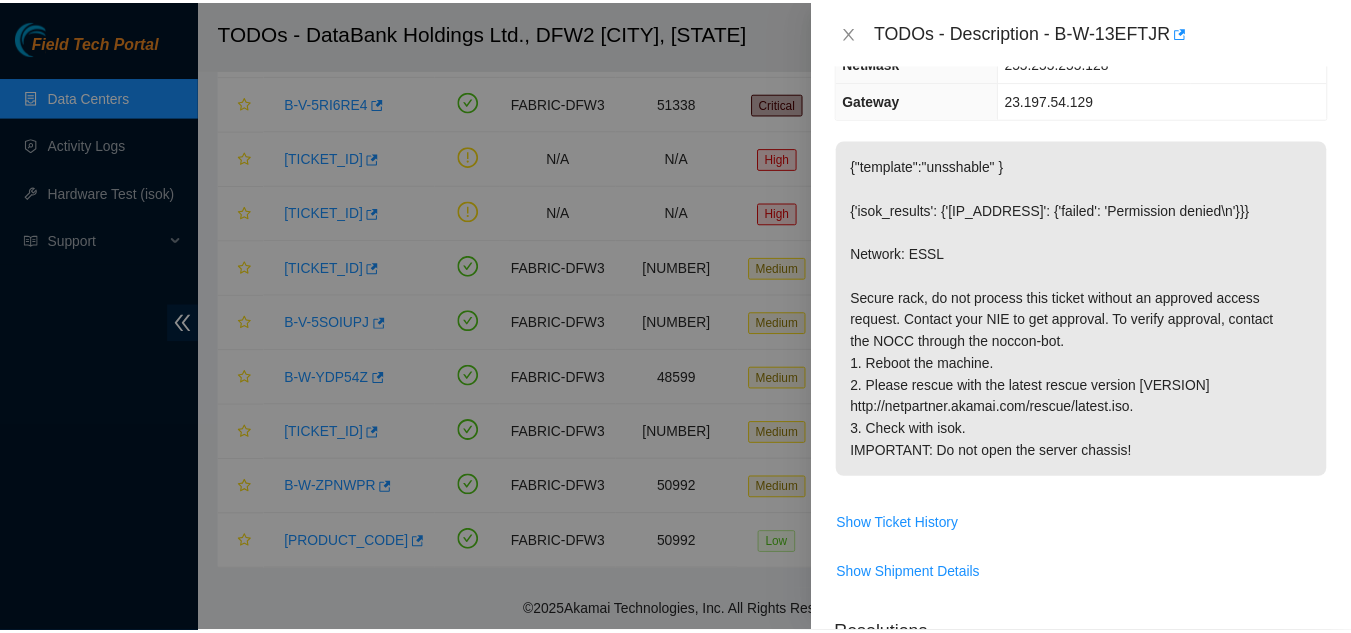 scroll, scrollTop: 200, scrollLeft: 0, axis: vertical 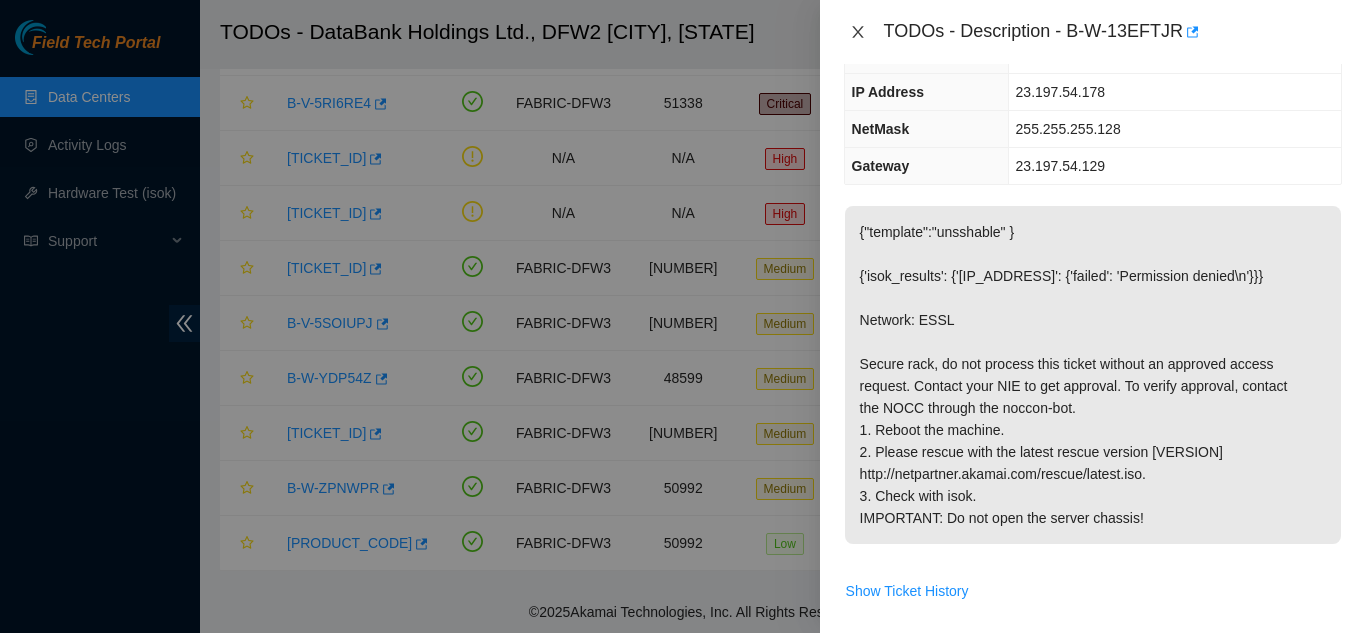 click 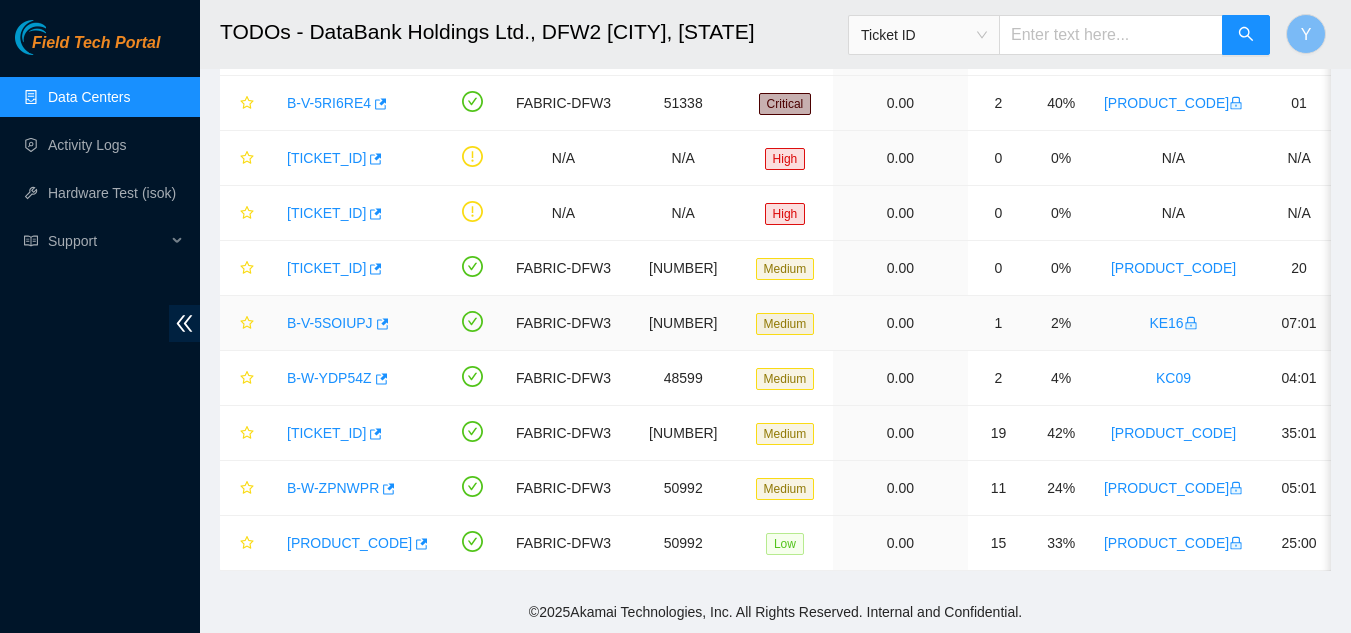 scroll, scrollTop: 266, scrollLeft: 0, axis: vertical 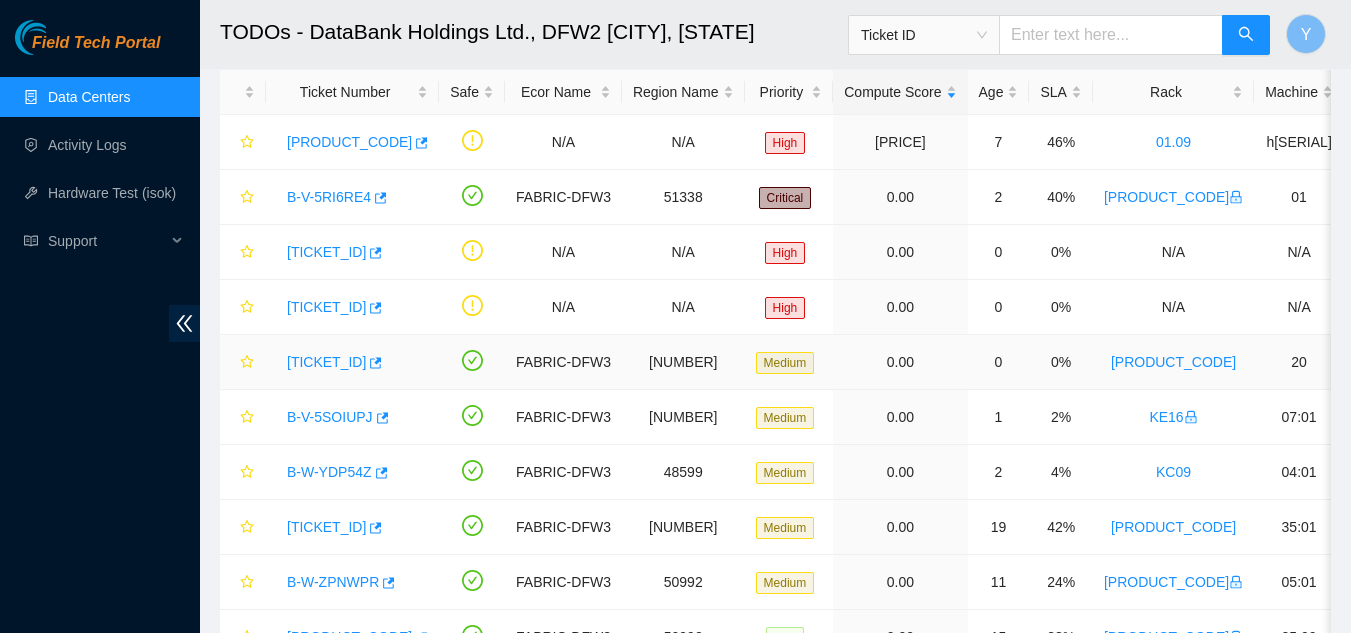 click on "[SERIAL_NUMBER]" at bounding box center [326, 362] 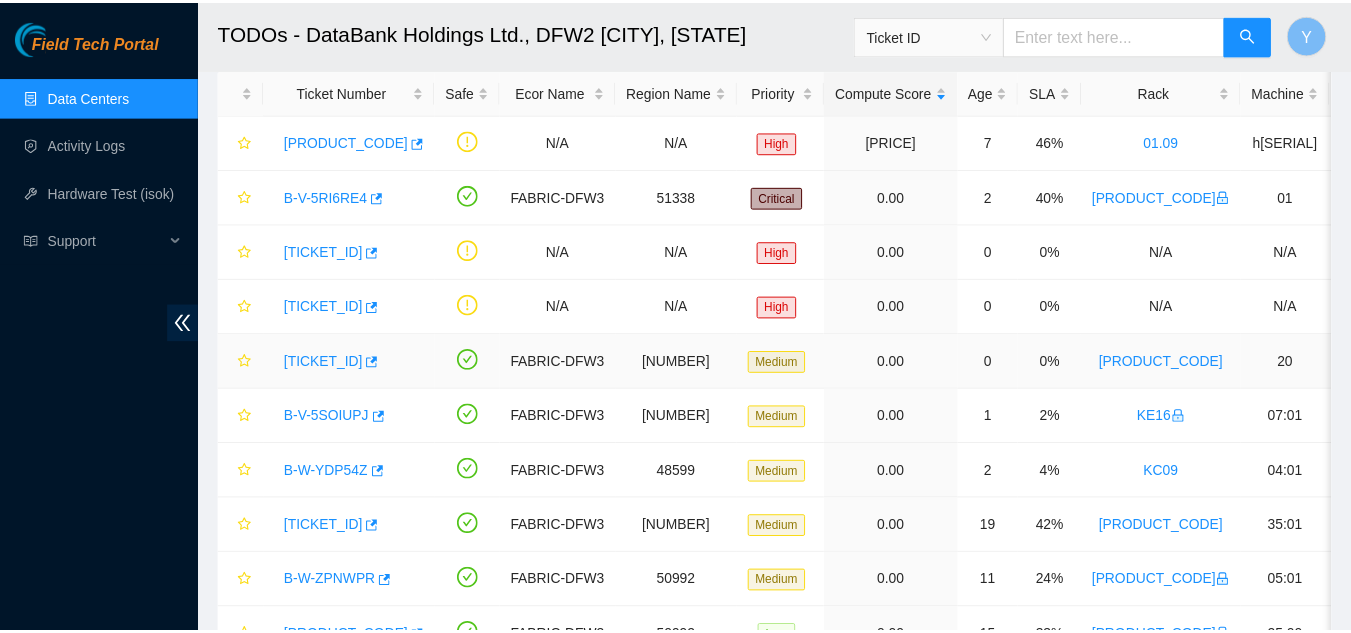 scroll, scrollTop: 200, scrollLeft: 0, axis: vertical 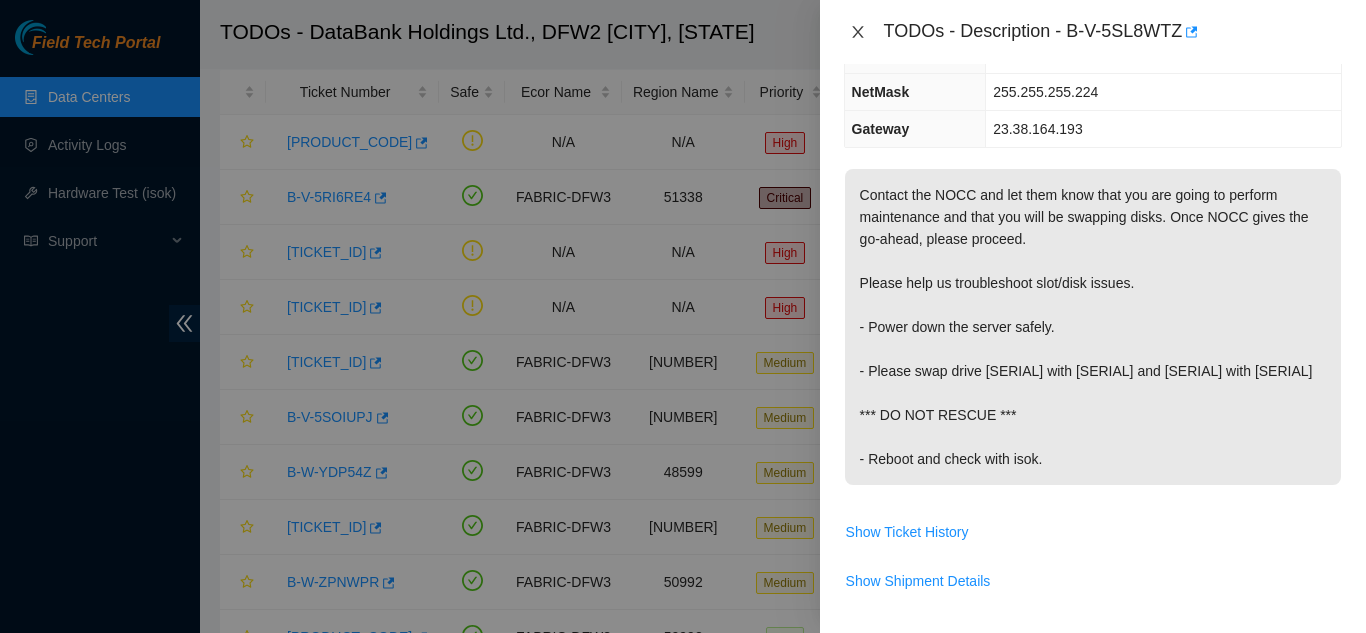 click 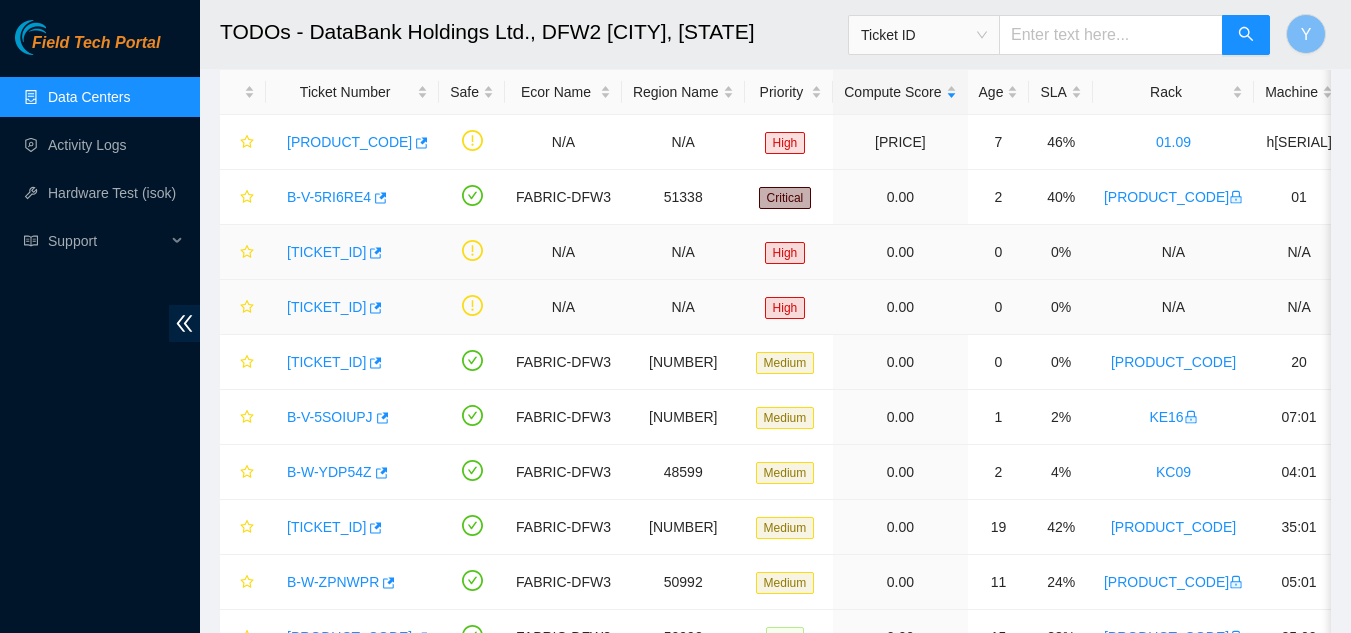 scroll, scrollTop: 266, scrollLeft: 0, axis: vertical 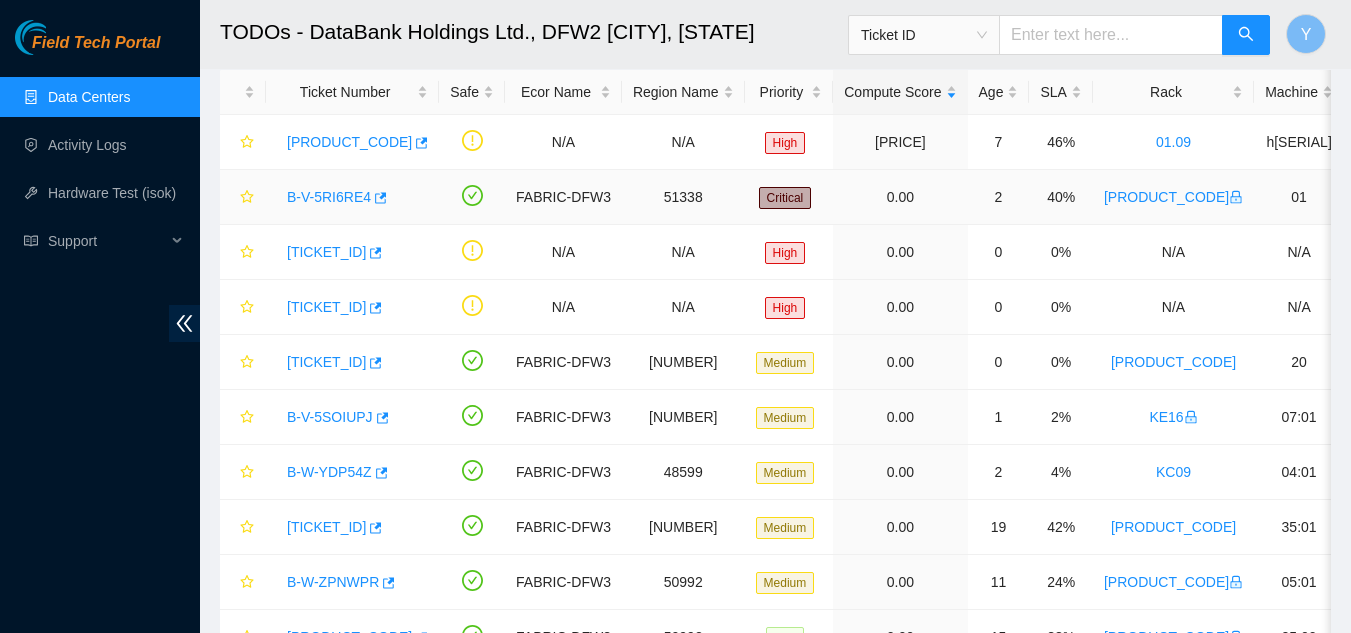 click on "B-V-5RI6RE4" at bounding box center (329, 197) 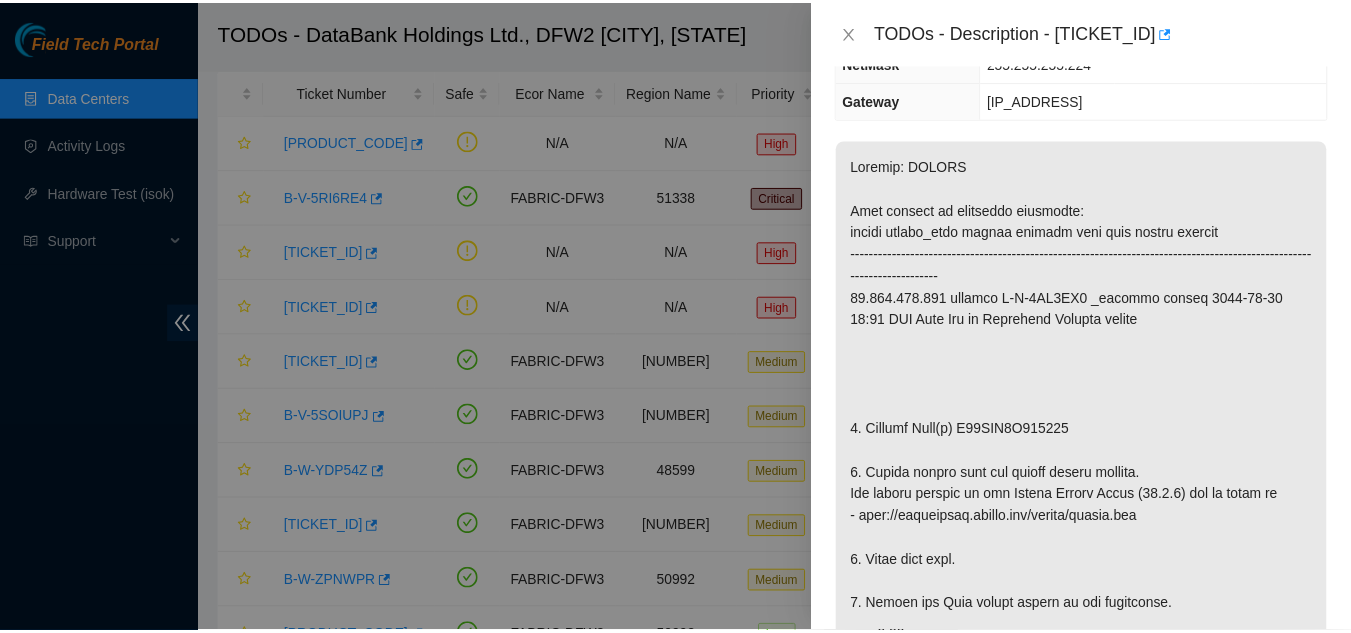 scroll, scrollTop: 200, scrollLeft: 0, axis: vertical 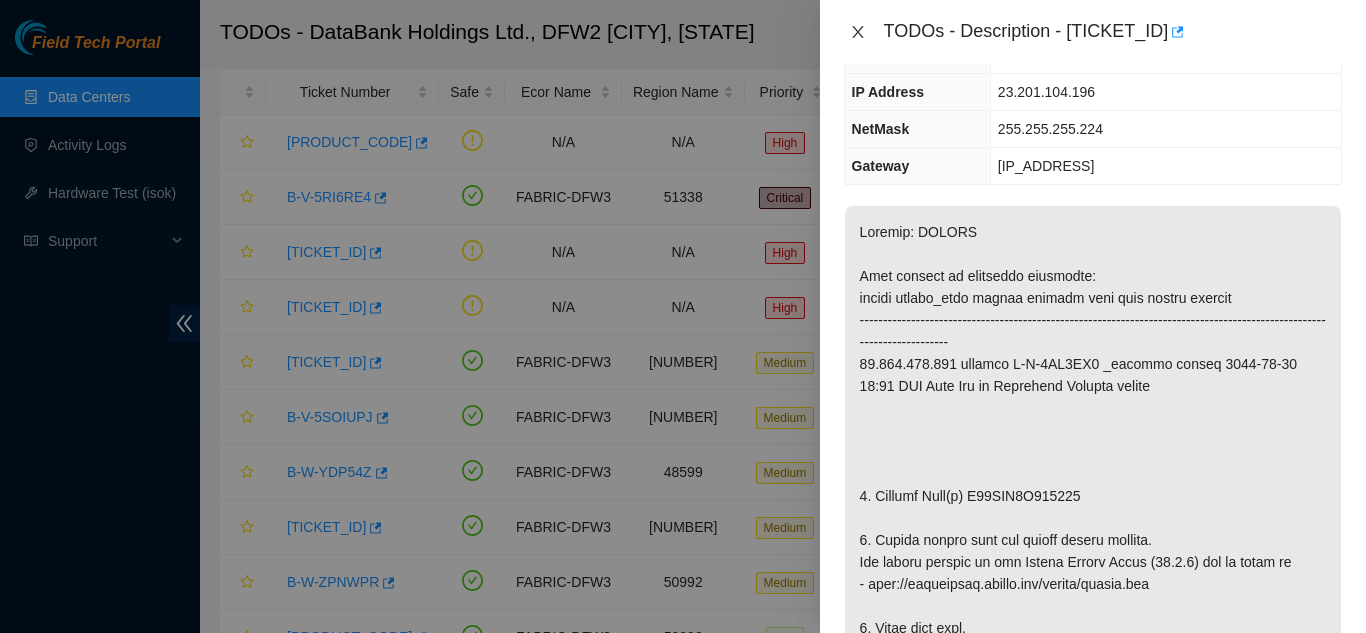 click 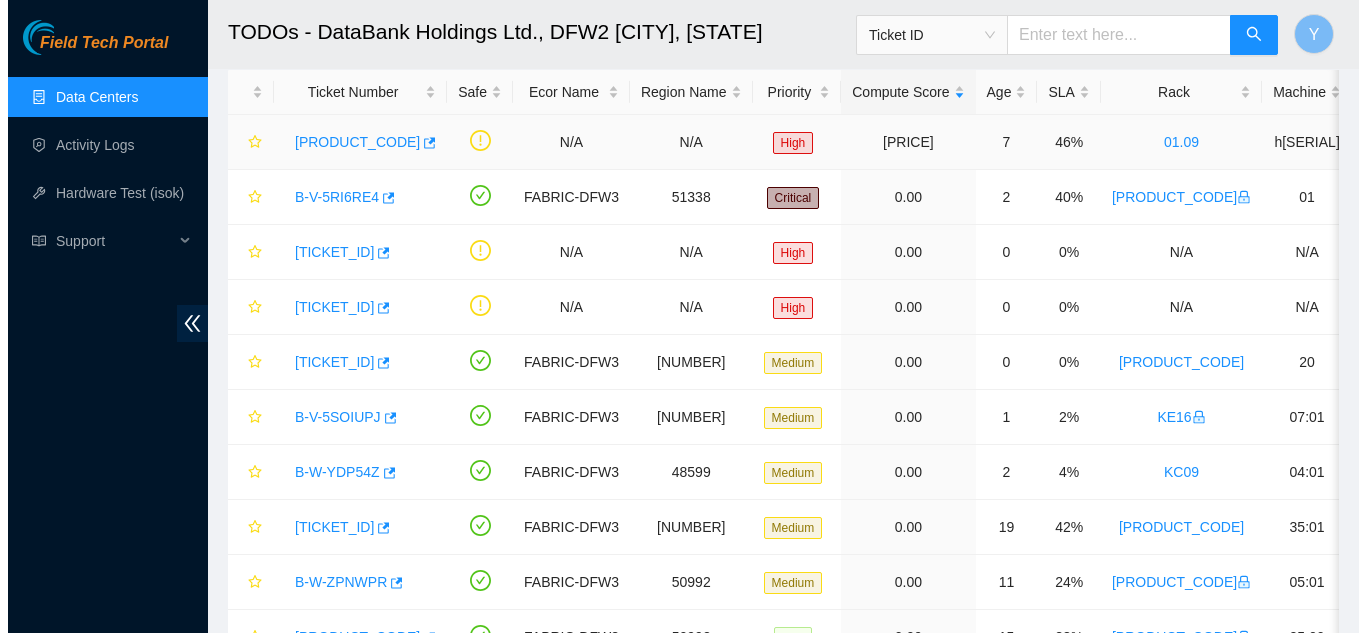 scroll, scrollTop: 266, scrollLeft: 0, axis: vertical 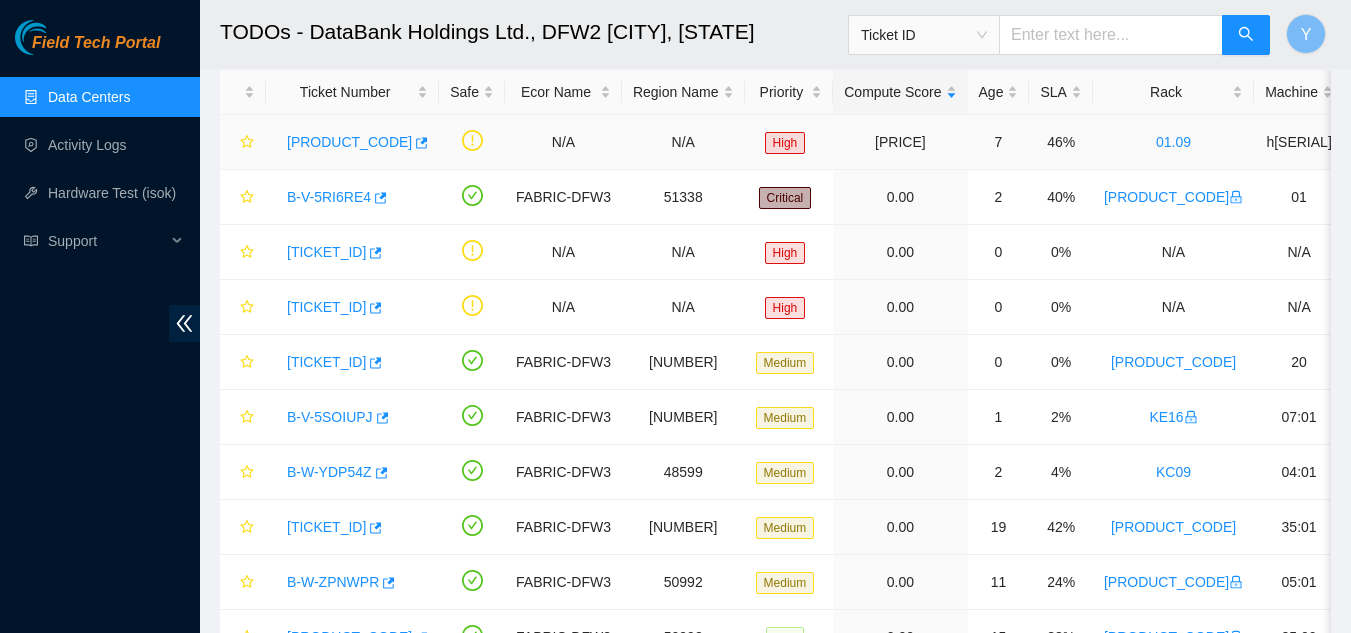 click on "B-W-13HWUBR" at bounding box center [349, 142] 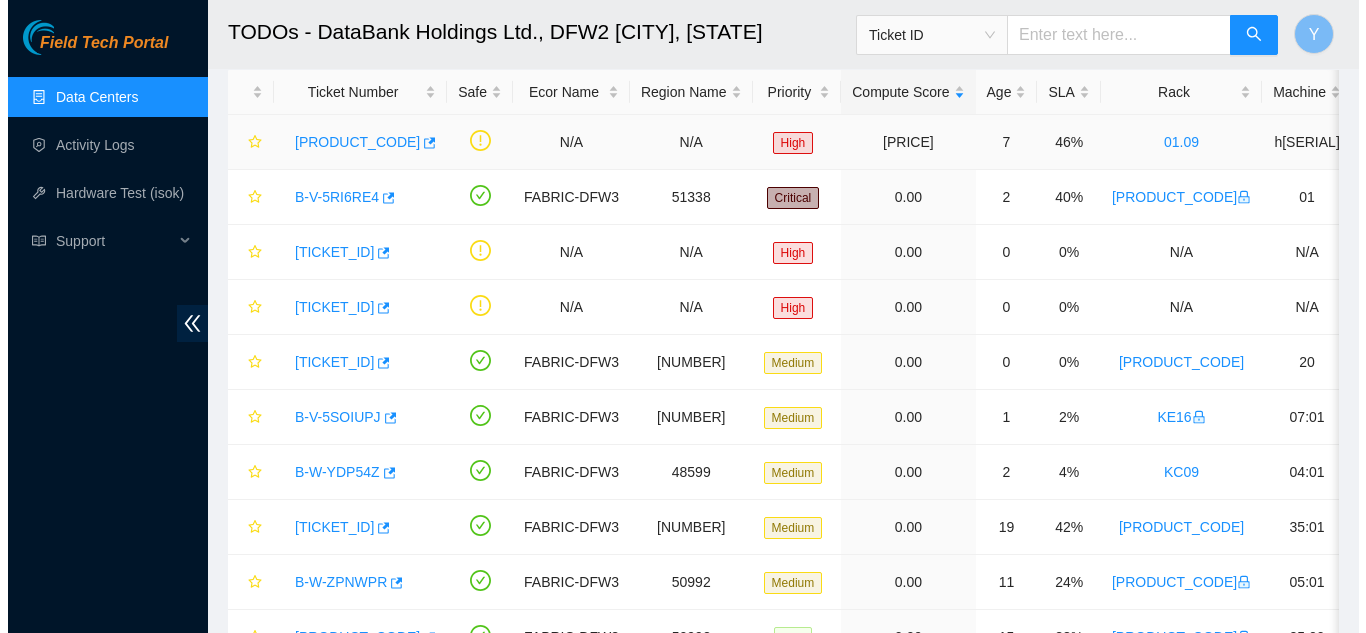 scroll, scrollTop: 244, scrollLeft: 0, axis: vertical 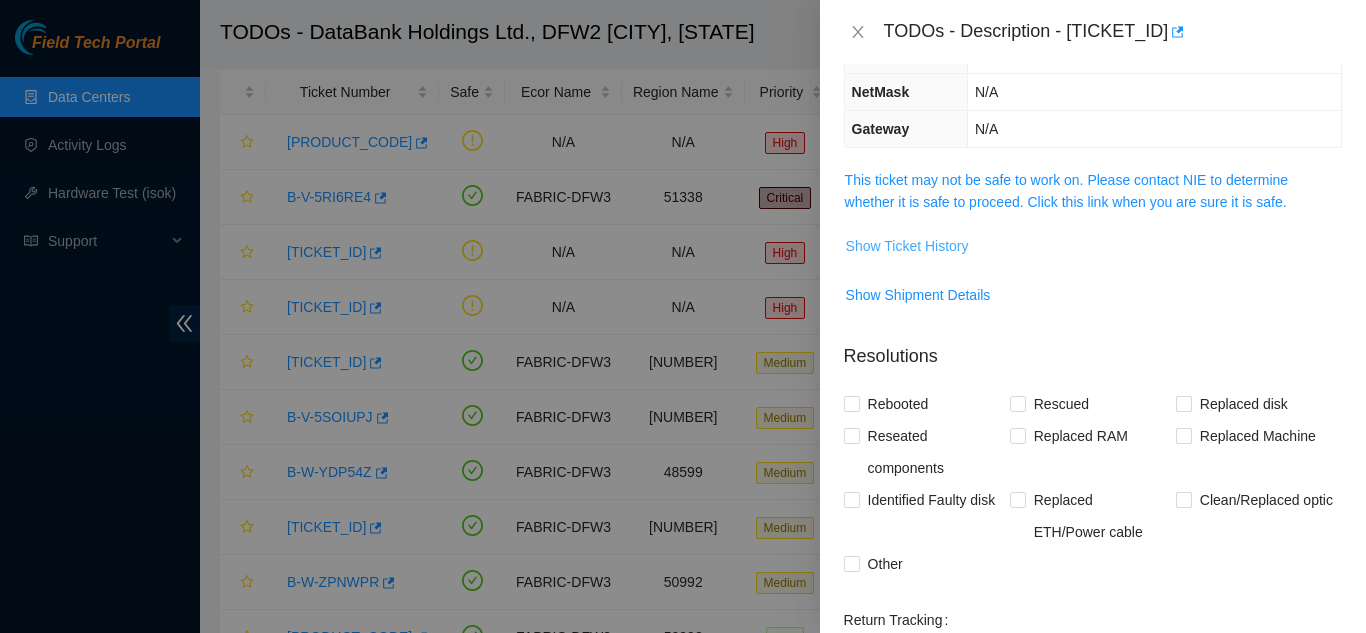 click on "Show Ticket History" at bounding box center [907, 246] 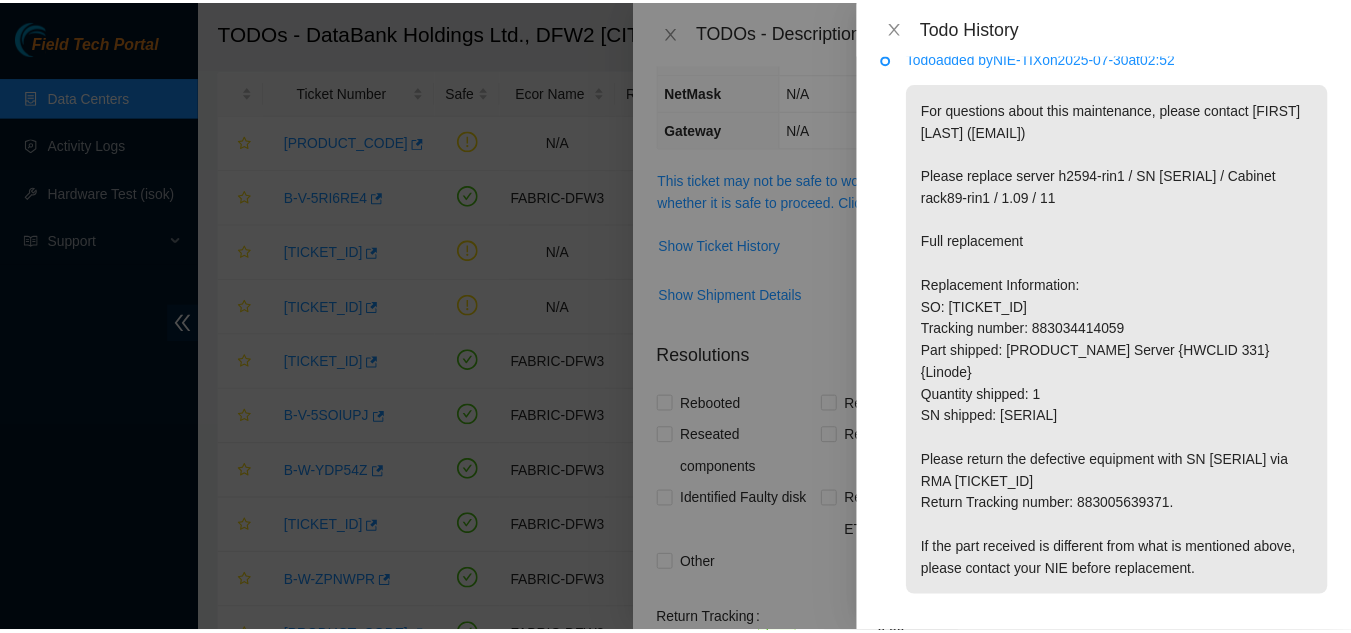 scroll, scrollTop: 0, scrollLeft: 0, axis: both 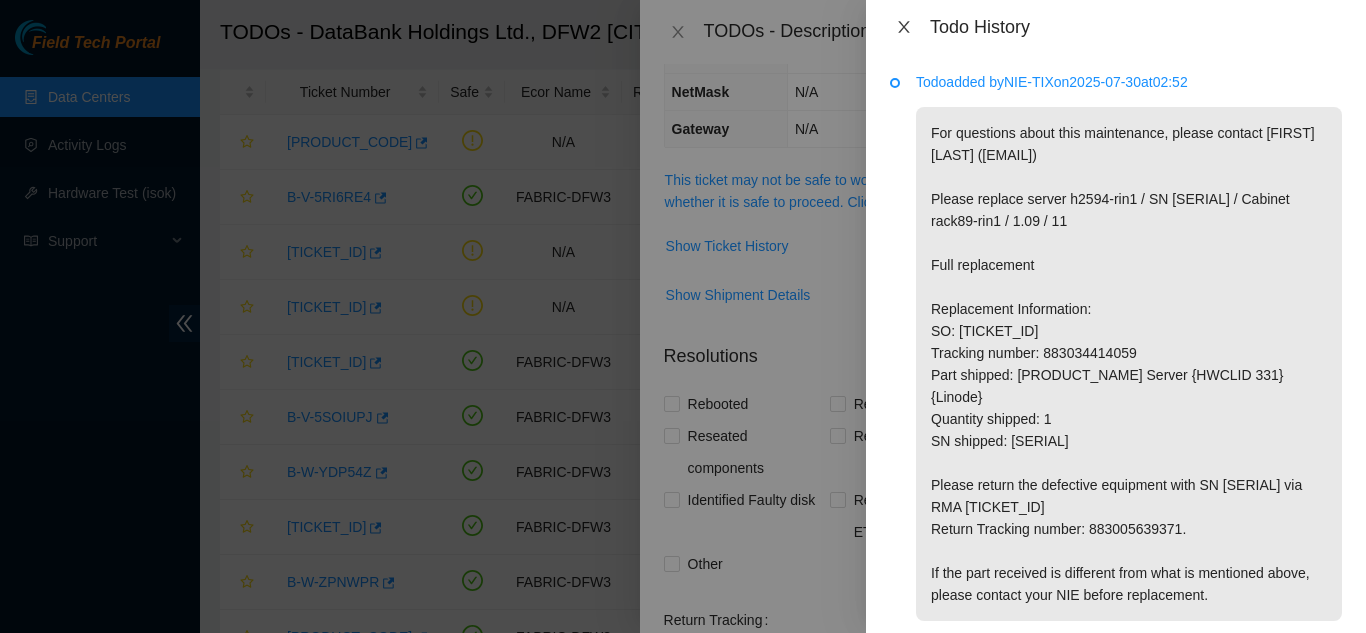 click 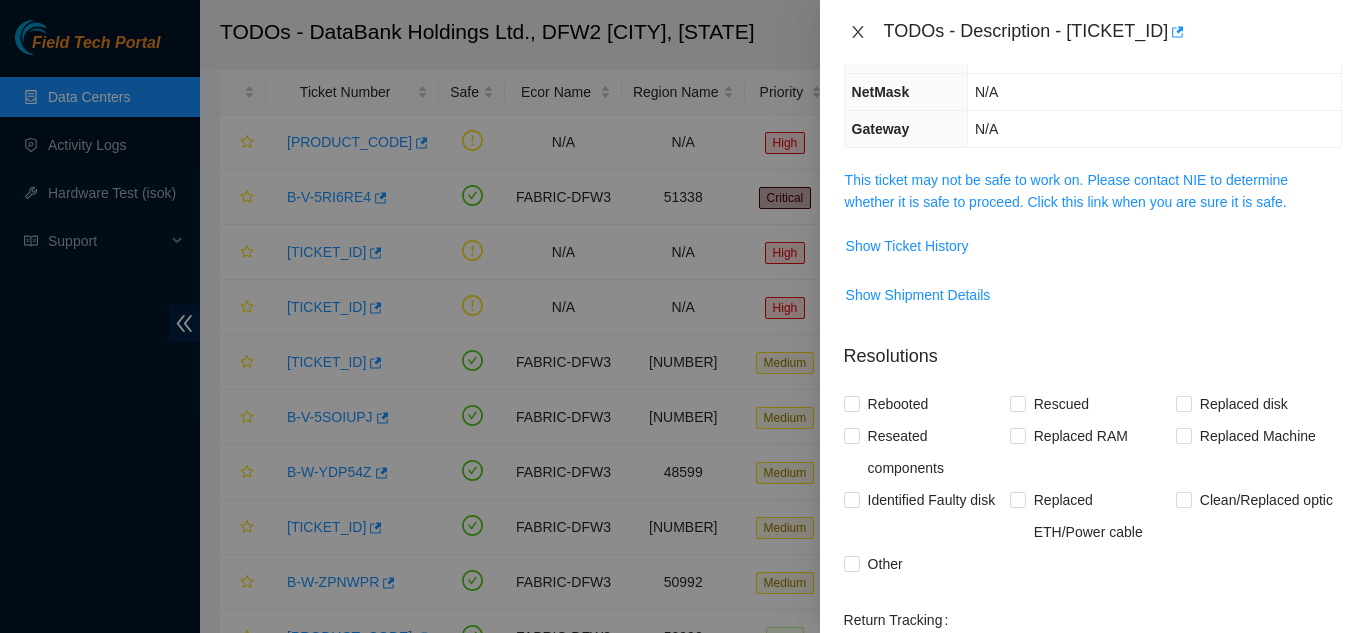 click 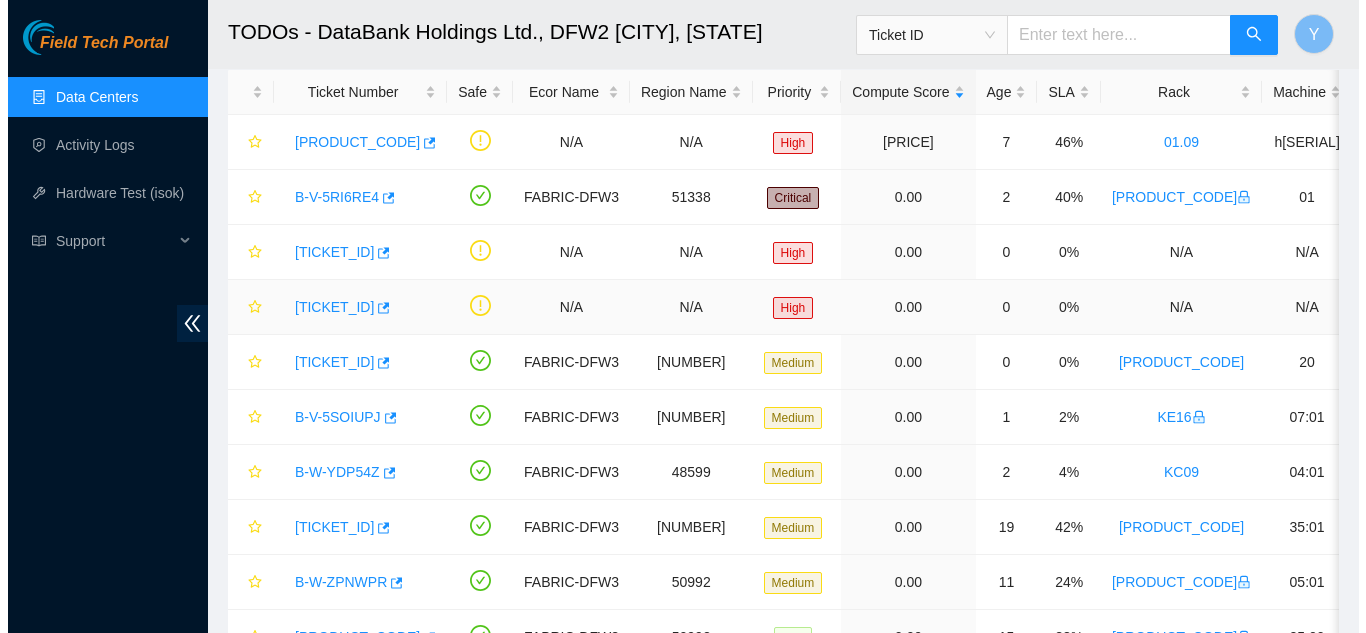 scroll, scrollTop: 266, scrollLeft: 0, axis: vertical 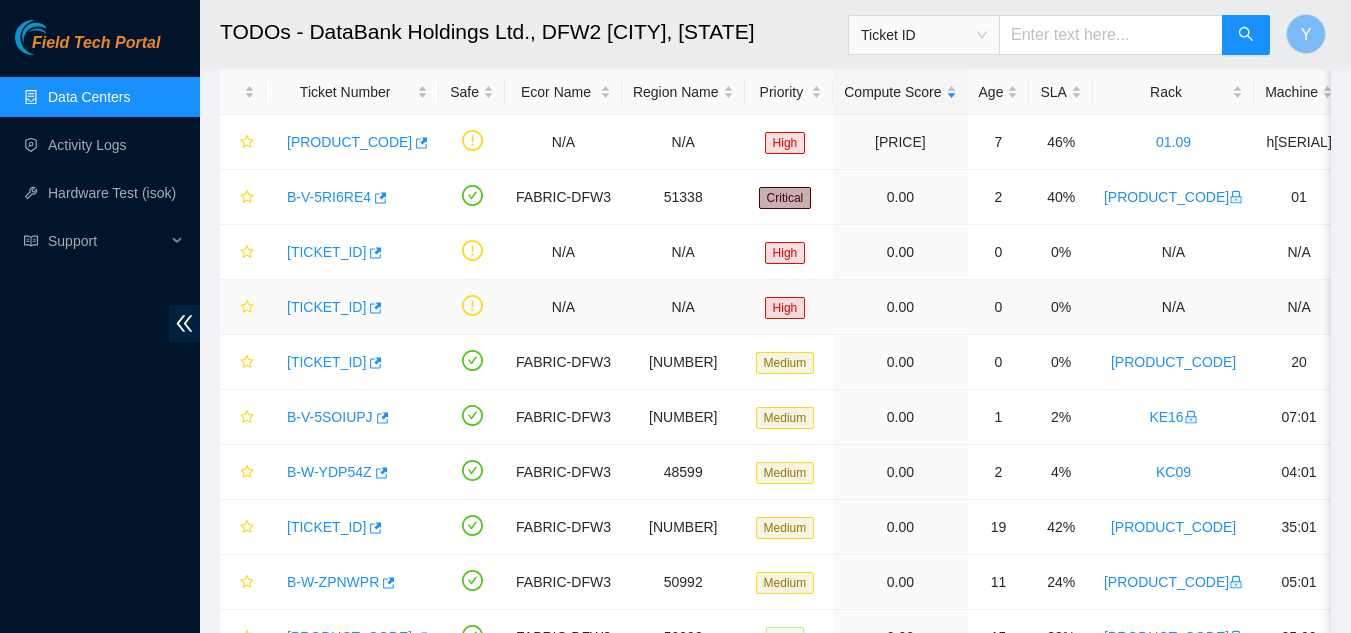 click on "[SERIAL_NUMBER]" at bounding box center (326, 307) 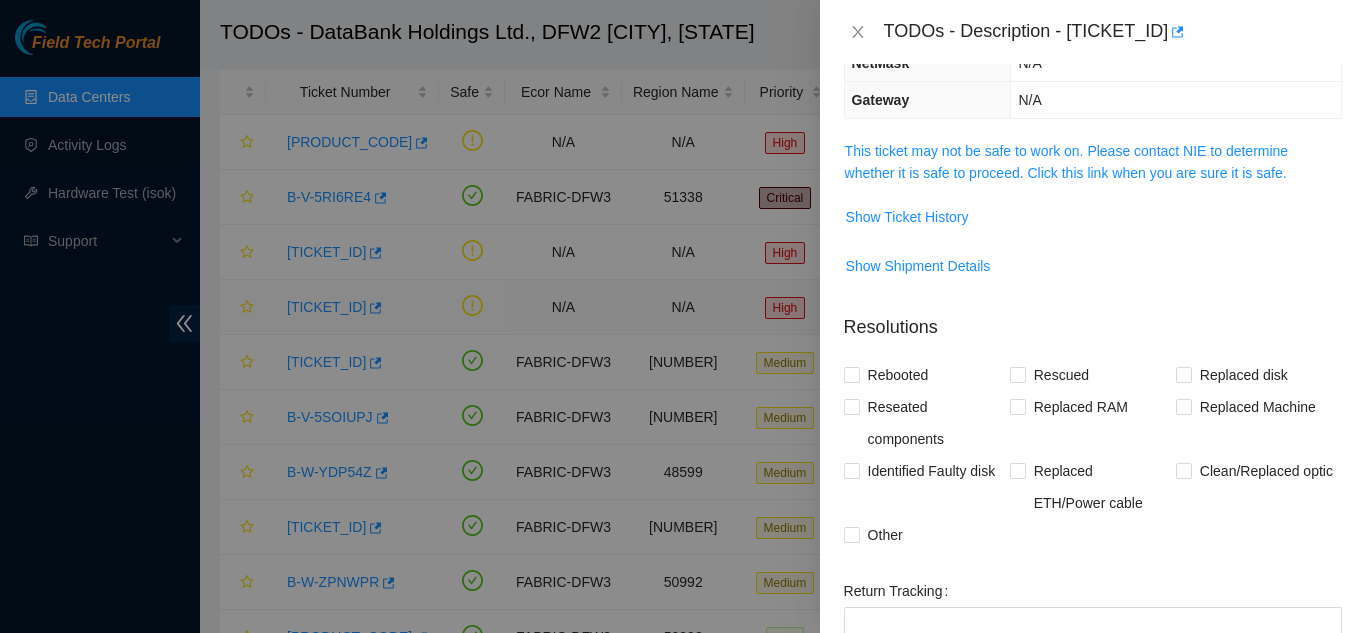 scroll, scrollTop: 200, scrollLeft: 0, axis: vertical 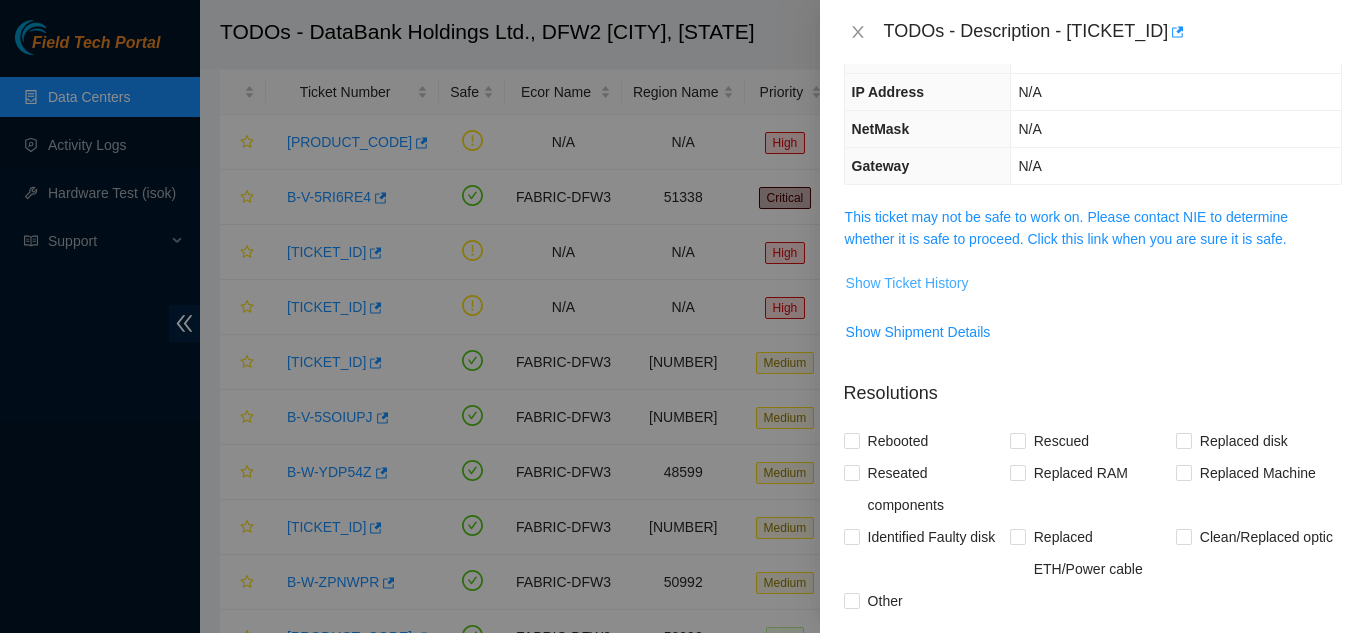 click on "Show Ticket History" at bounding box center (907, 283) 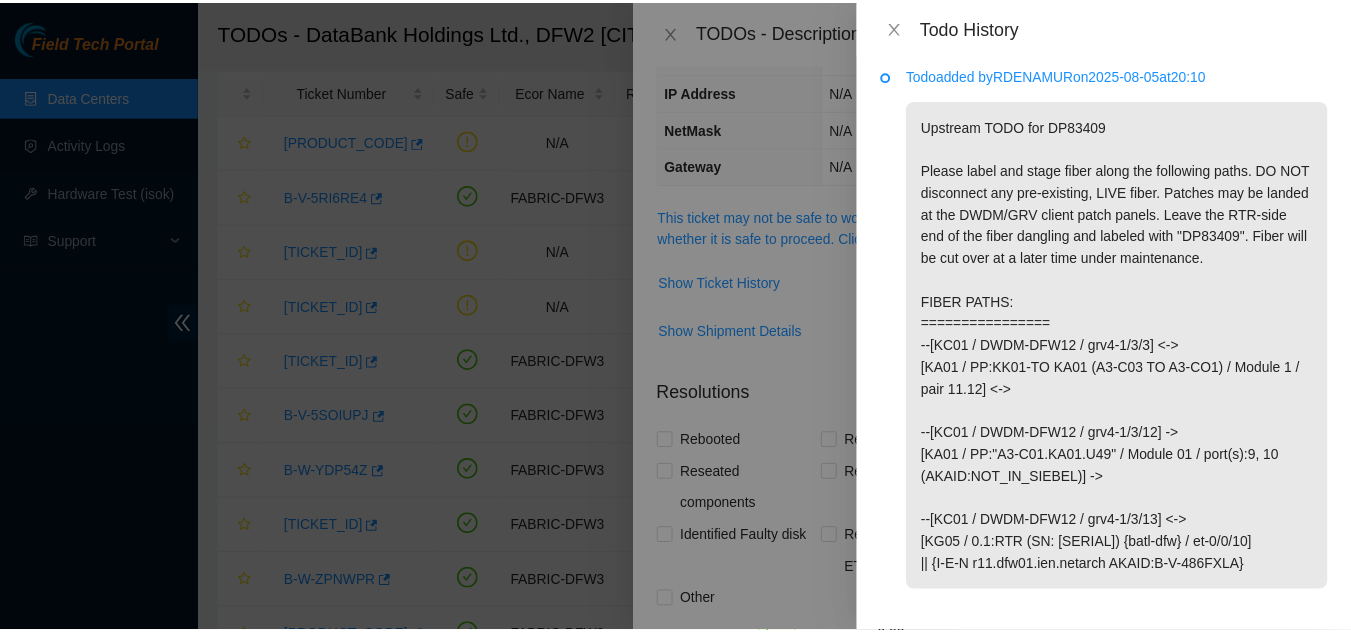 scroll, scrollTop: 0, scrollLeft: 0, axis: both 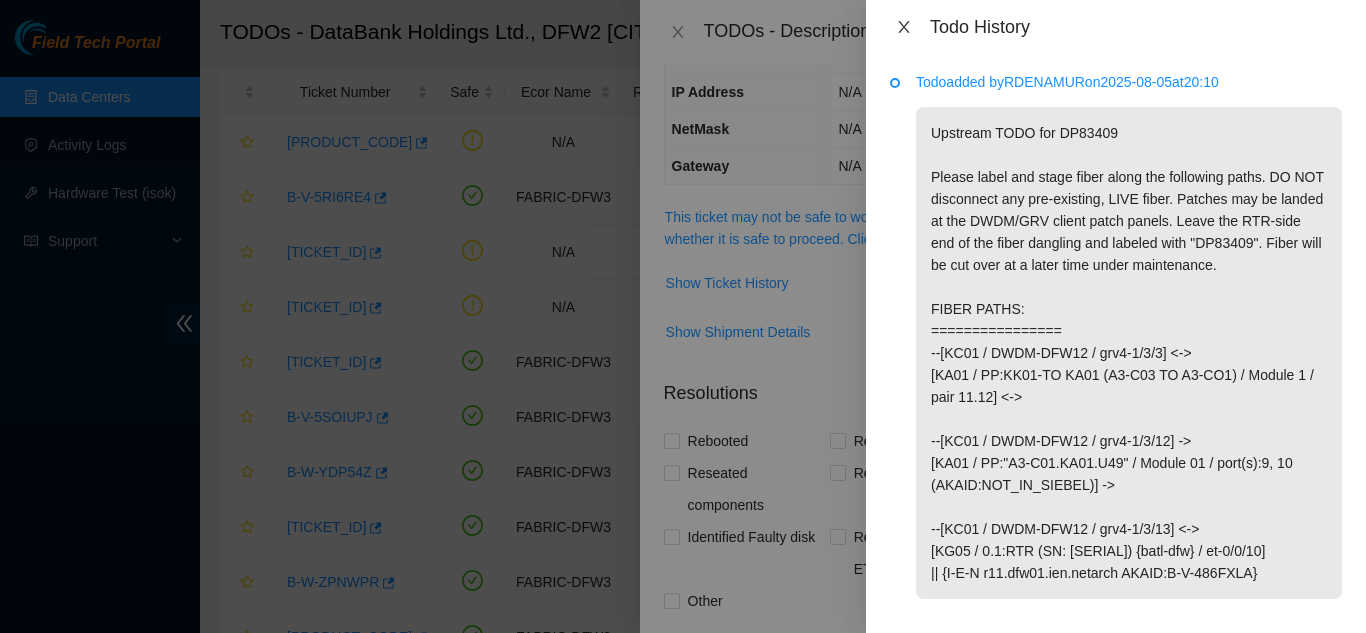 click 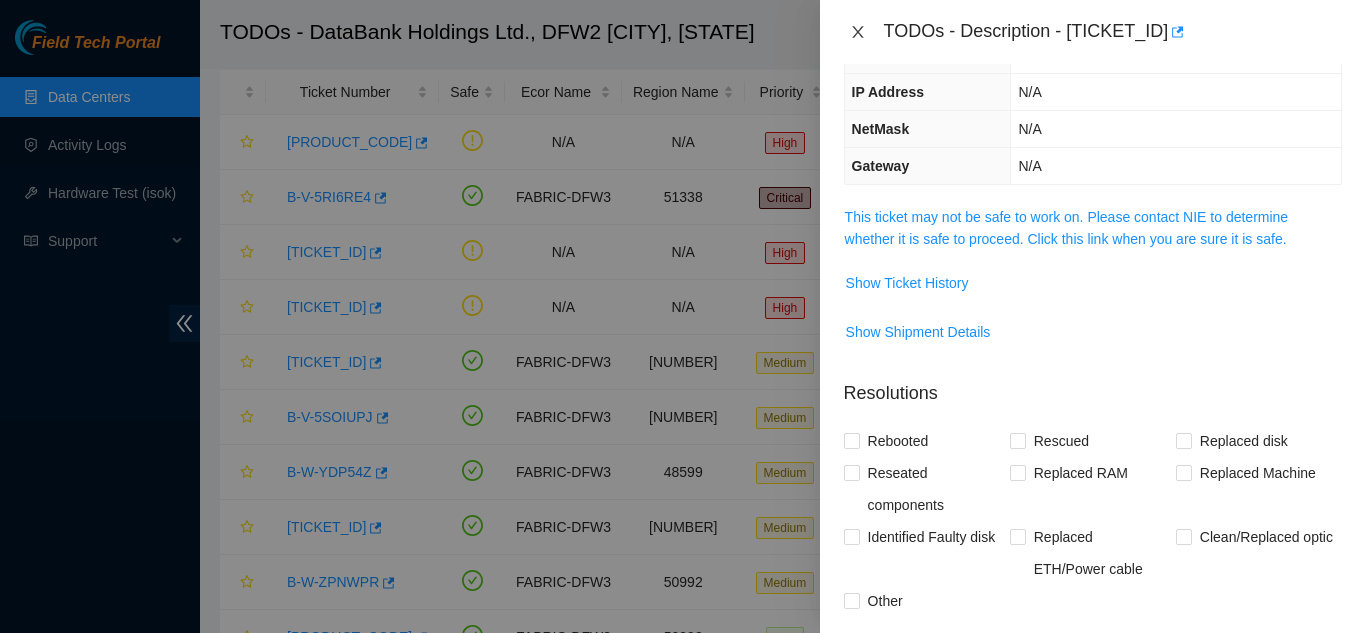 click 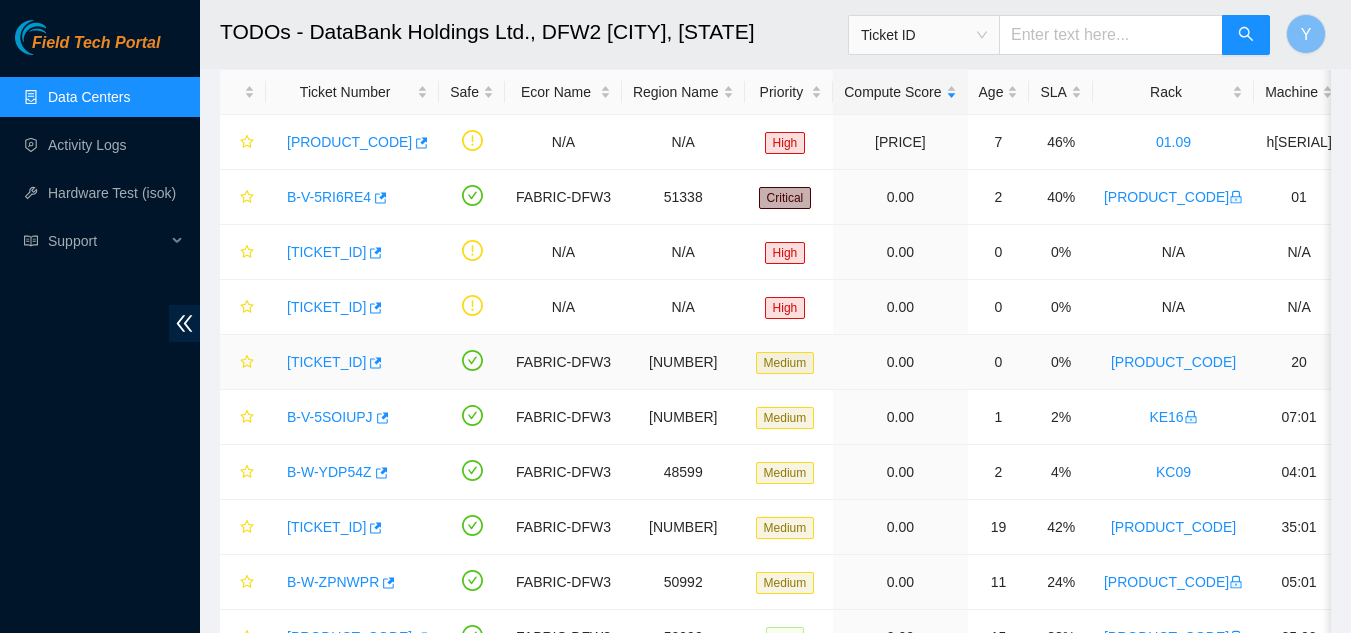 scroll, scrollTop: 266, scrollLeft: 0, axis: vertical 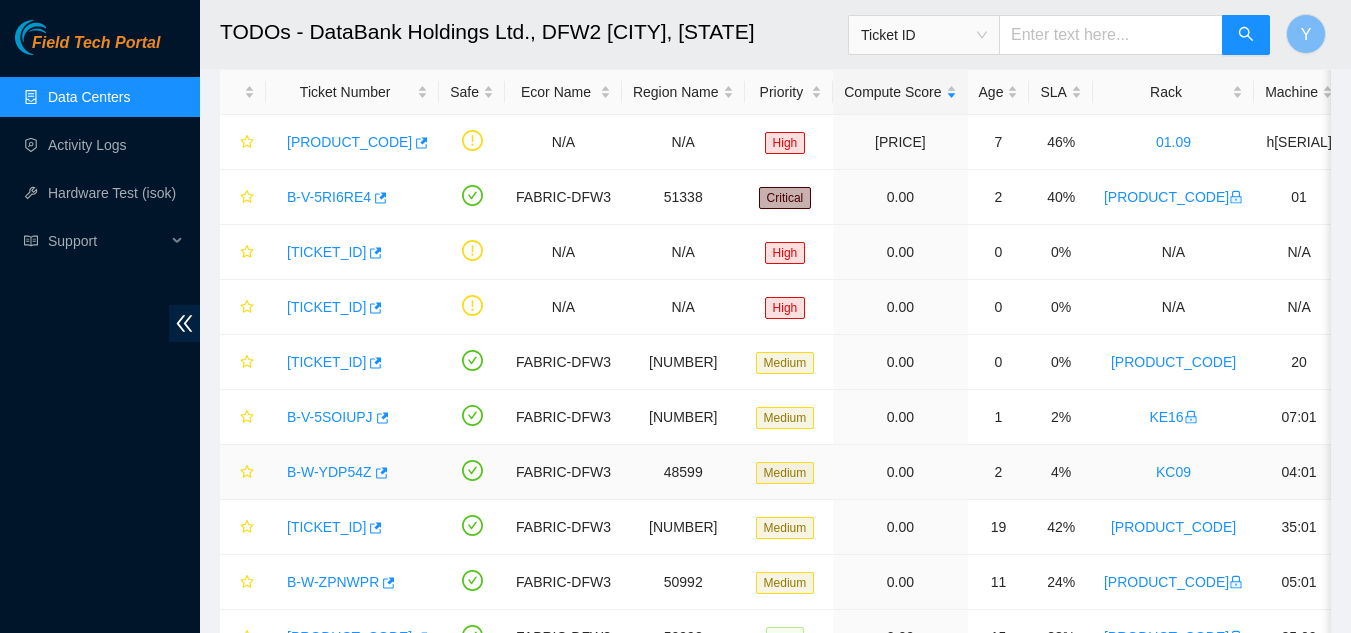 click on "B-W-YDP54Z" at bounding box center [329, 472] 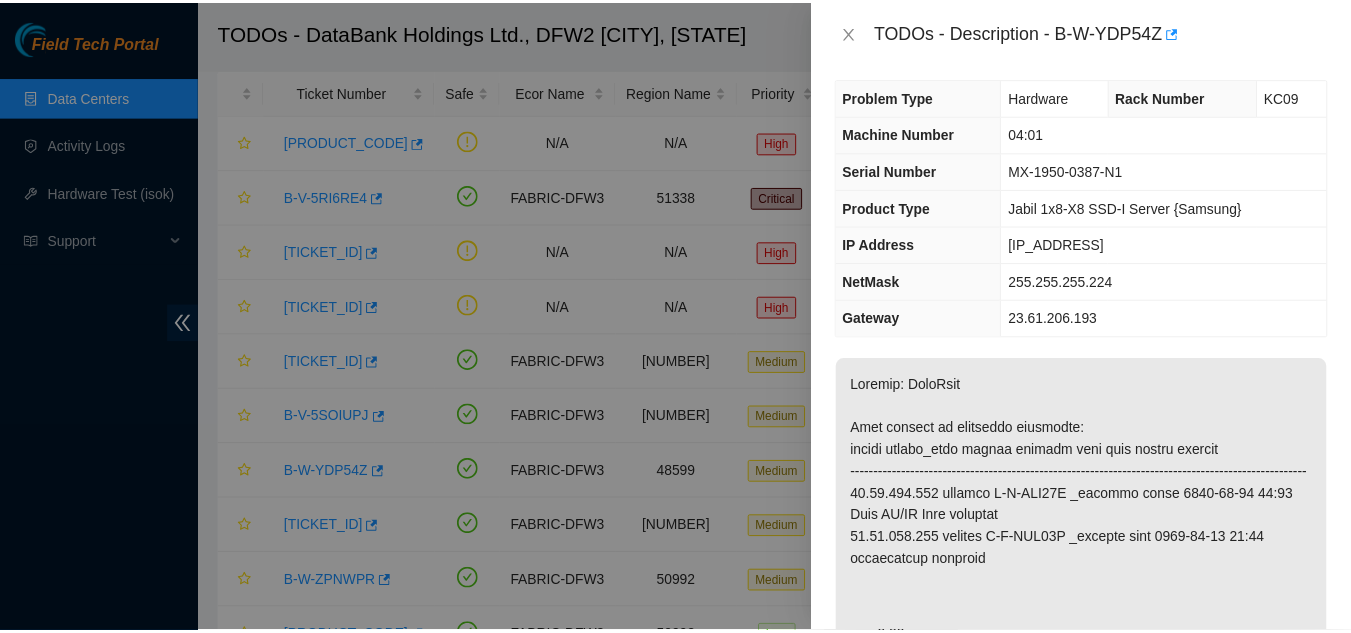 scroll, scrollTop: 0, scrollLeft: 0, axis: both 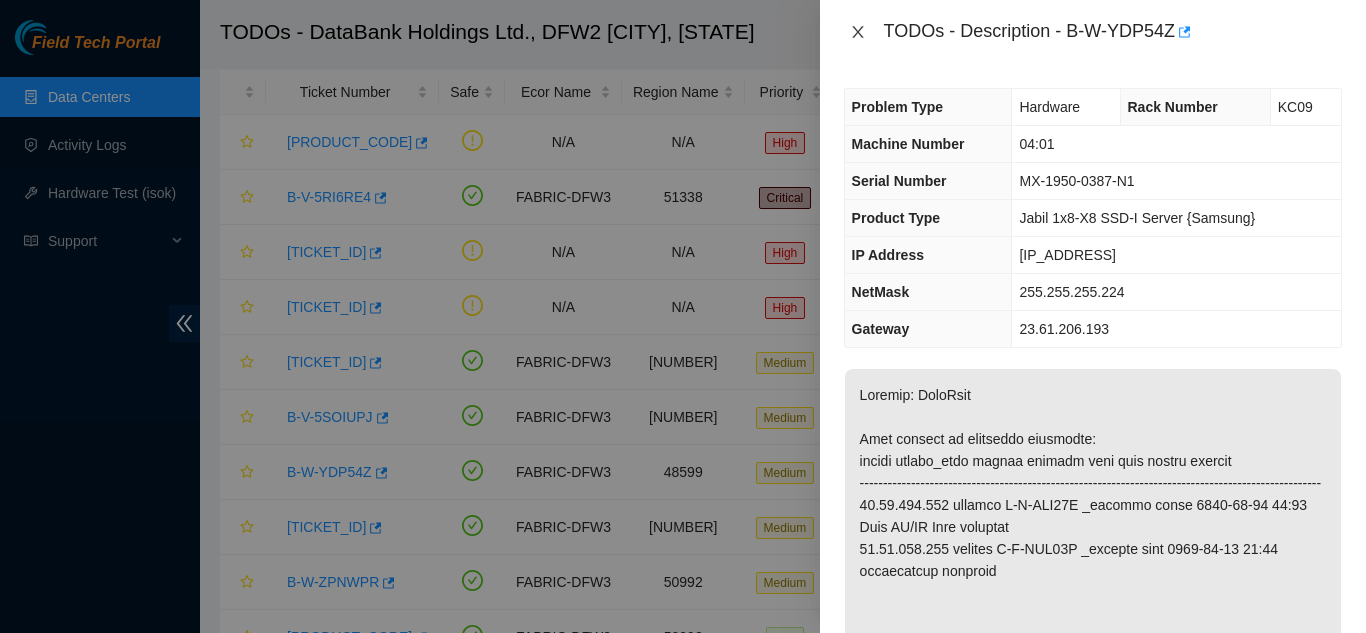 click 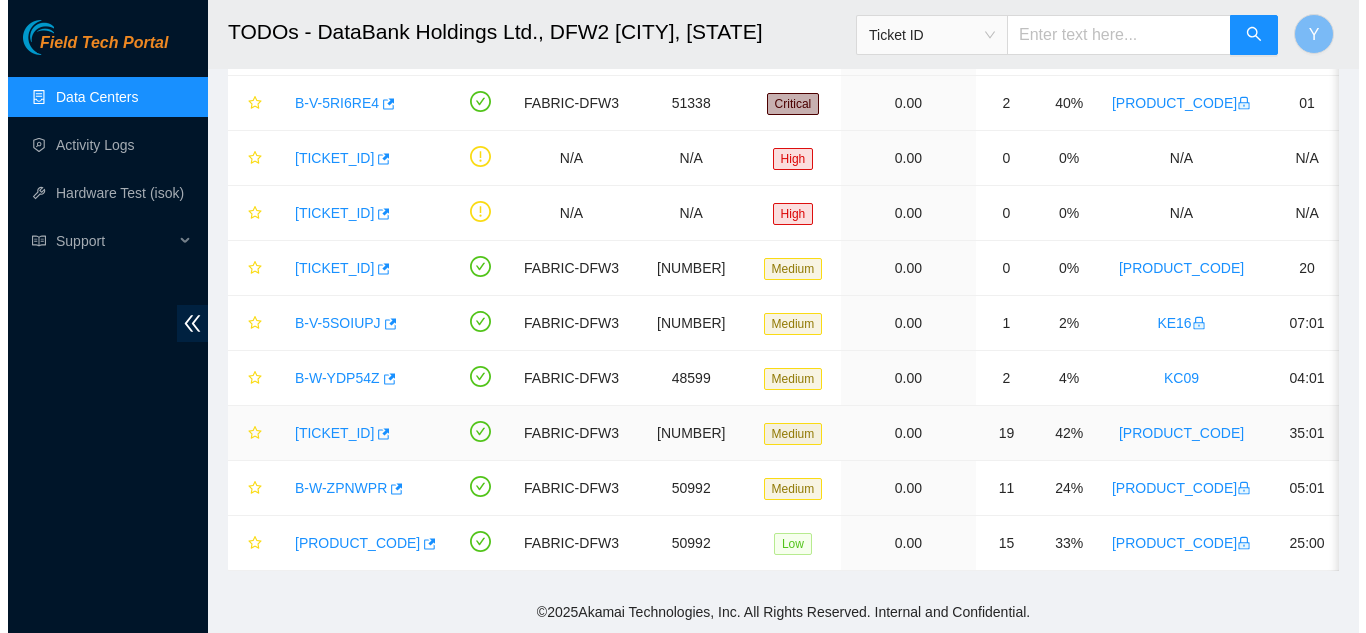 scroll, scrollTop: 209, scrollLeft: 0, axis: vertical 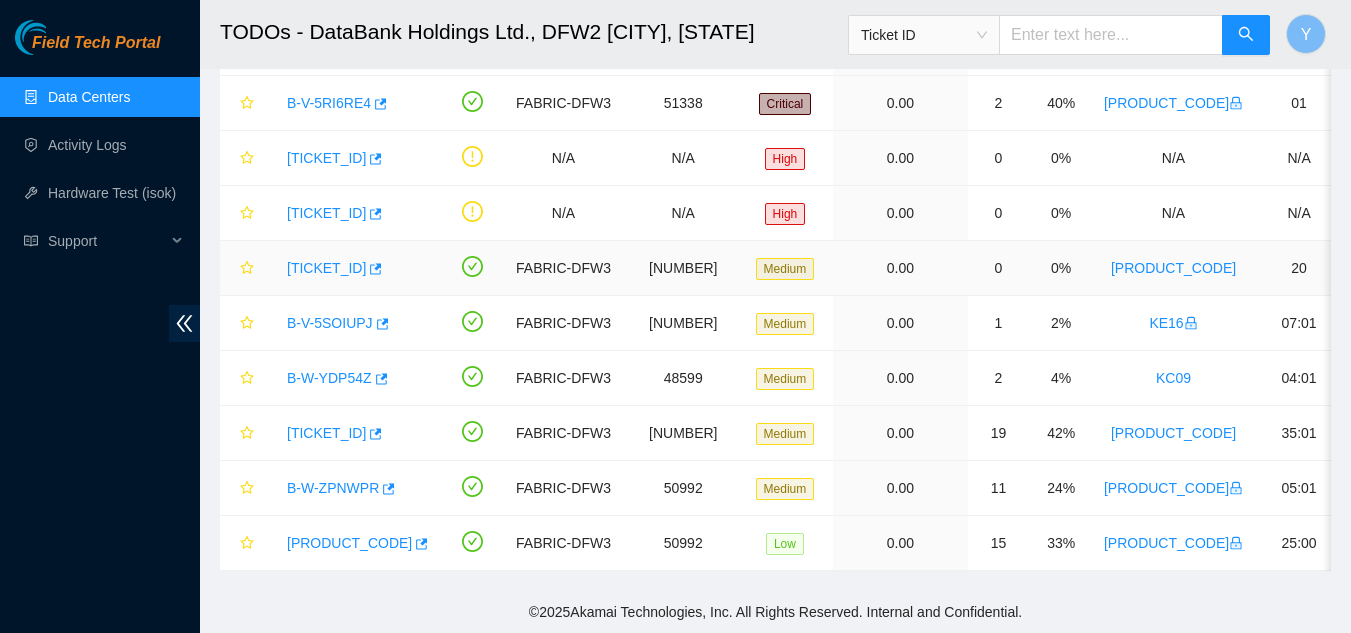 click on "[SERIAL_NUMBER]" at bounding box center (326, 268) 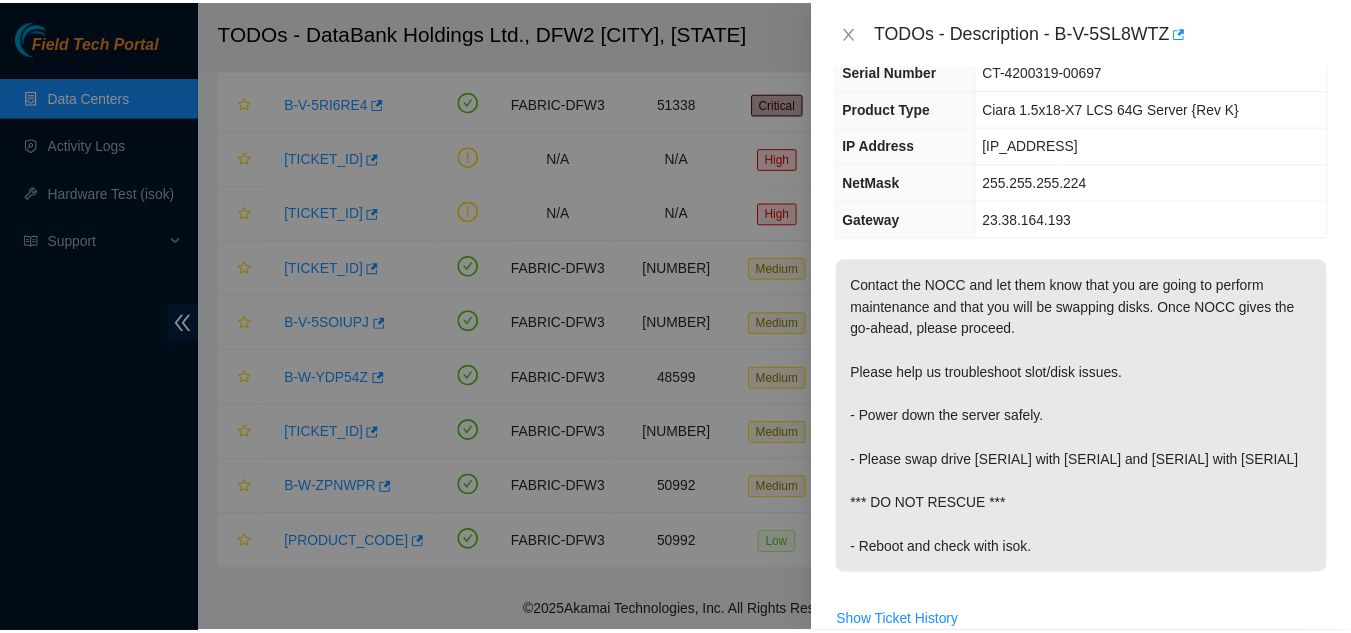 scroll, scrollTop: 0, scrollLeft: 0, axis: both 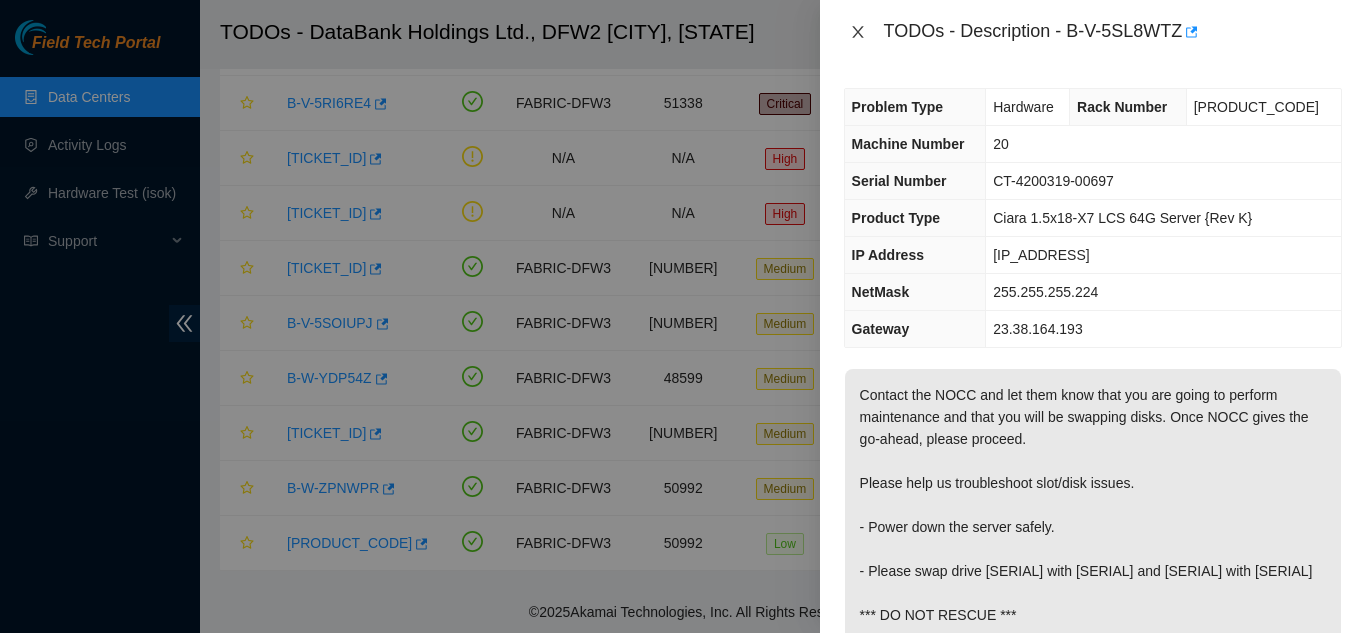 click 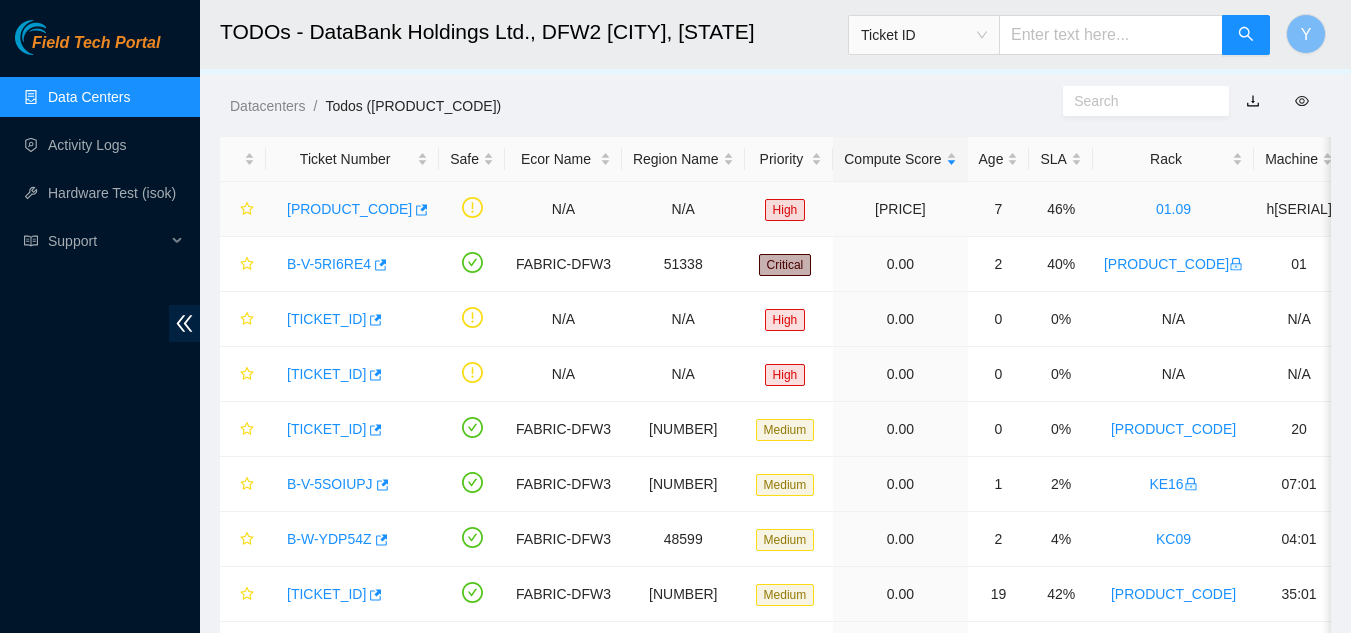 scroll, scrollTop: 9, scrollLeft: 0, axis: vertical 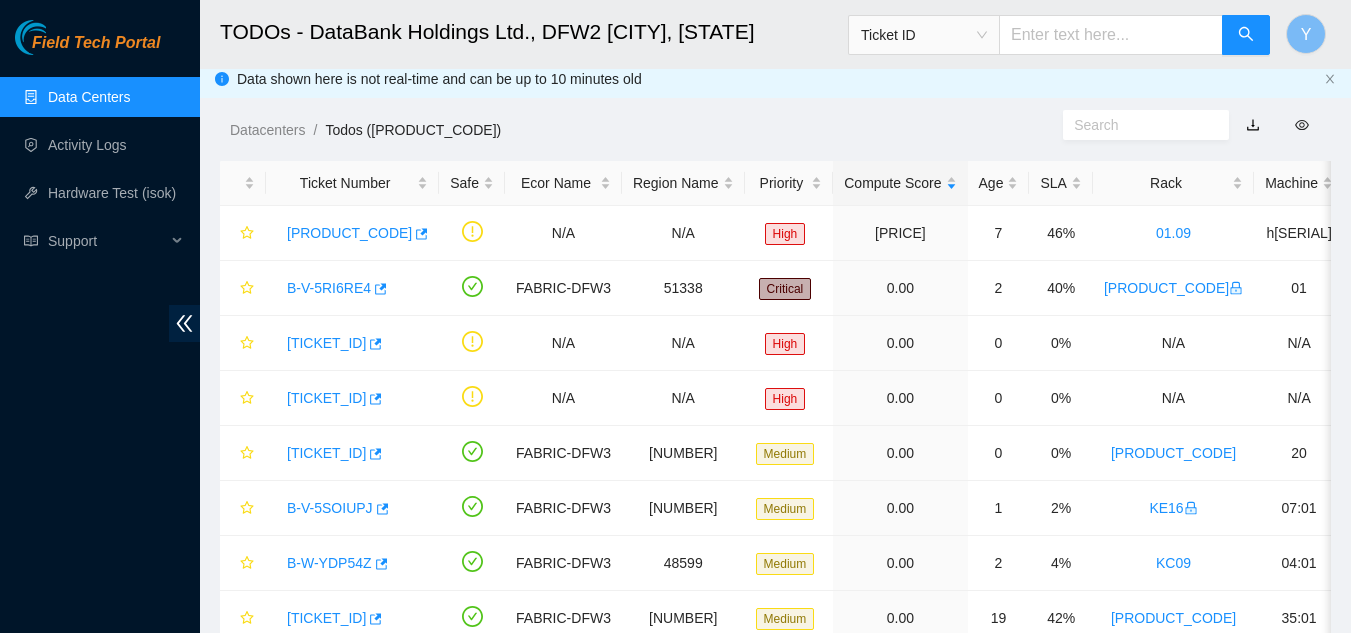 click on "Data Centers" at bounding box center (89, 97) 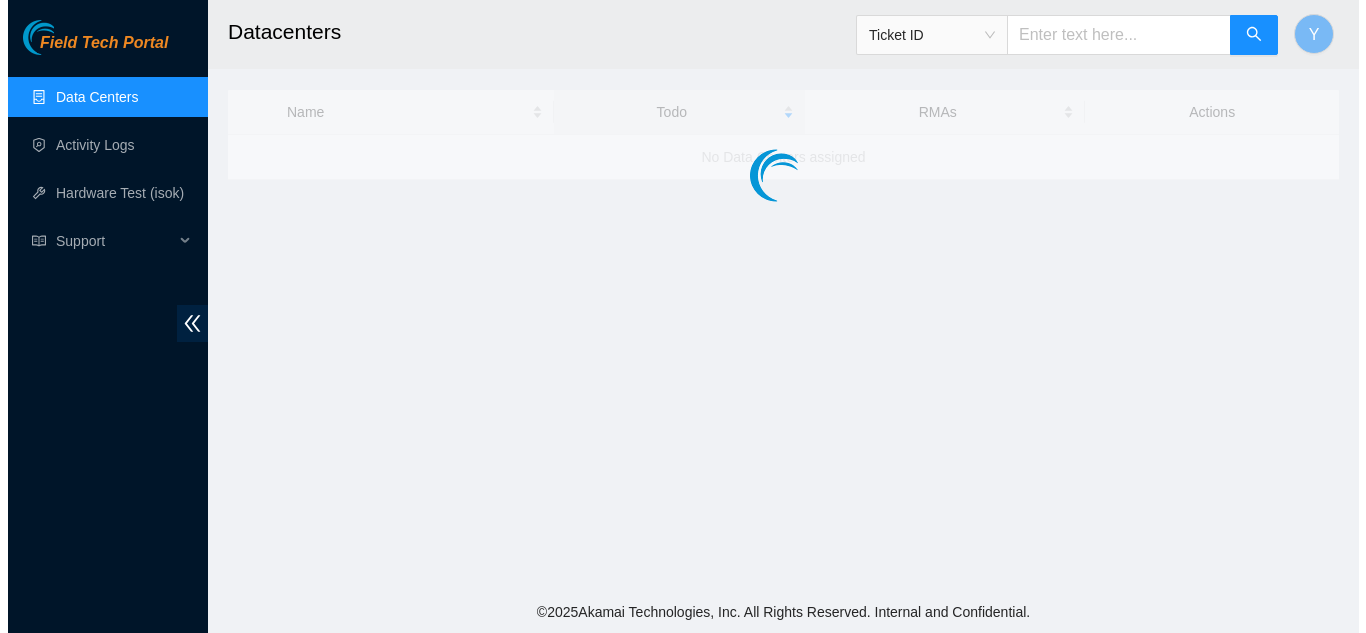 scroll, scrollTop: 0, scrollLeft: 0, axis: both 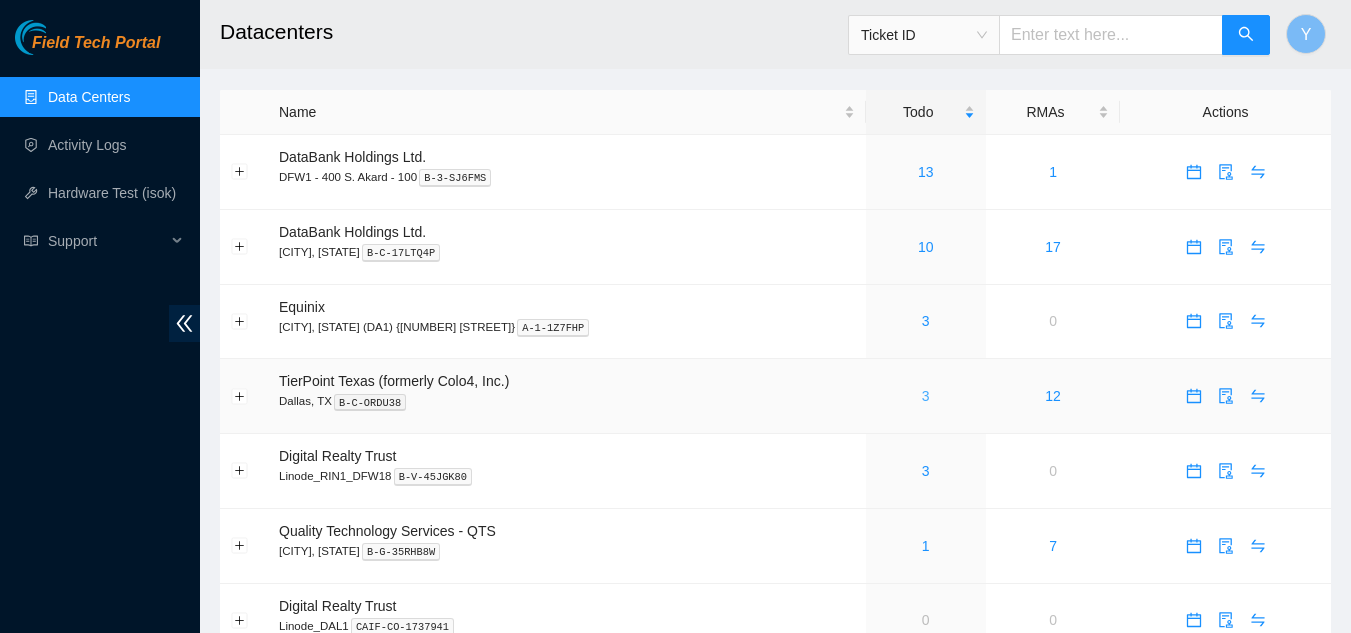 click on "3" at bounding box center (926, 396) 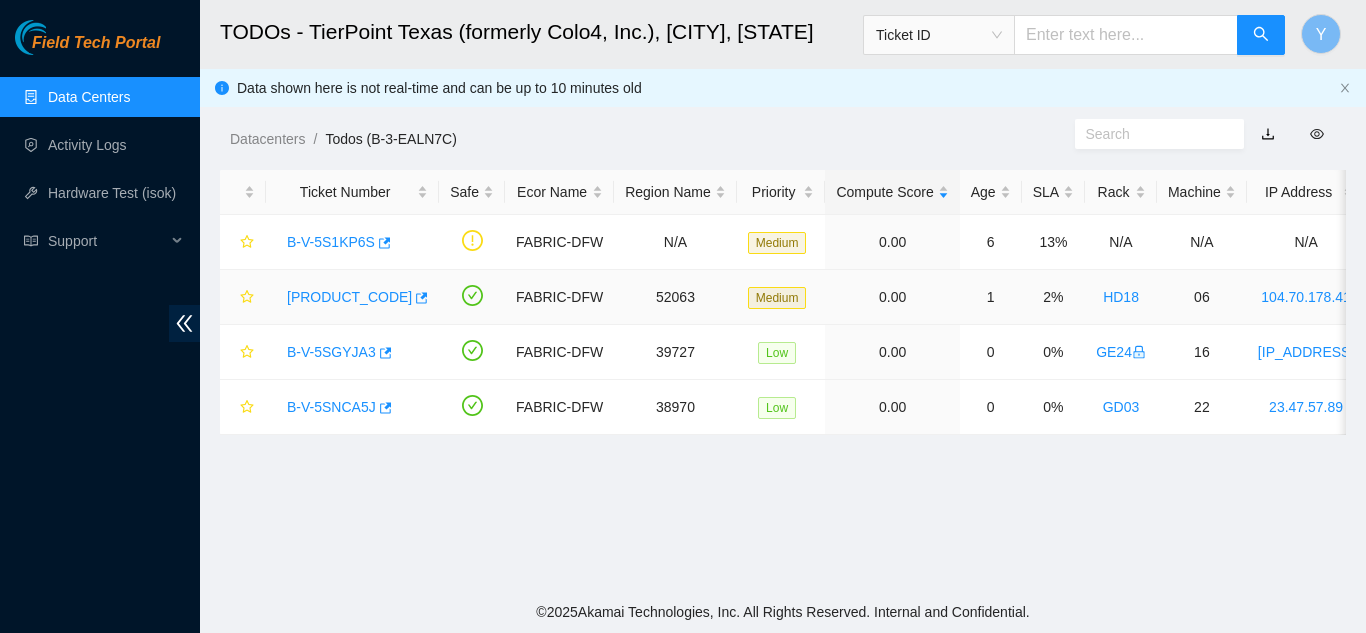 click on "B-V-5SOL2IB" at bounding box center [349, 297] 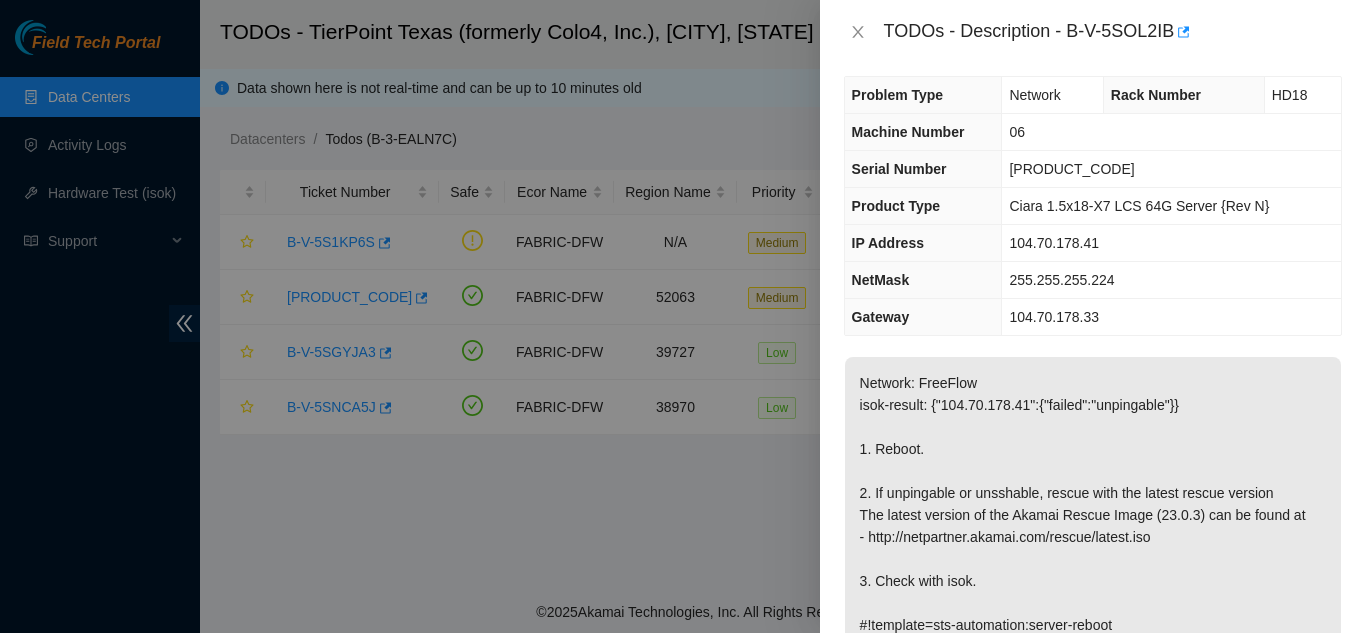 scroll, scrollTop: 0, scrollLeft: 0, axis: both 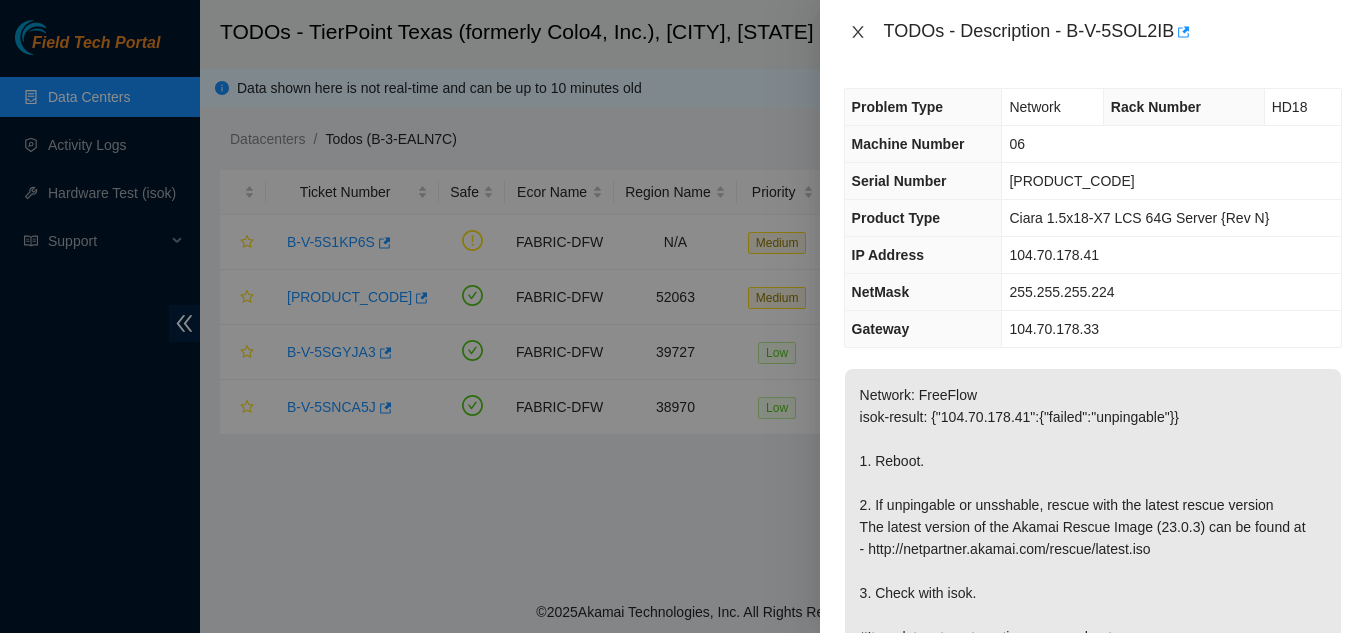 click 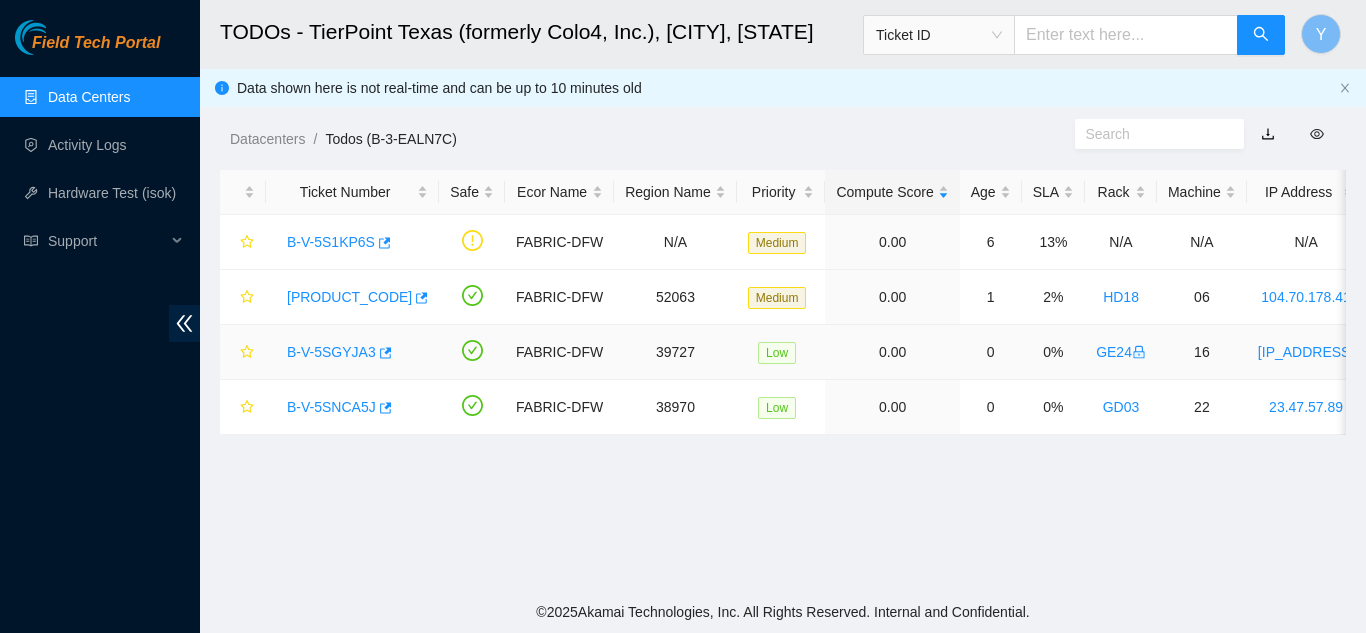 click on "B-V-5SGYJA3" at bounding box center (331, 352) 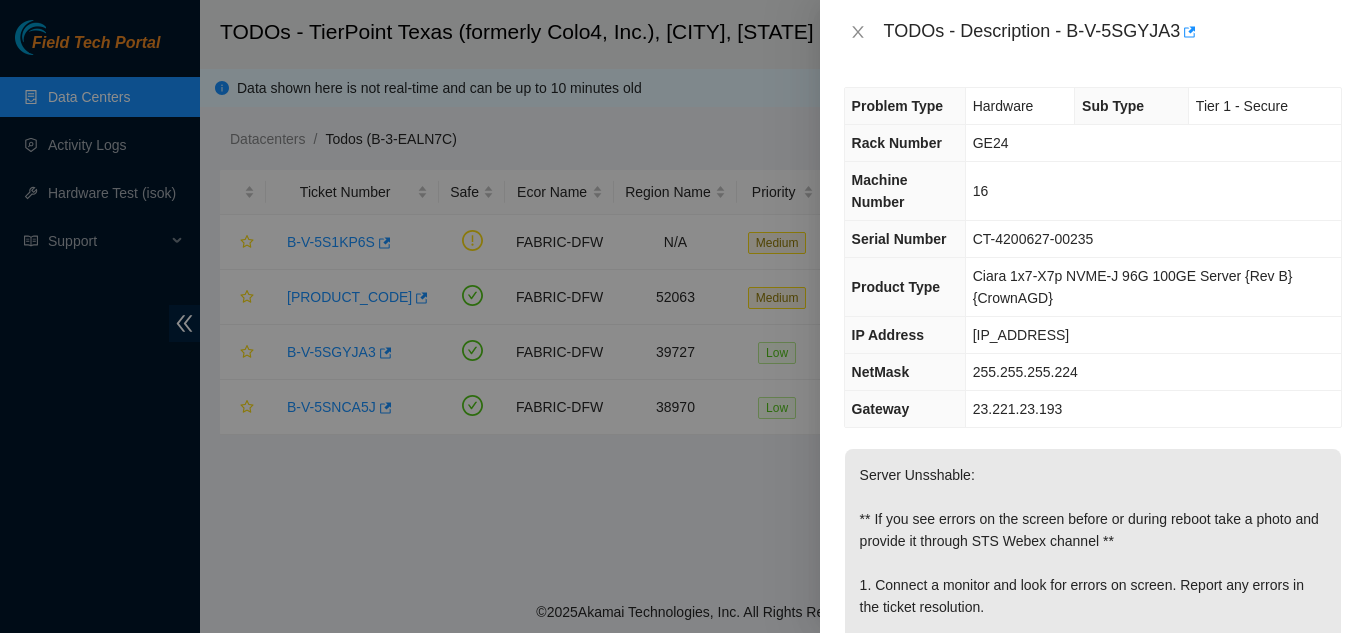scroll, scrollTop: 0, scrollLeft: 0, axis: both 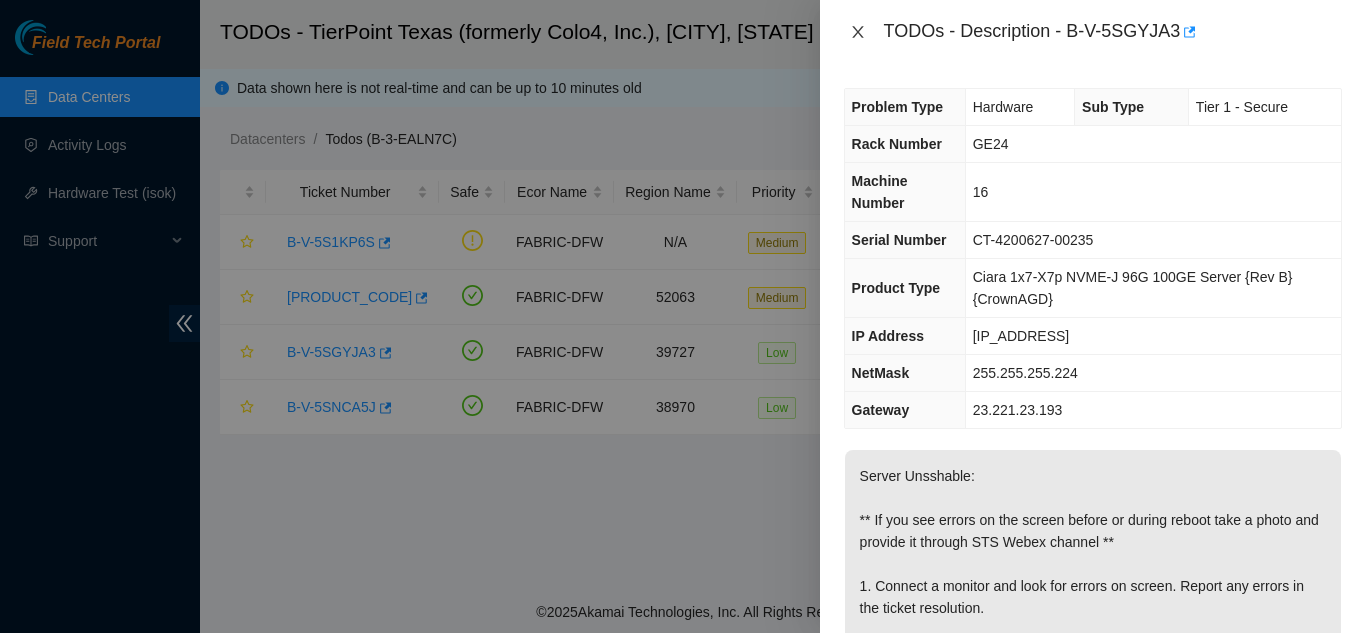 drag, startPoint x: 858, startPoint y: 30, endPoint x: 903, endPoint y: 133, distance: 112.40107 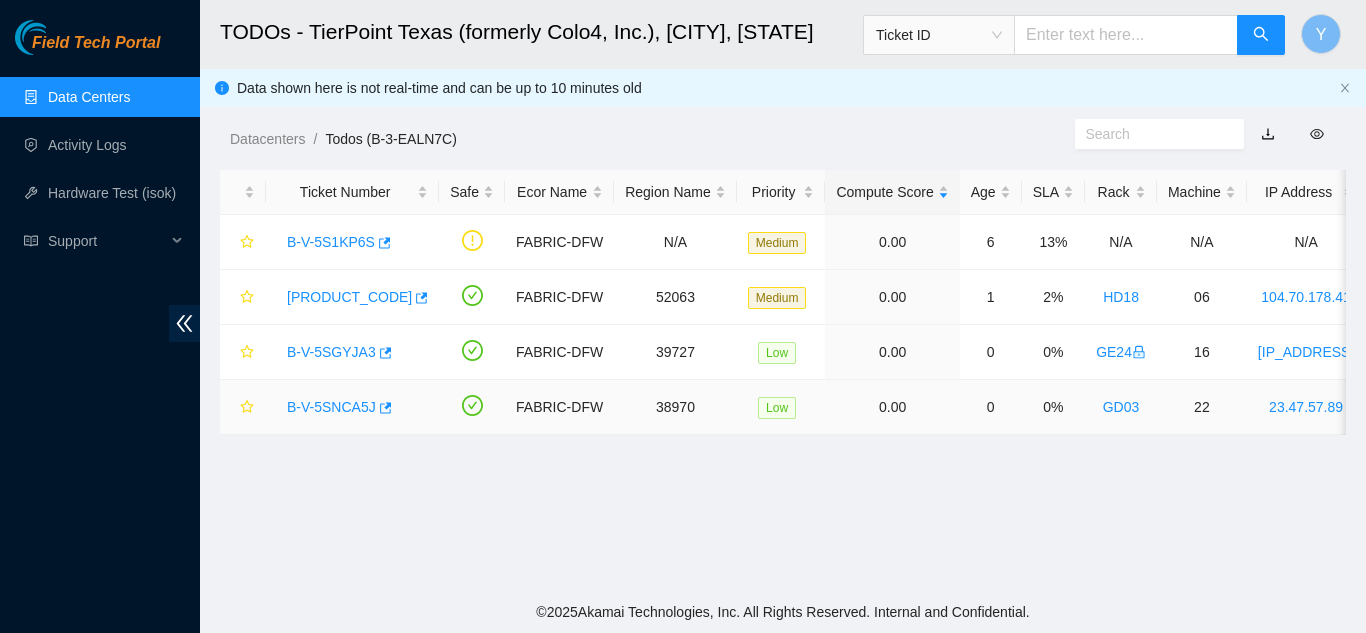 click on "B-V-5SNCA5J" at bounding box center (331, 407) 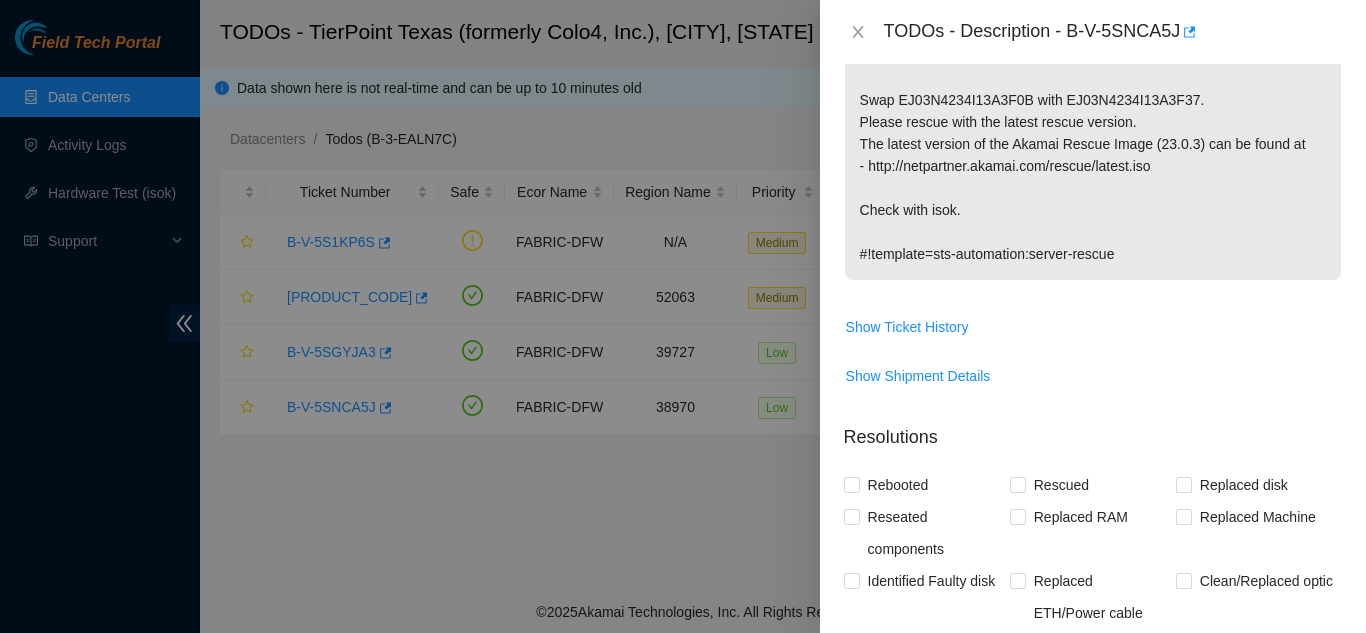 scroll, scrollTop: 613, scrollLeft: 0, axis: vertical 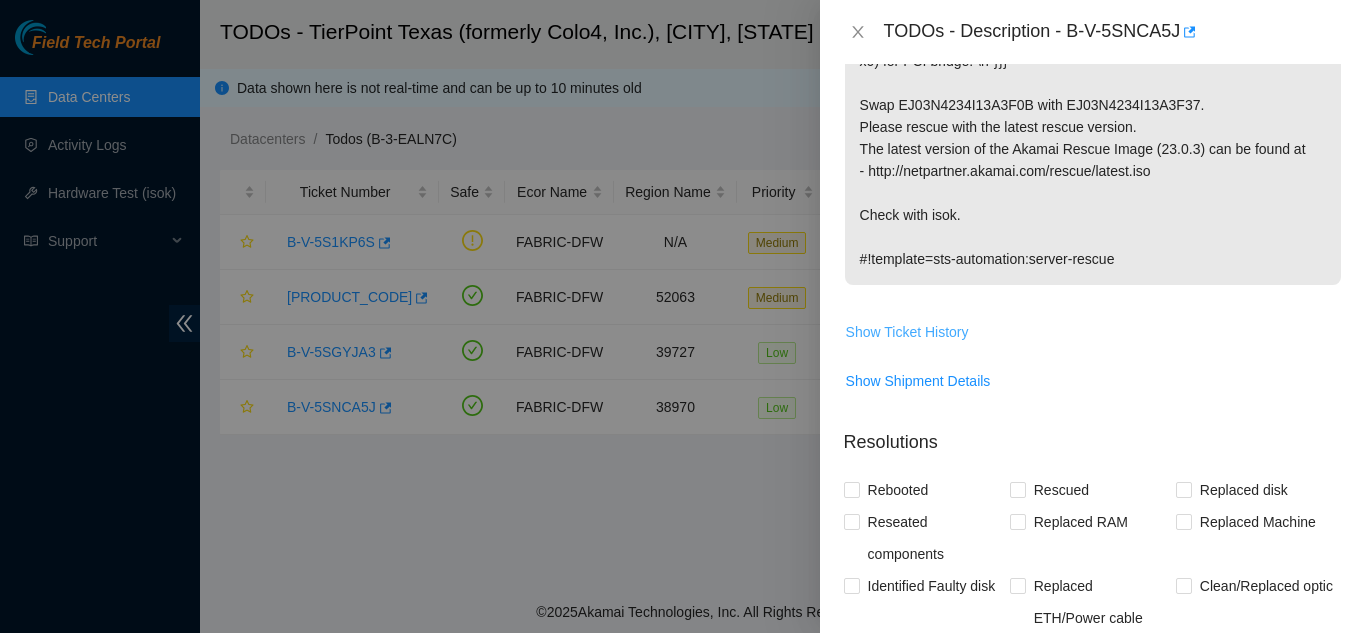 click on "Show Ticket History" at bounding box center (907, 332) 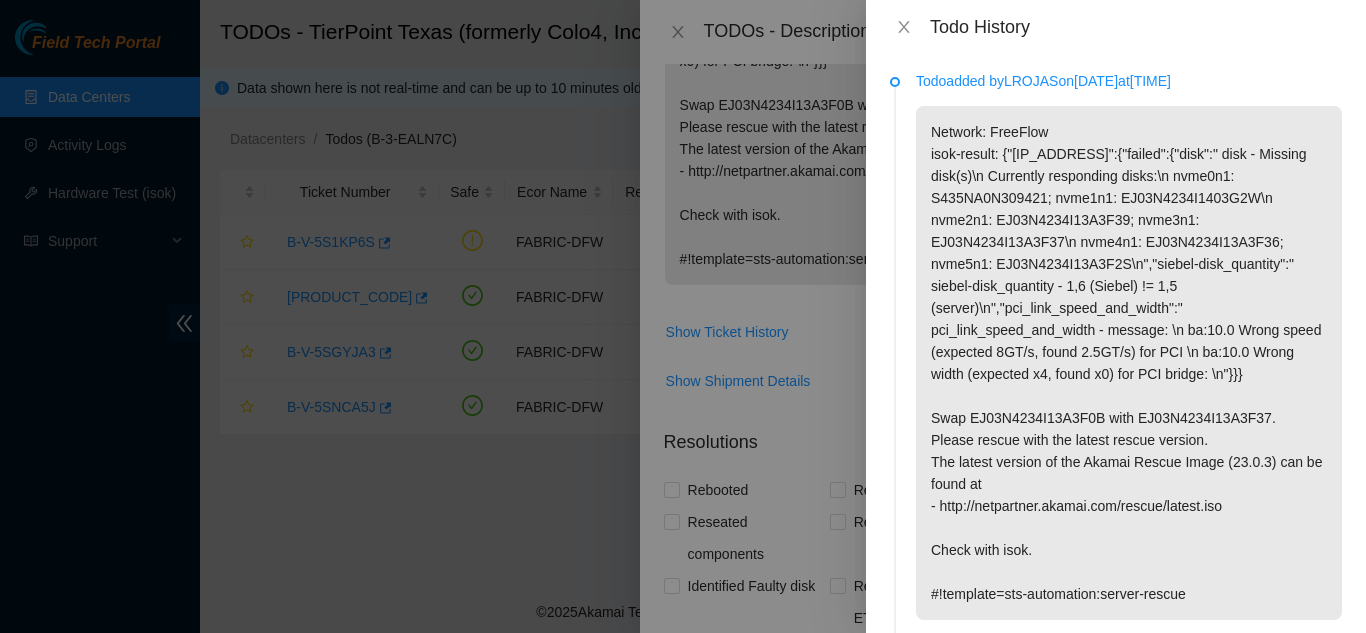 scroll, scrollTop: 0, scrollLeft: 0, axis: both 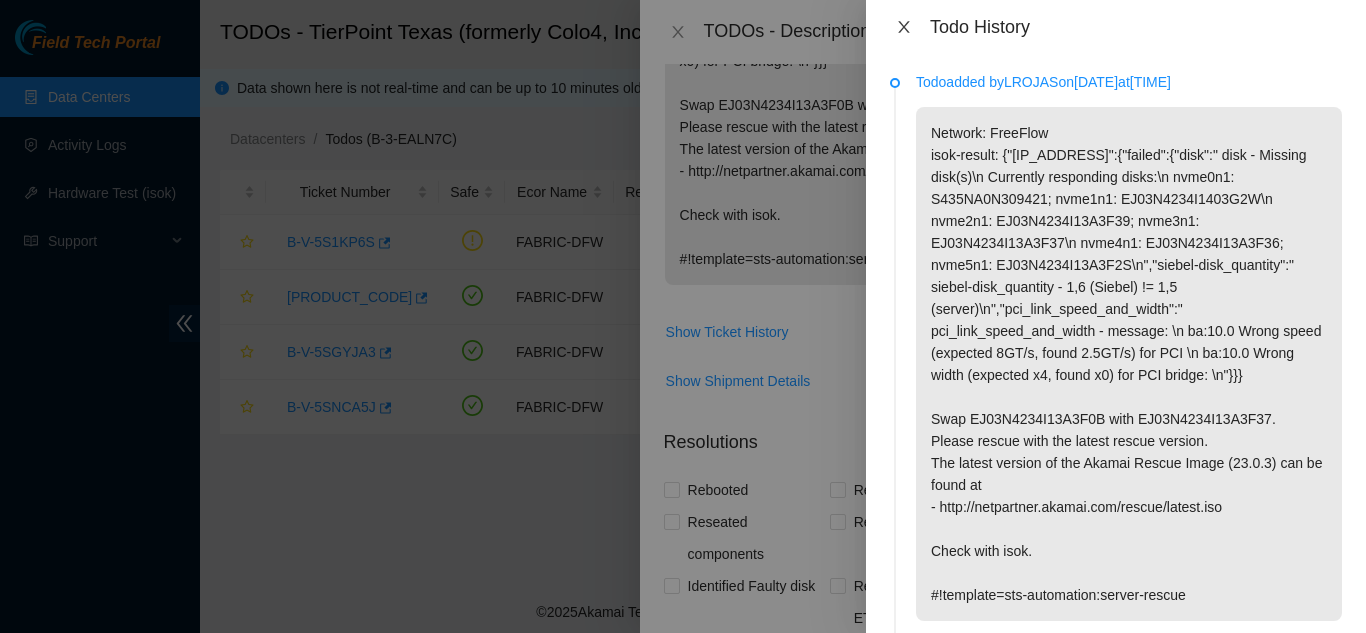 click 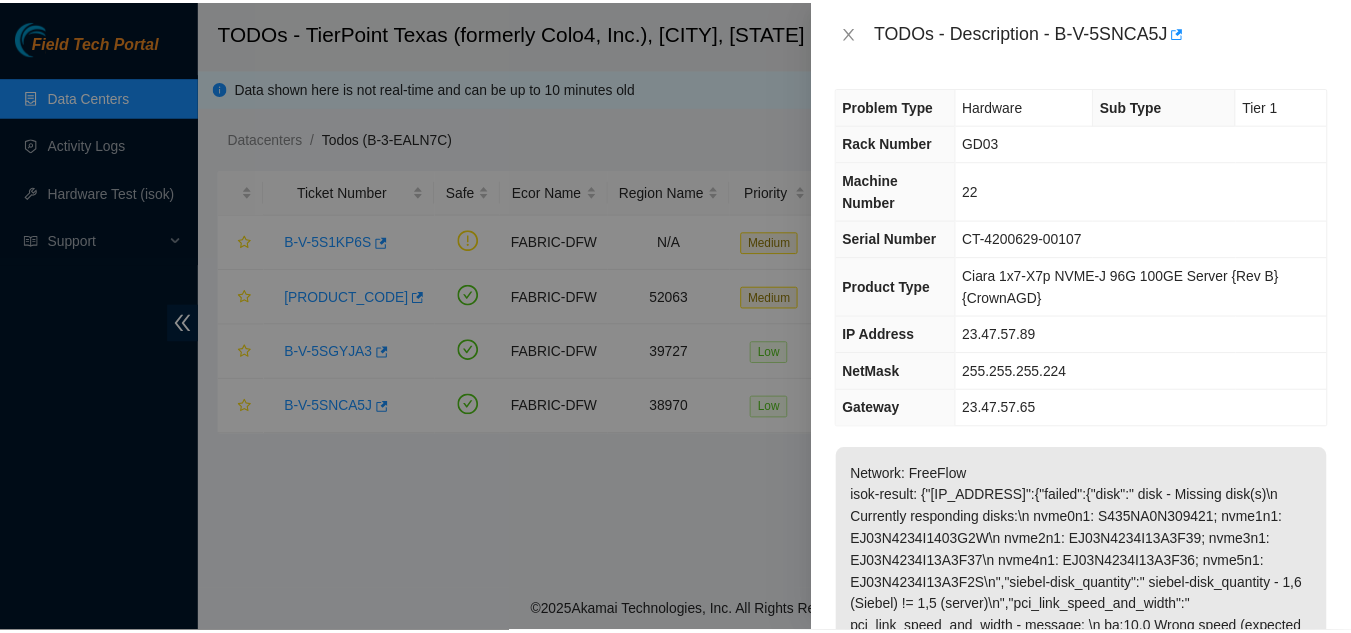 scroll, scrollTop: 0, scrollLeft: 0, axis: both 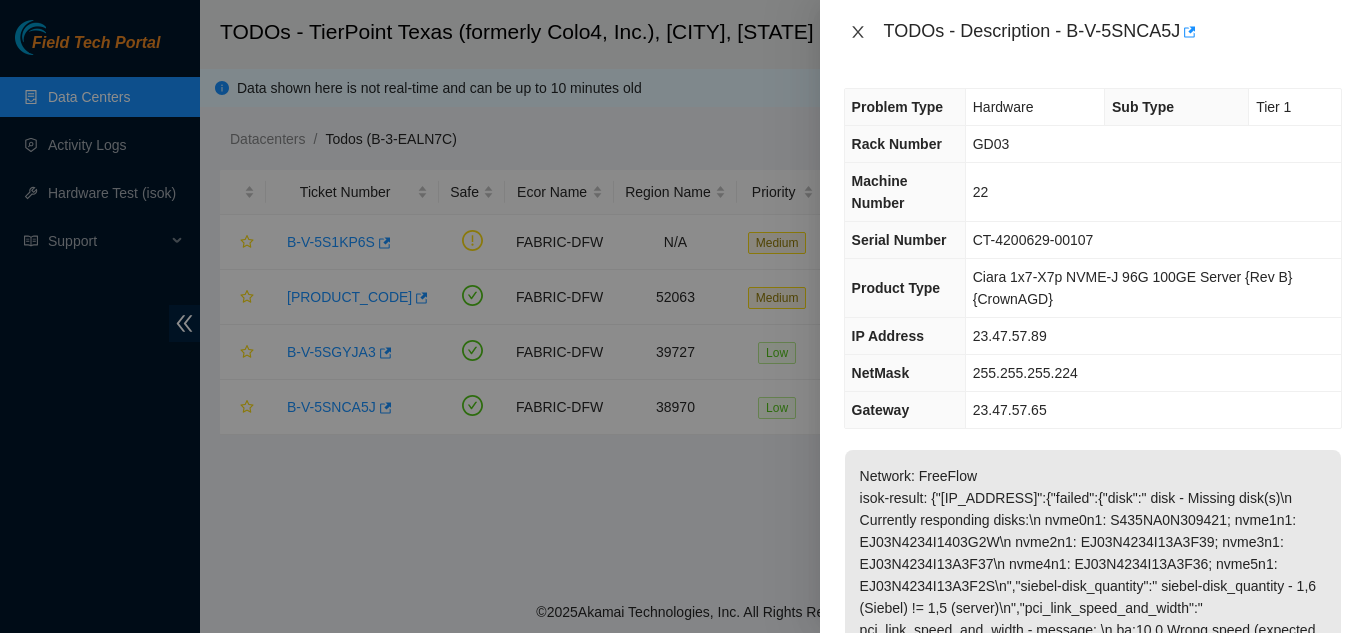 click 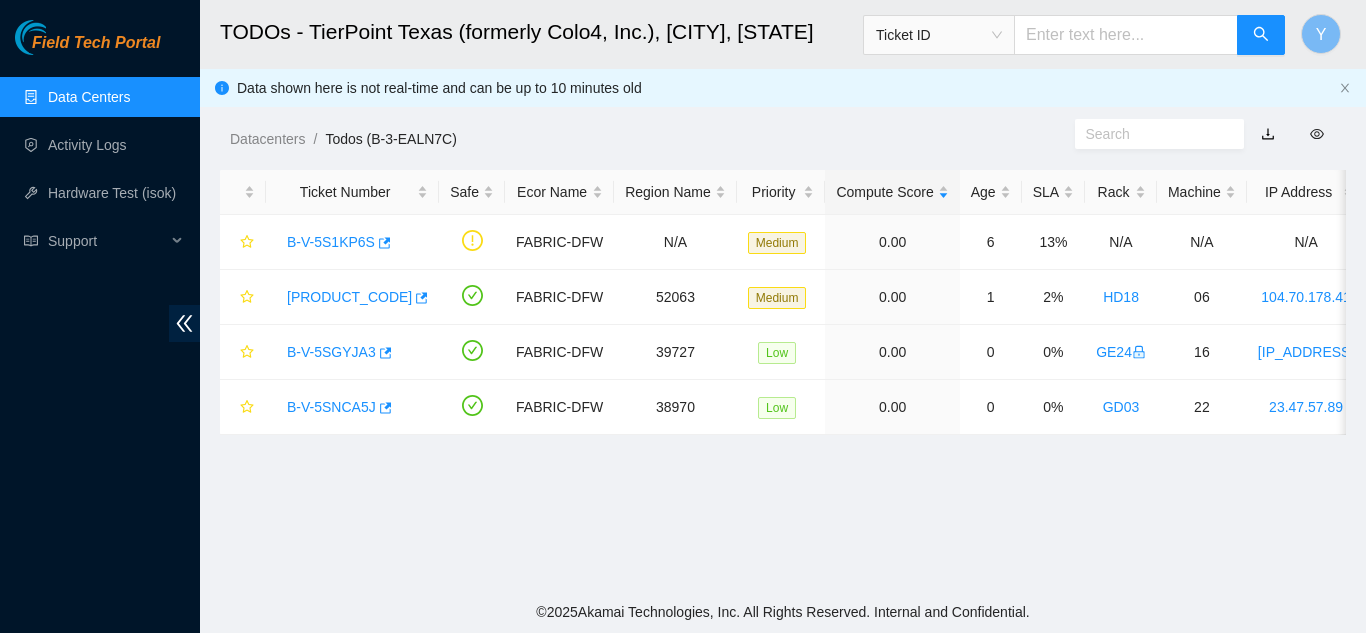 click on "Data Centers" at bounding box center [89, 97] 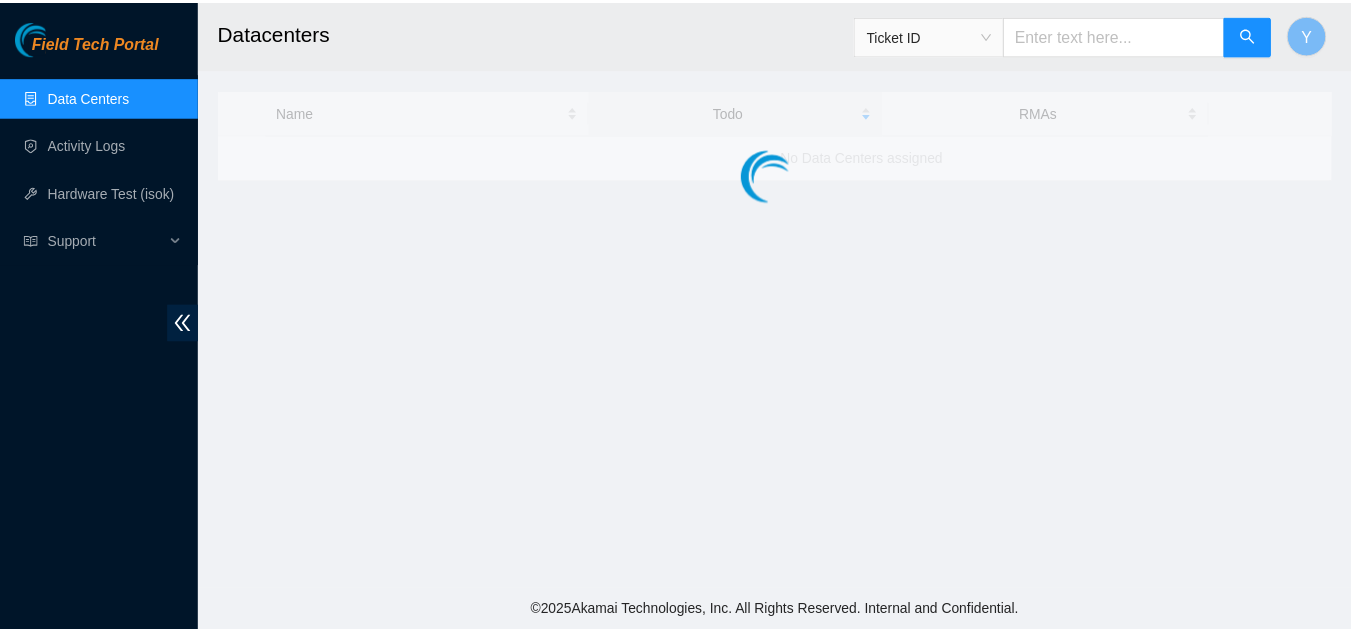 scroll, scrollTop: 0, scrollLeft: 0, axis: both 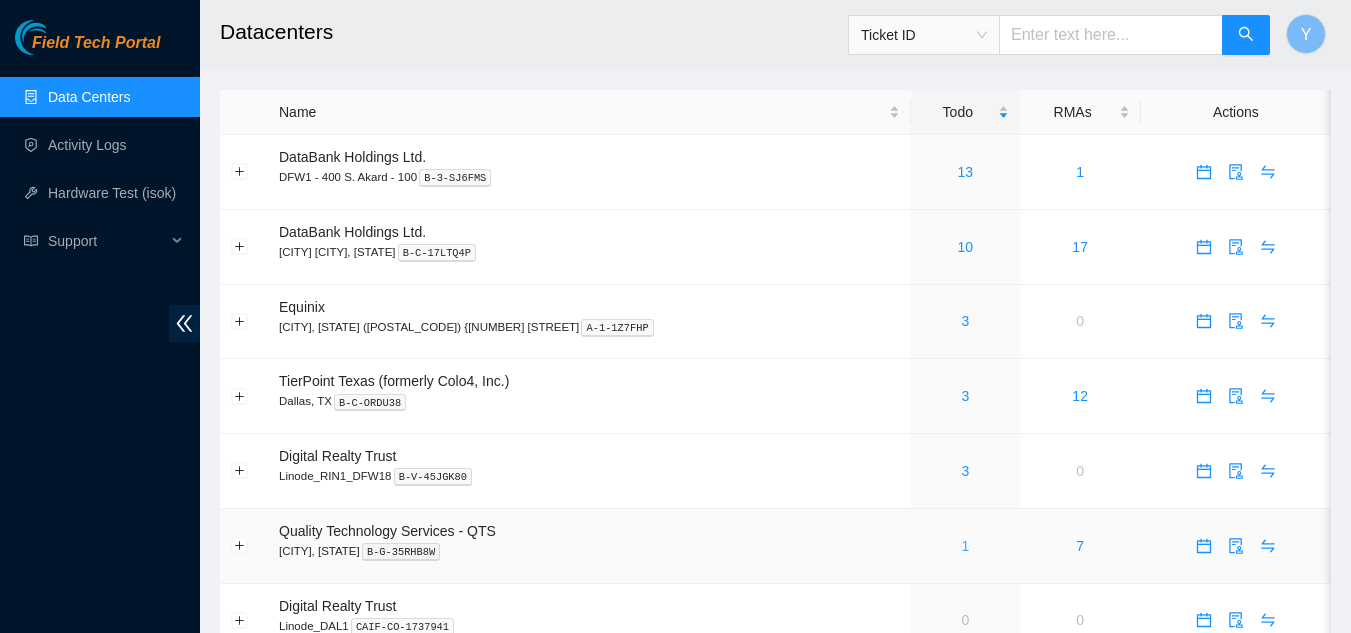 click on "1" at bounding box center [965, 546] 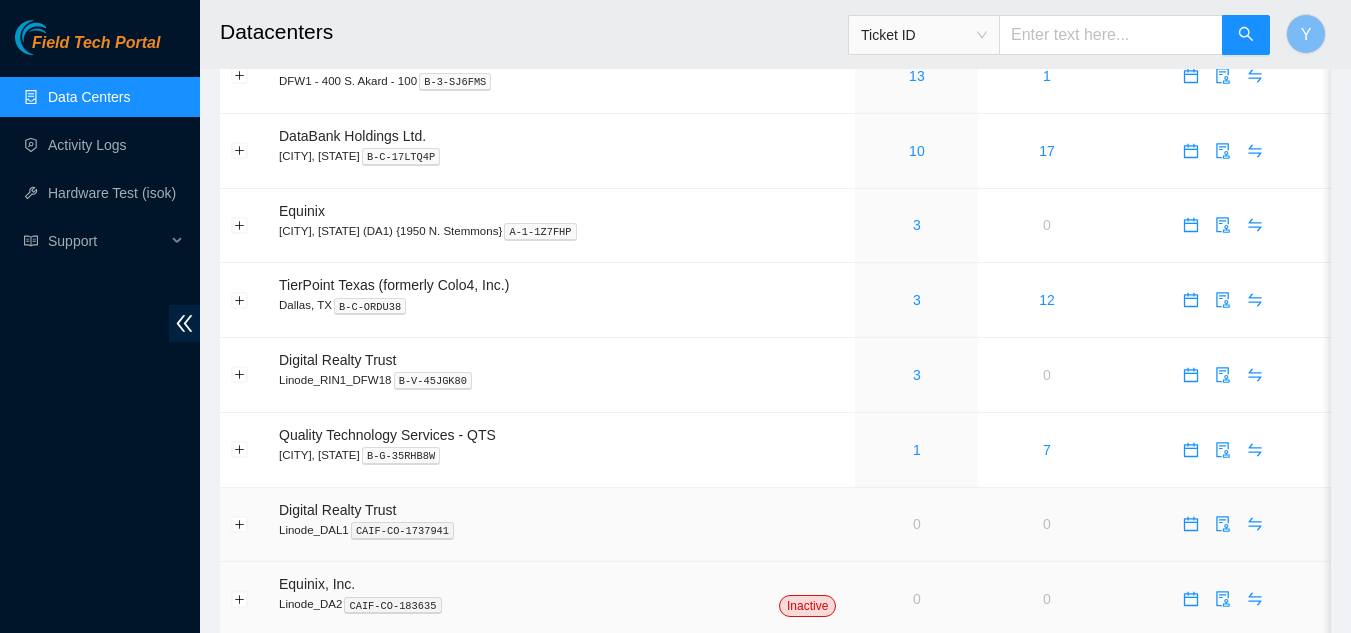 scroll, scrollTop: 62, scrollLeft: 0, axis: vertical 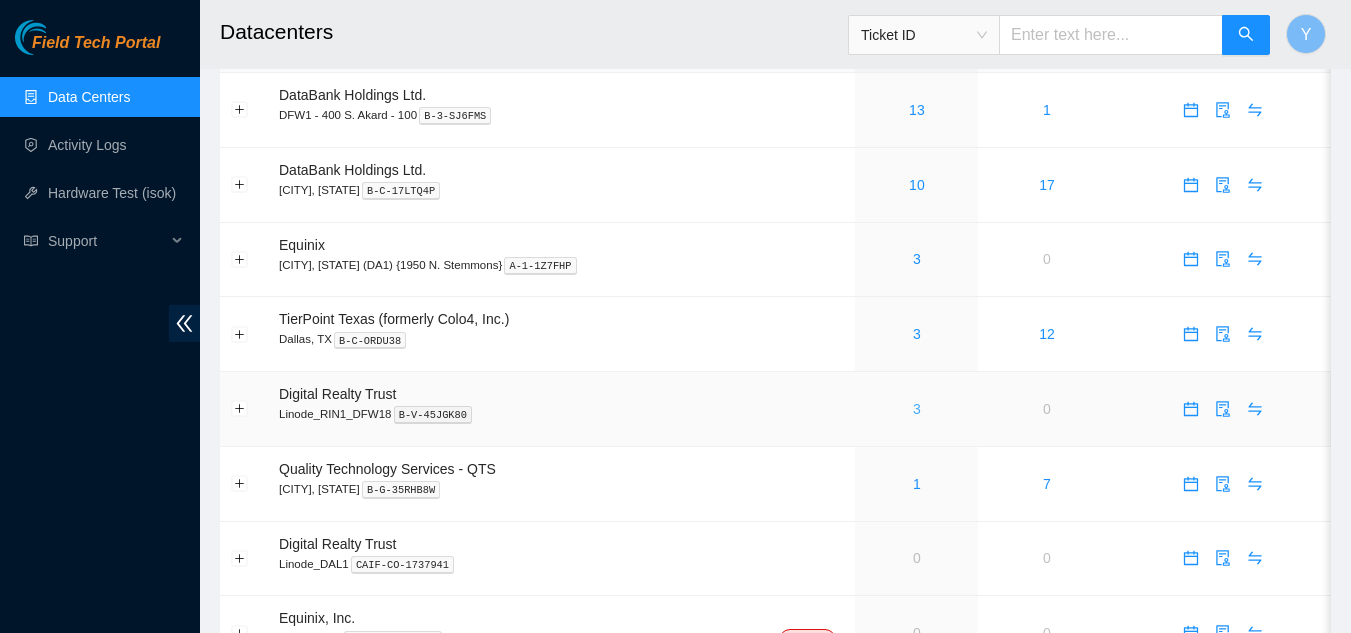 click on "3" at bounding box center [917, 409] 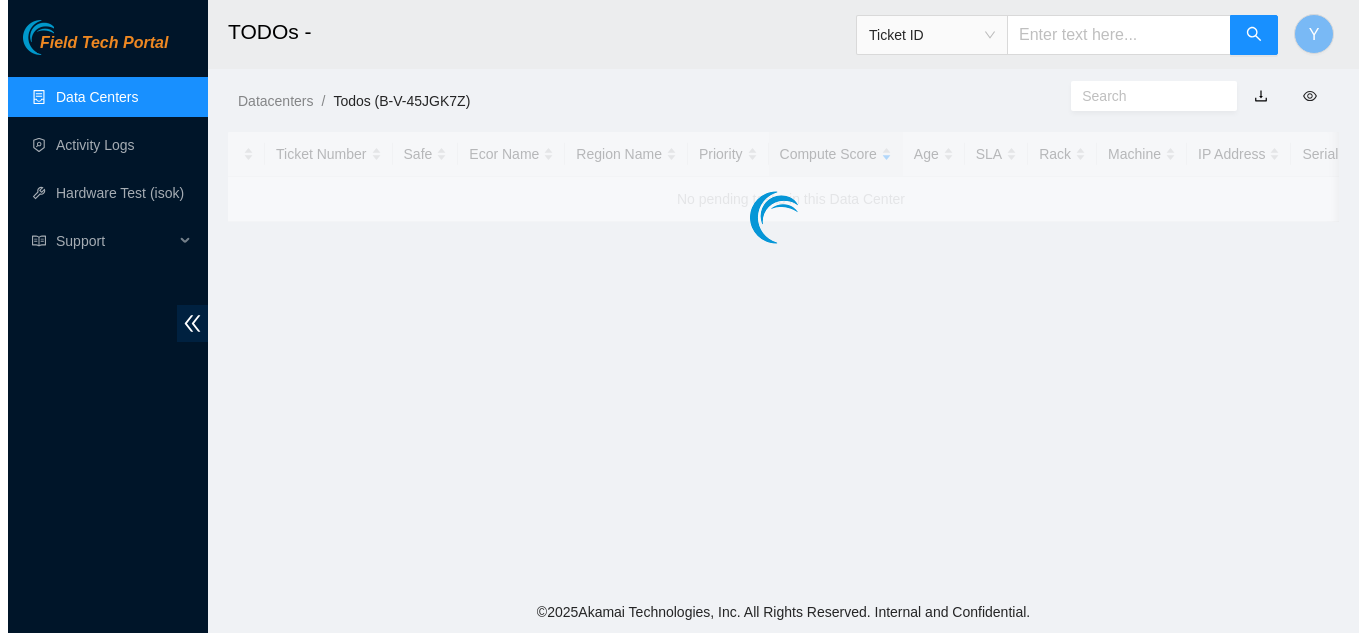 scroll, scrollTop: 0, scrollLeft: 0, axis: both 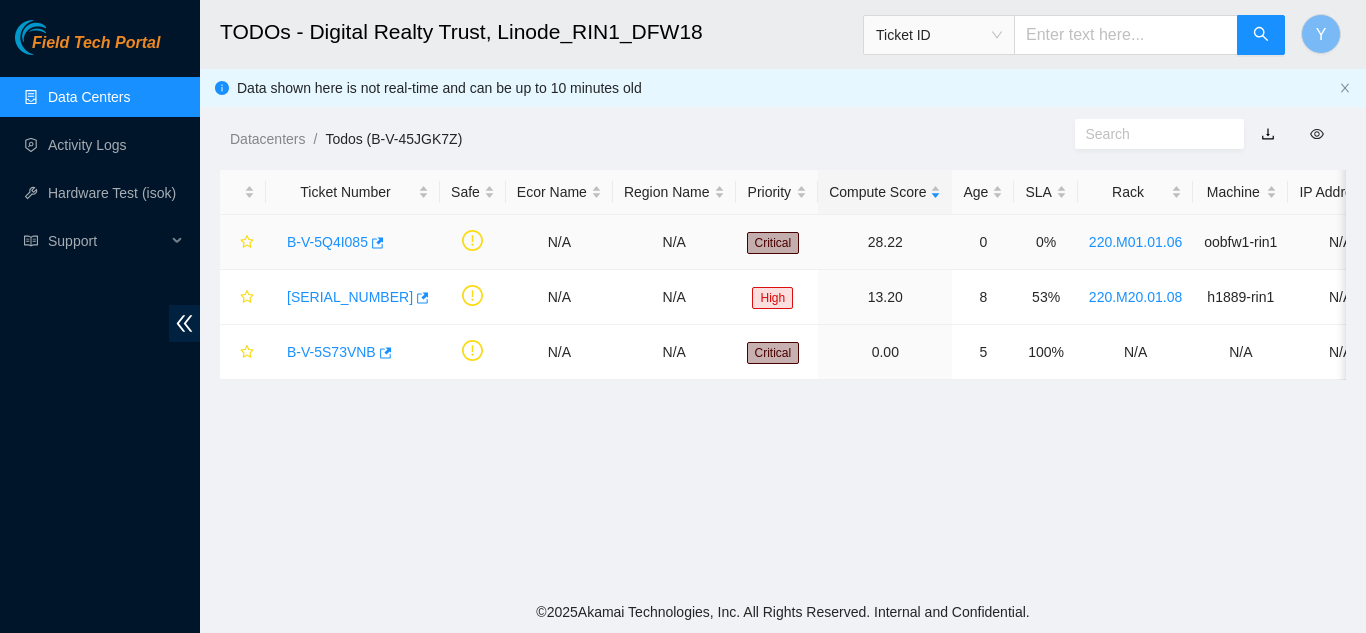 click on "B-V-5Q4I085" at bounding box center (327, 242) 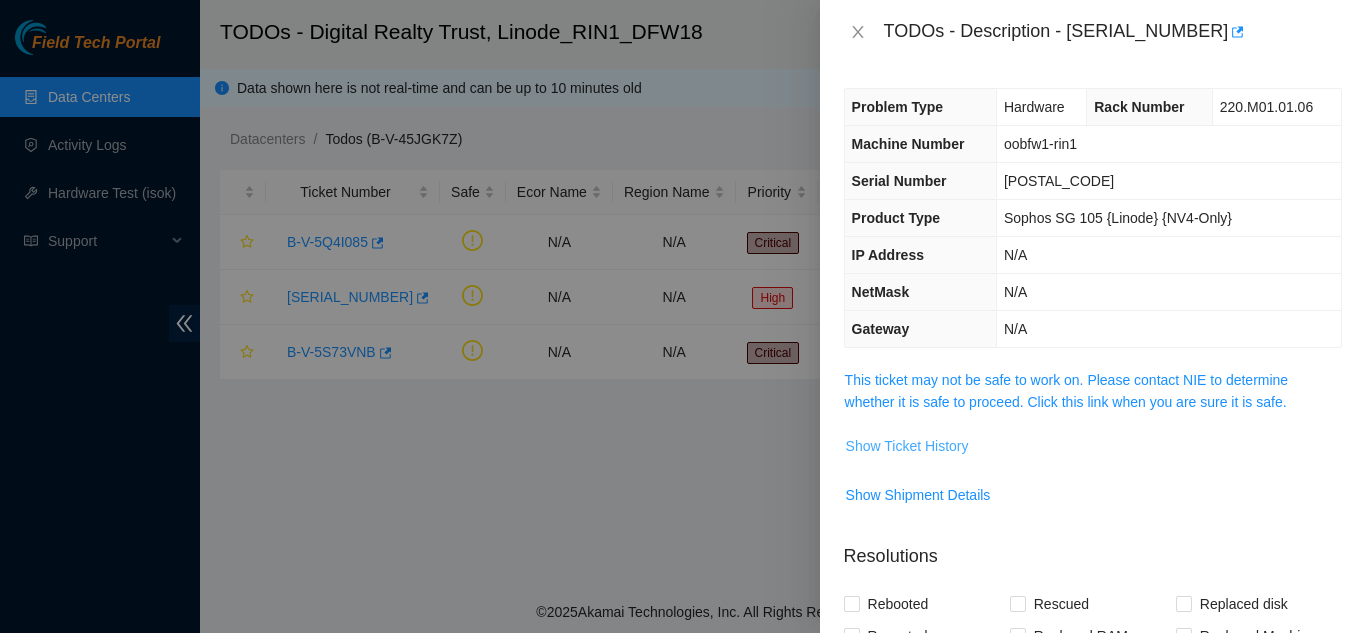 click on "Show Ticket History" at bounding box center [907, 446] 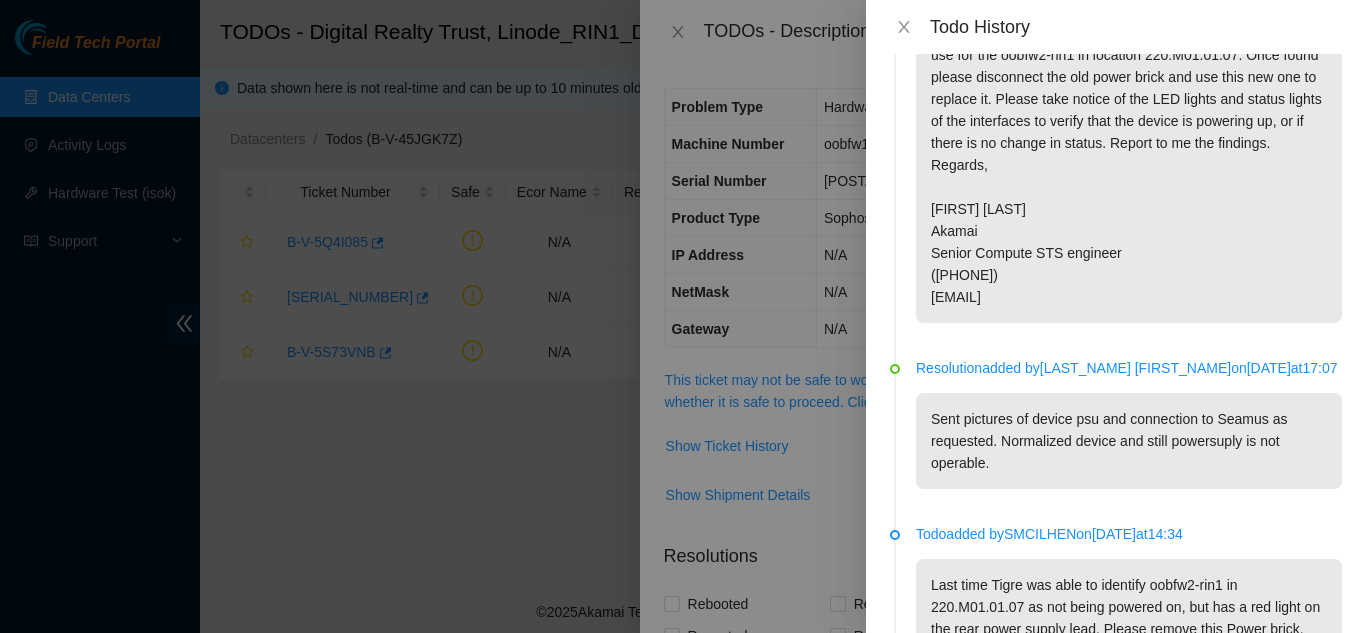 scroll, scrollTop: 0, scrollLeft: 0, axis: both 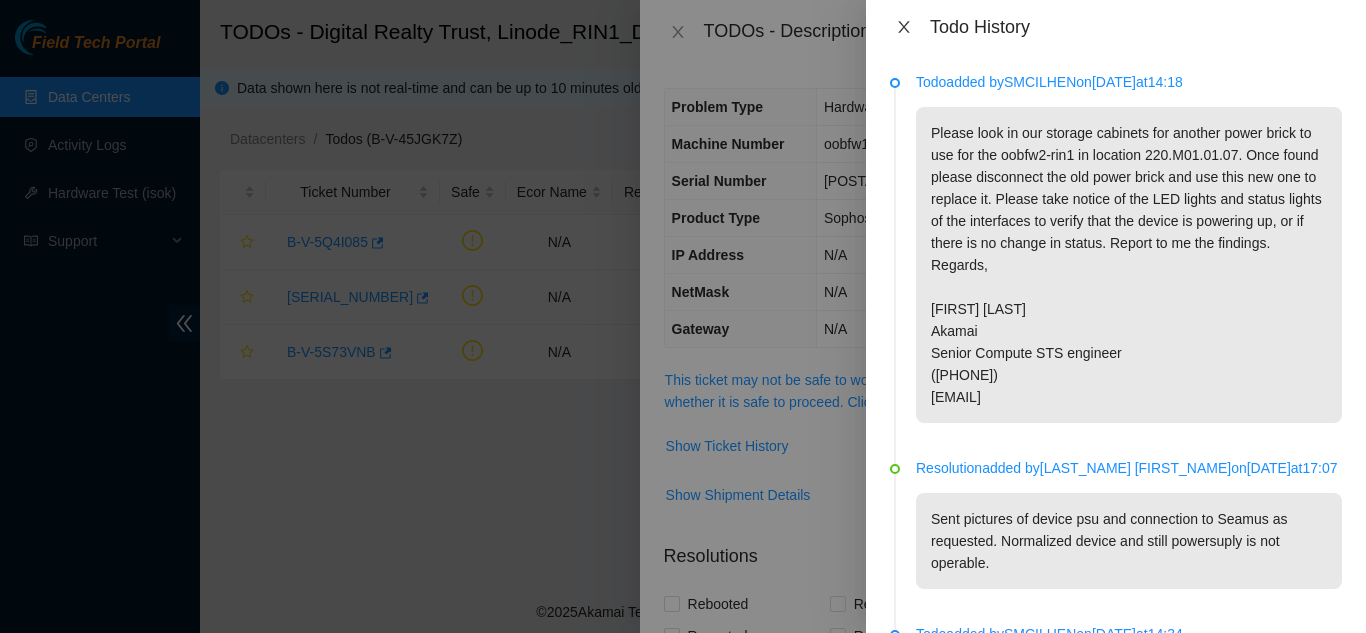 drag, startPoint x: 903, startPoint y: 24, endPoint x: 916, endPoint y: 31, distance: 14.764823 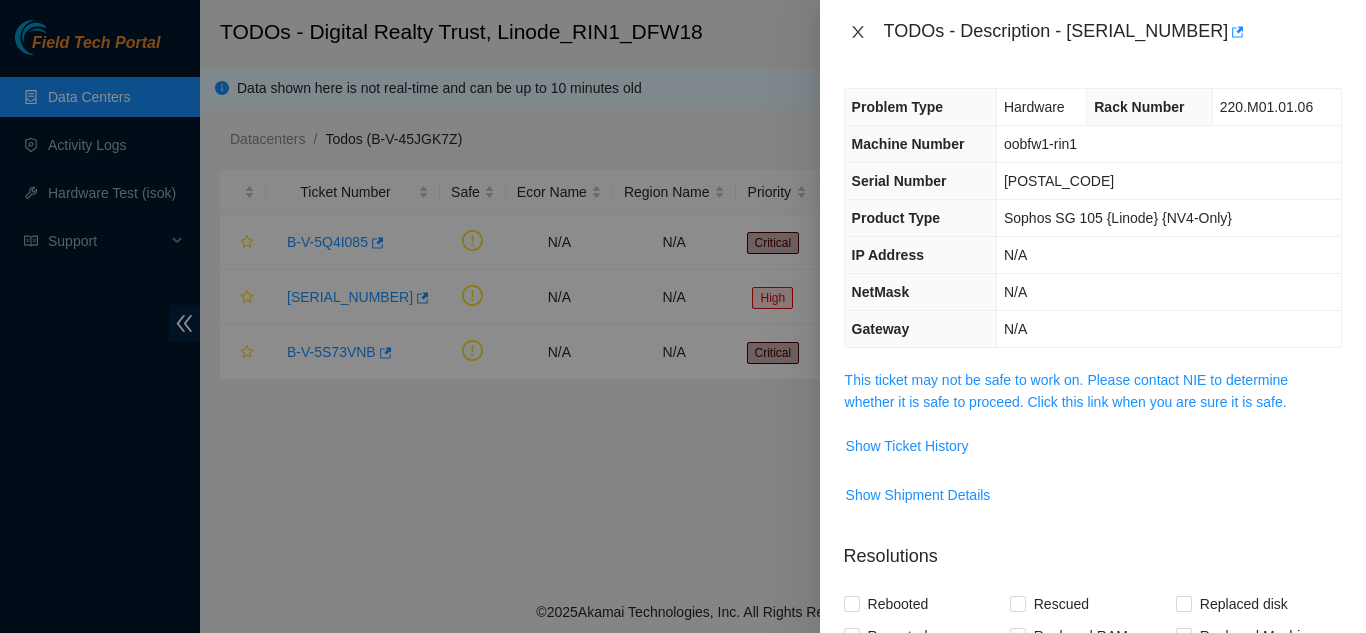 click 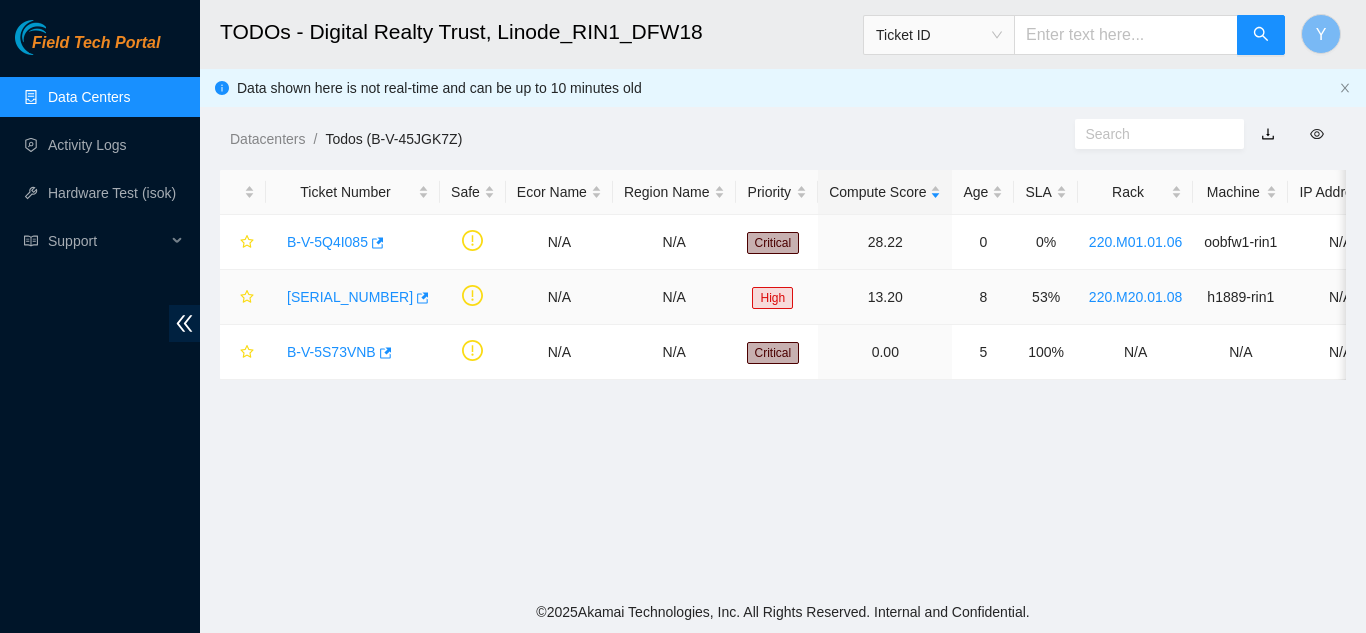 click on "[SERIAL_NUMBER]" at bounding box center [350, 297] 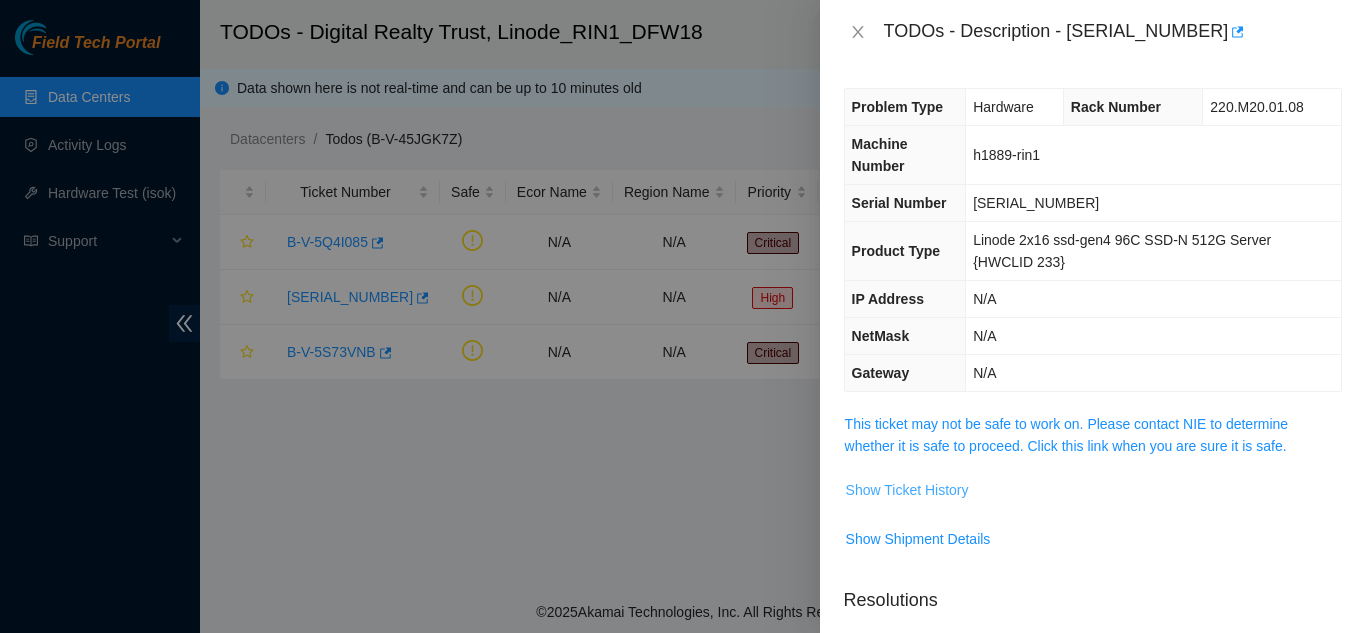 click on "Show Ticket History" at bounding box center [907, 490] 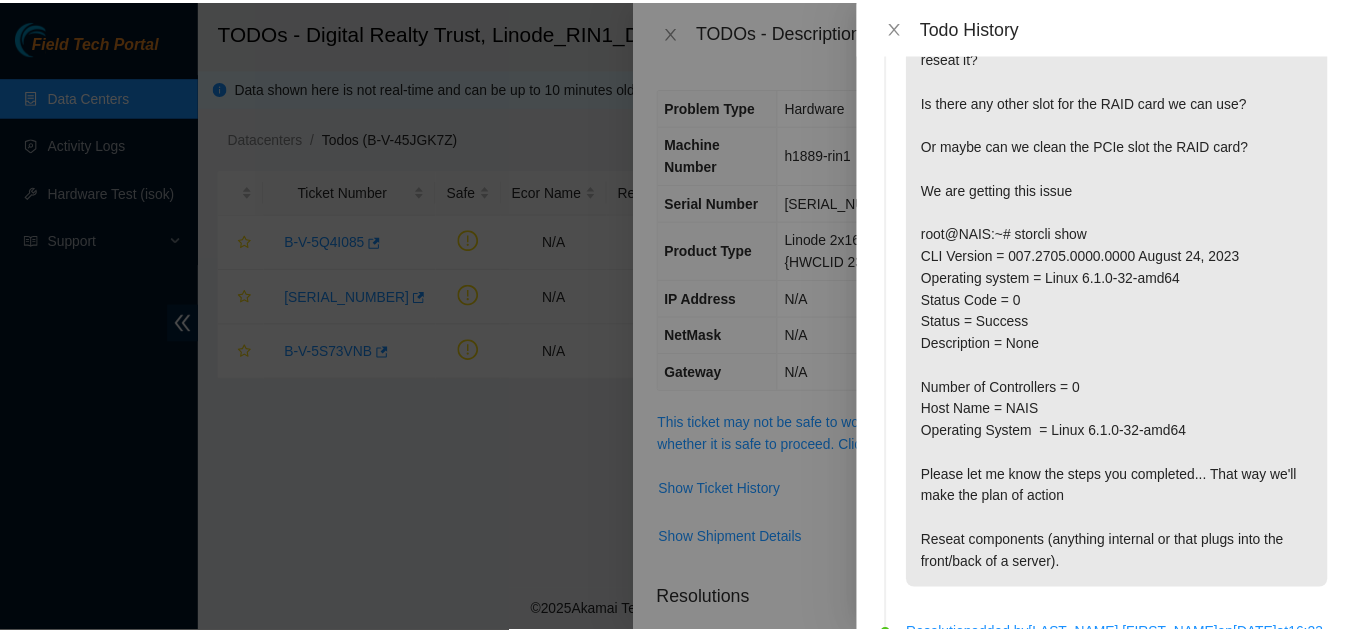 scroll, scrollTop: 300, scrollLeft: 0, axis: vertical 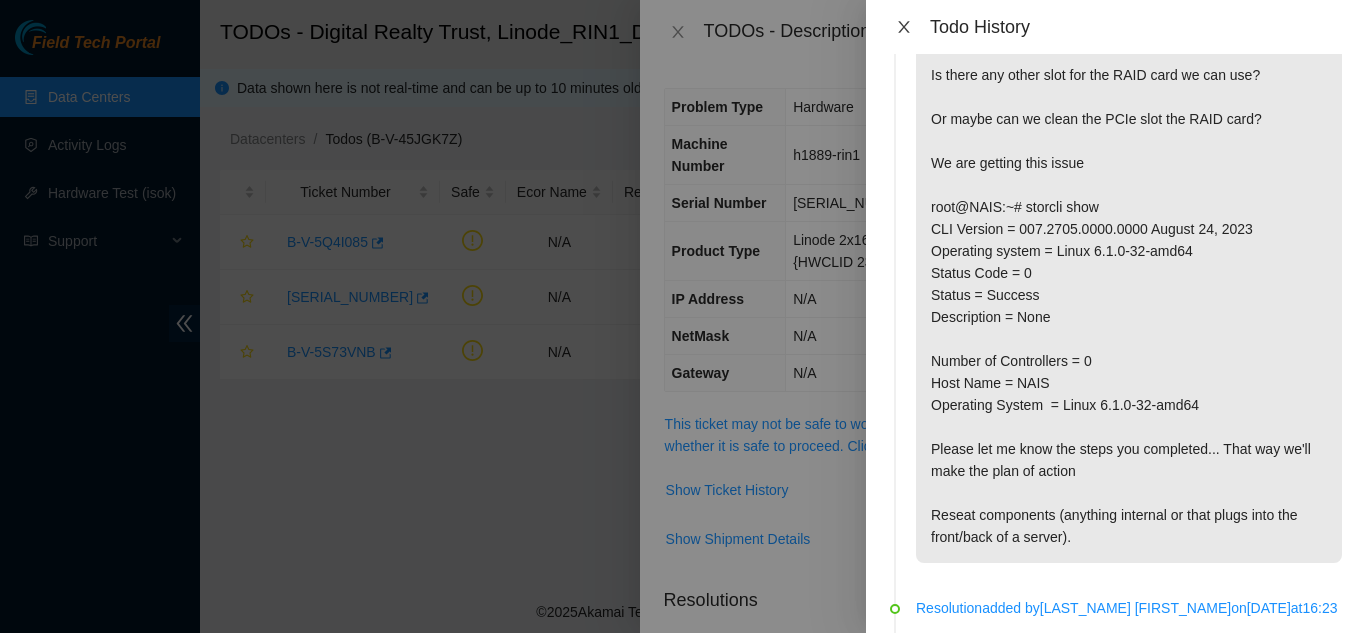 click 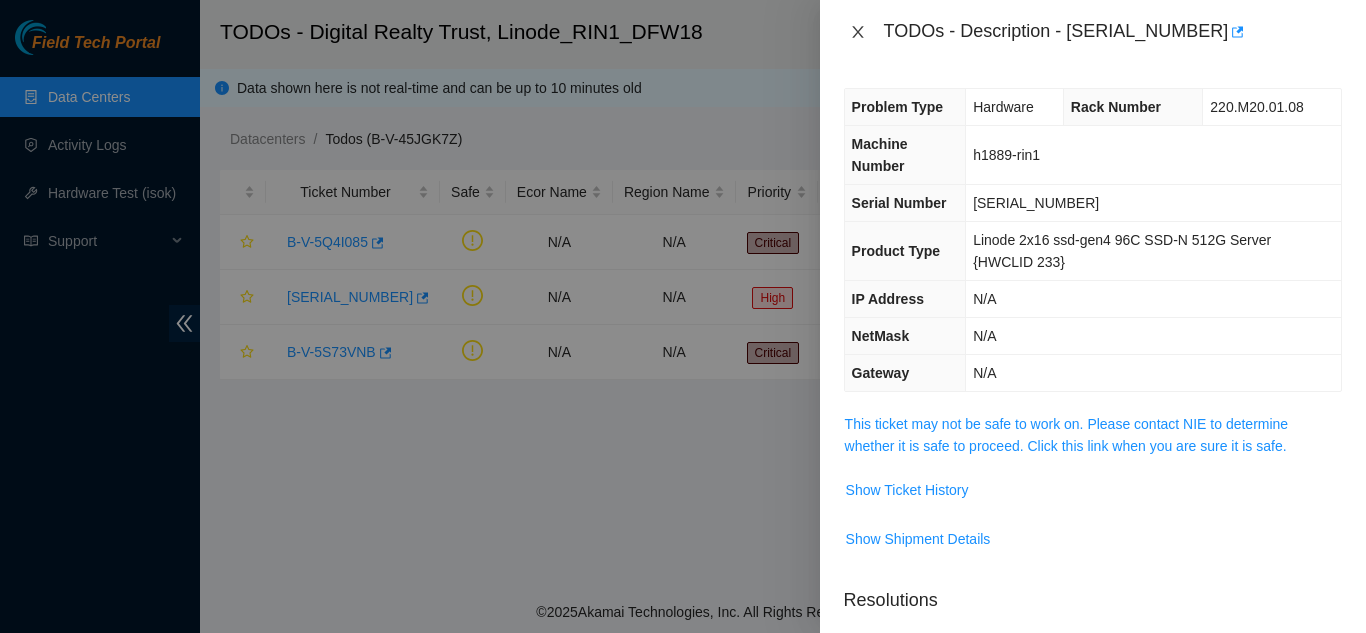 click 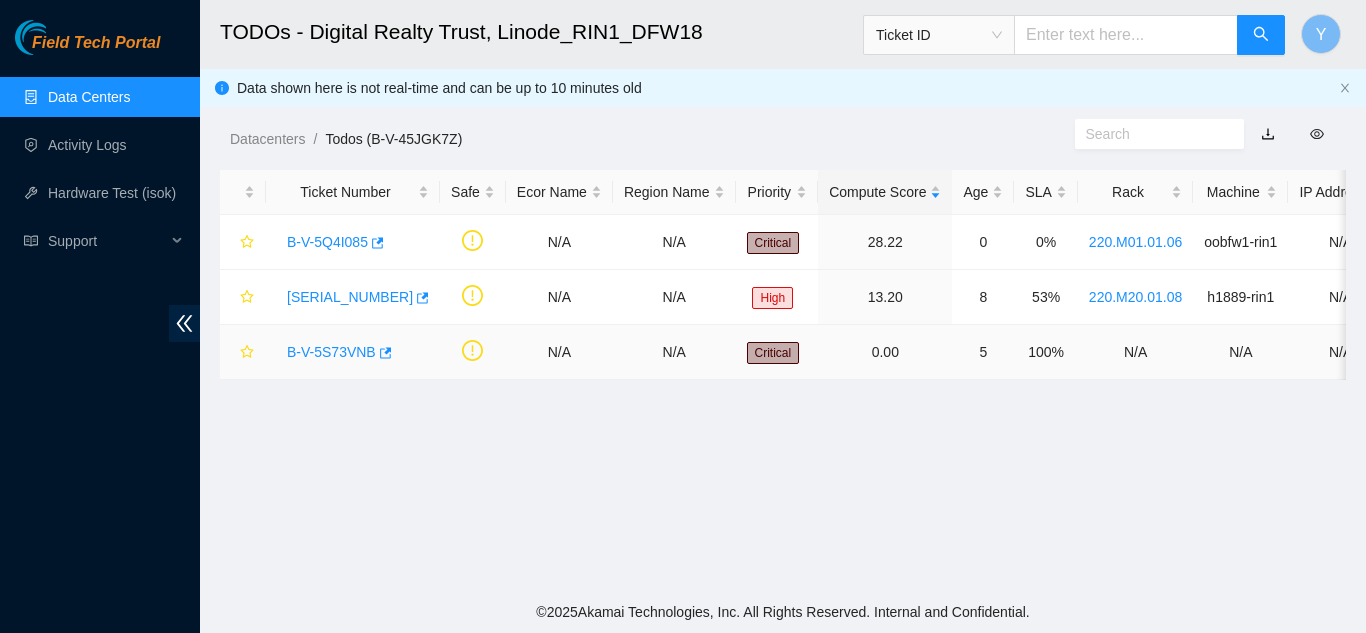 click on "B-V-5S73VNB" at bounding box center (331, 352) 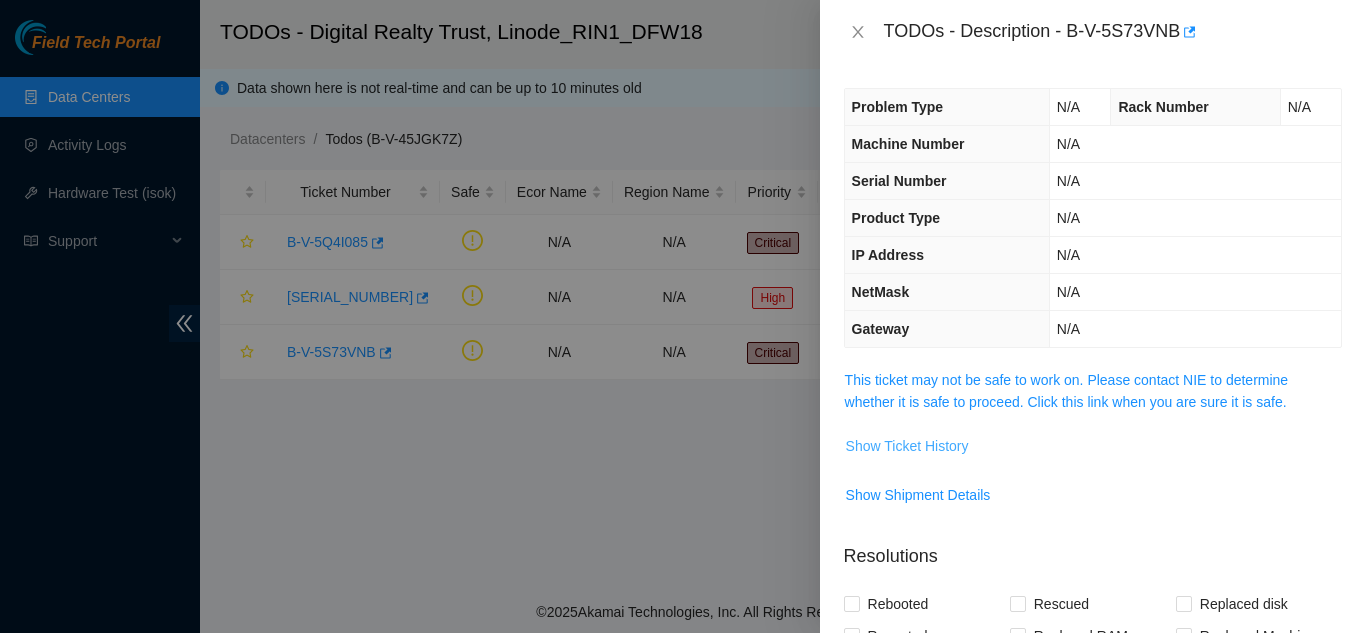 click on "Show Ticket History" at bounding box center [907, 446] 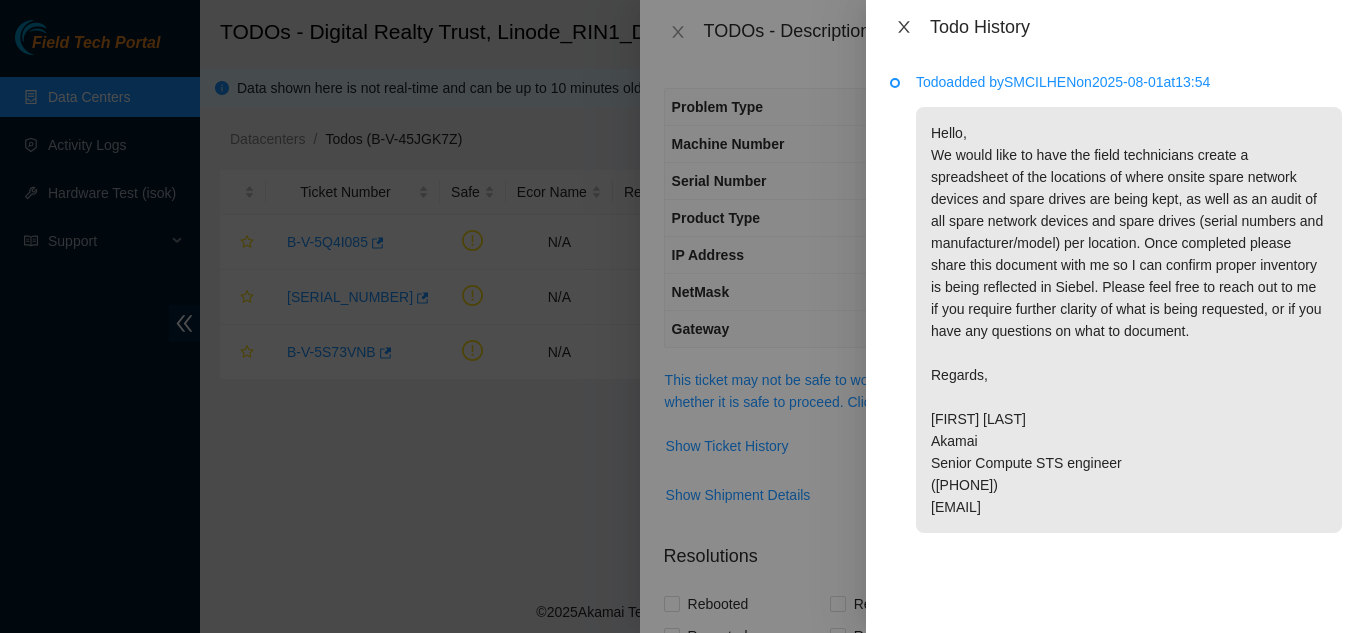 click 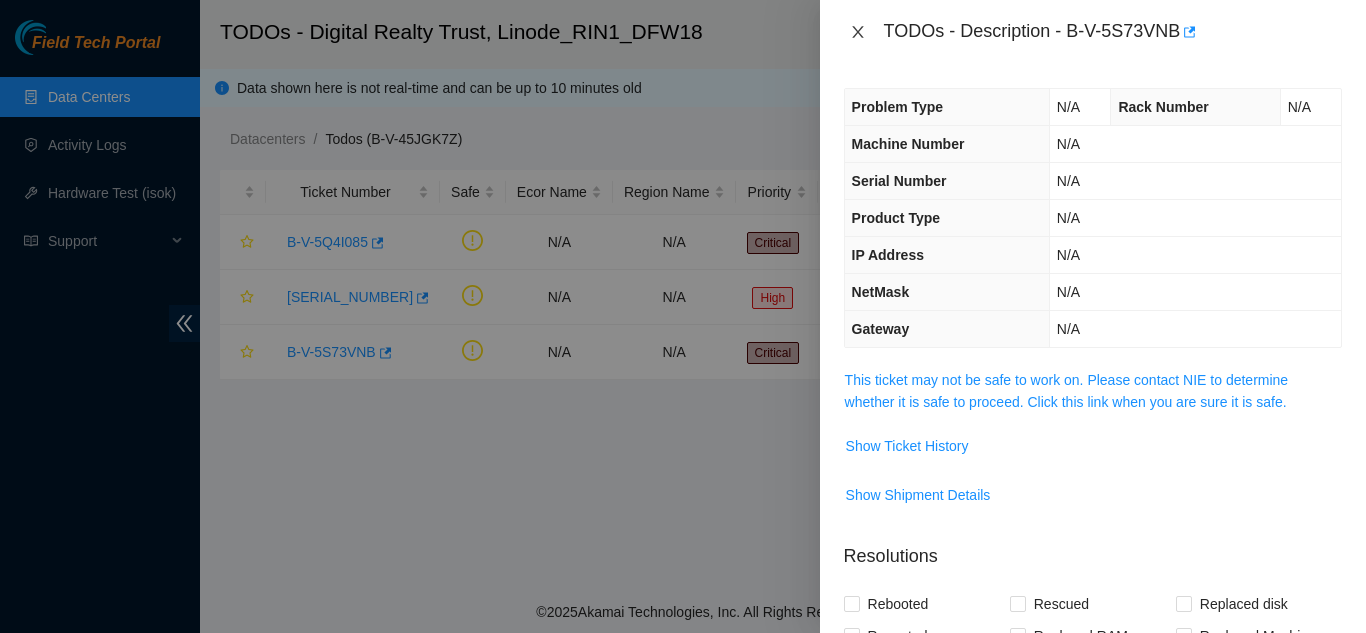 drag, startPoint x: 851, startPoint y: 33, endPoint x: 885, endPoint y: 50, distance: 38.013157 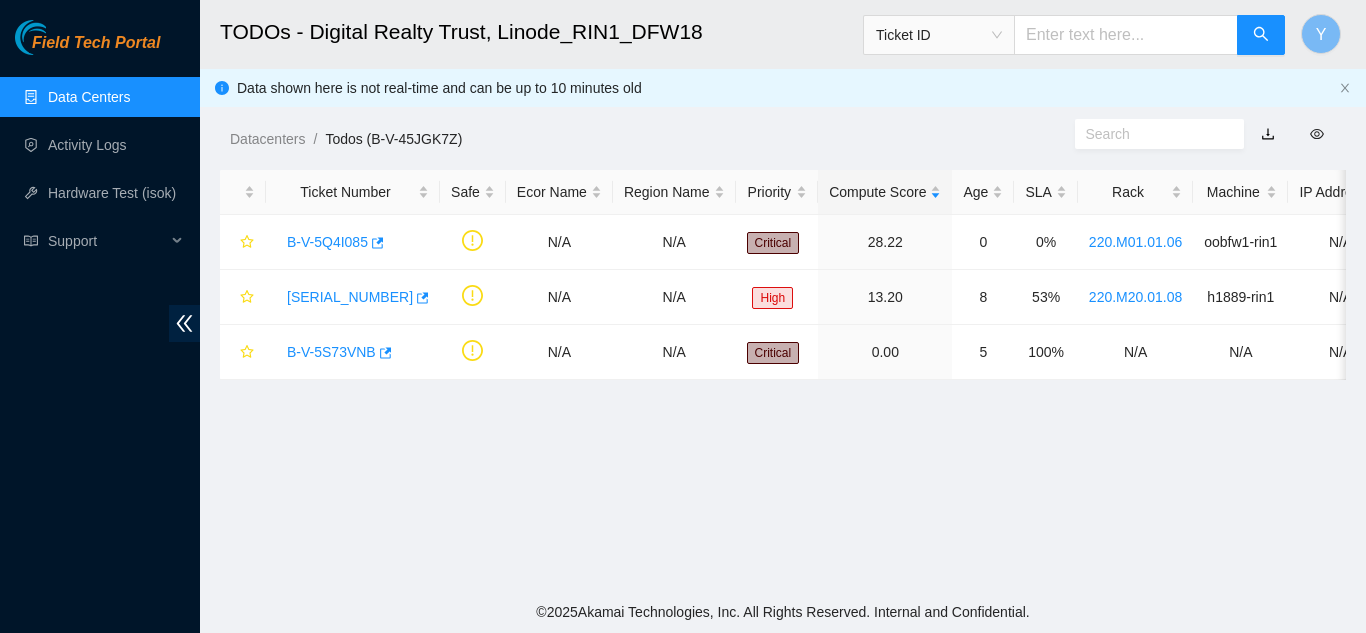 click on "Data Centers" at bounding box center (89, 97) 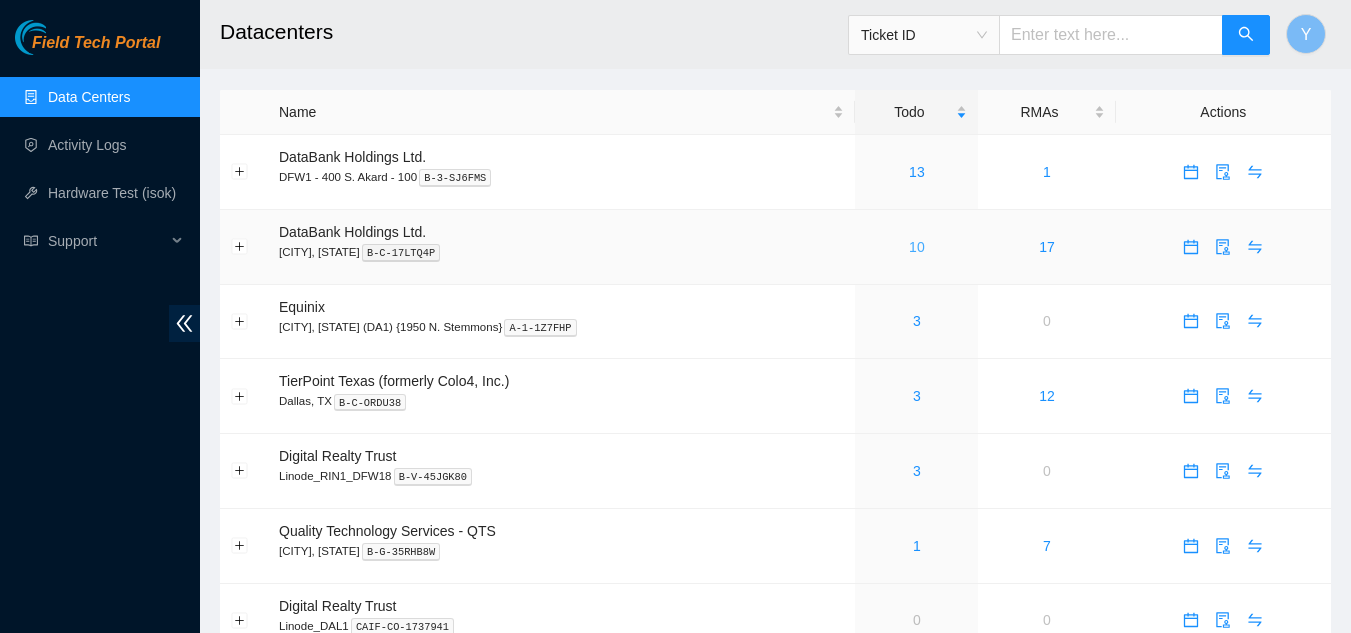 click on "10" at bounding box center [917, 247] 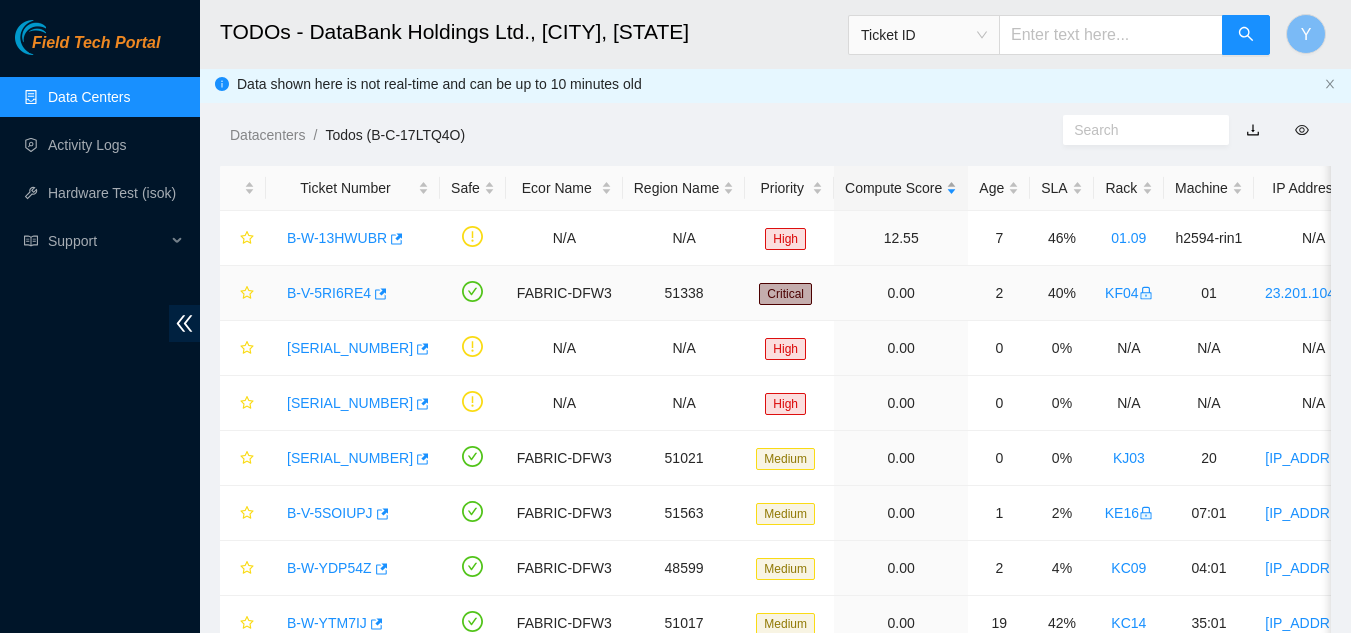 scroll, scrollTop: 0, scrollLeft: 0, axis: both 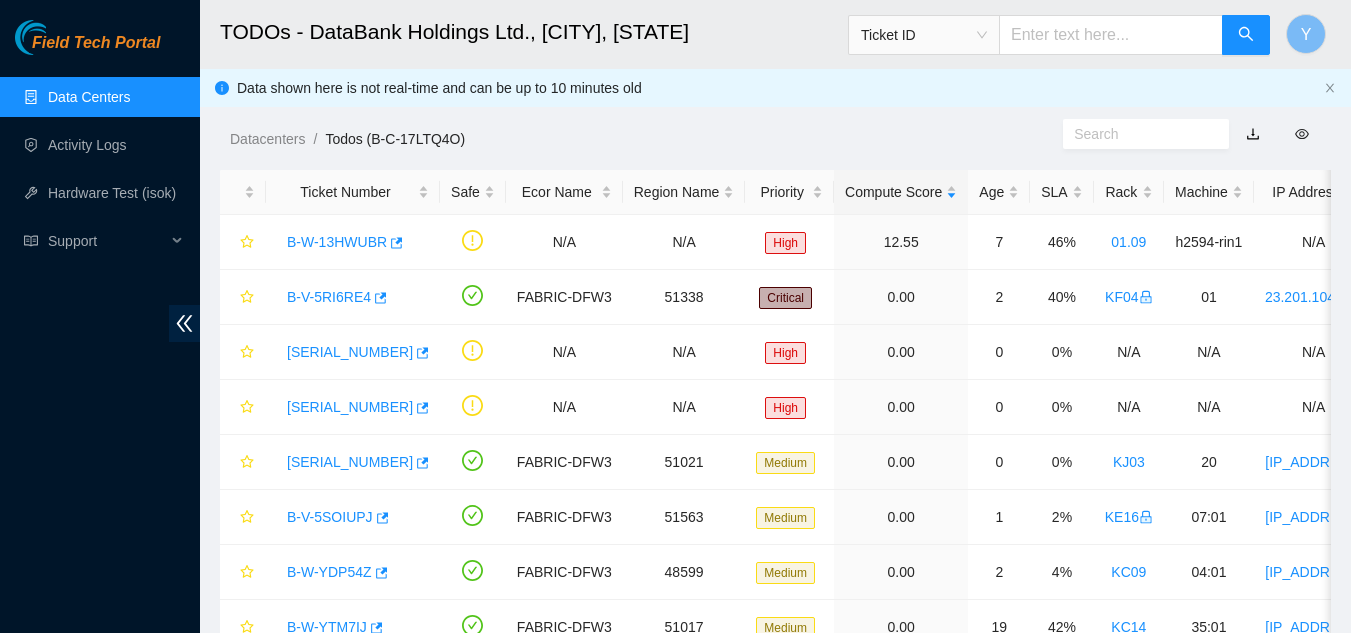drag, startPoint x: 108, startPoint y: 89, endPoint x: 130, endPoint y: 98, distance: 23.769728 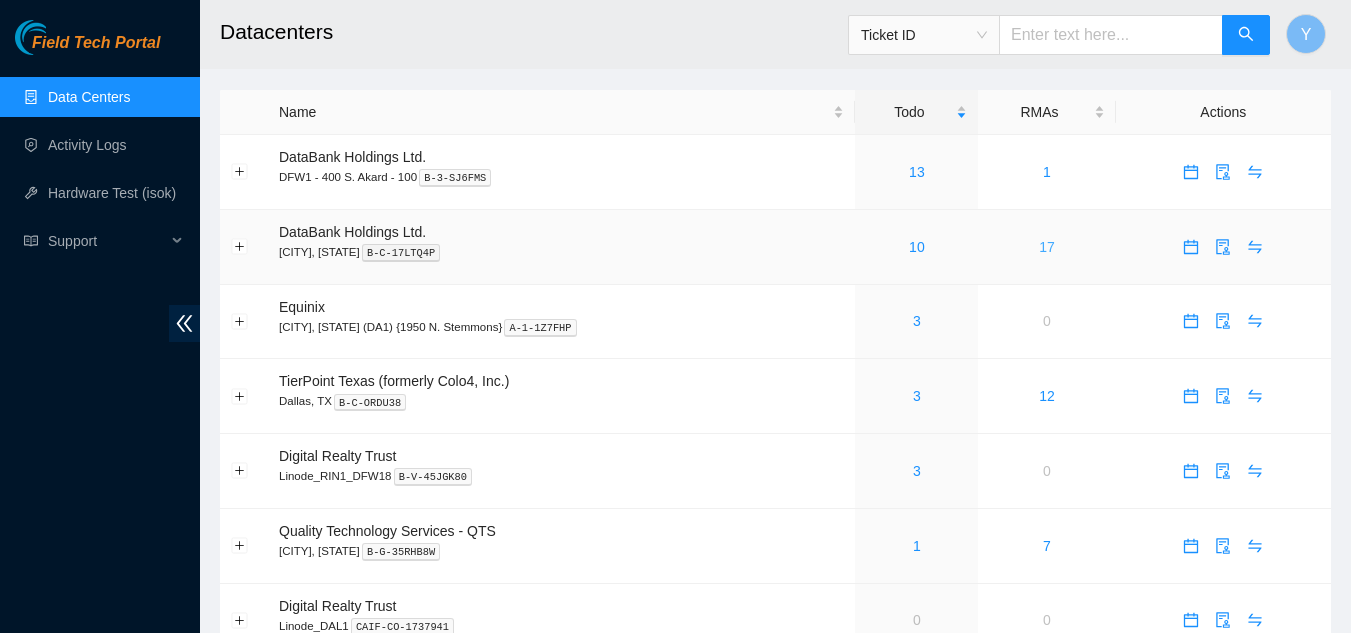 click on "17" at bounding box center [1047, 247] 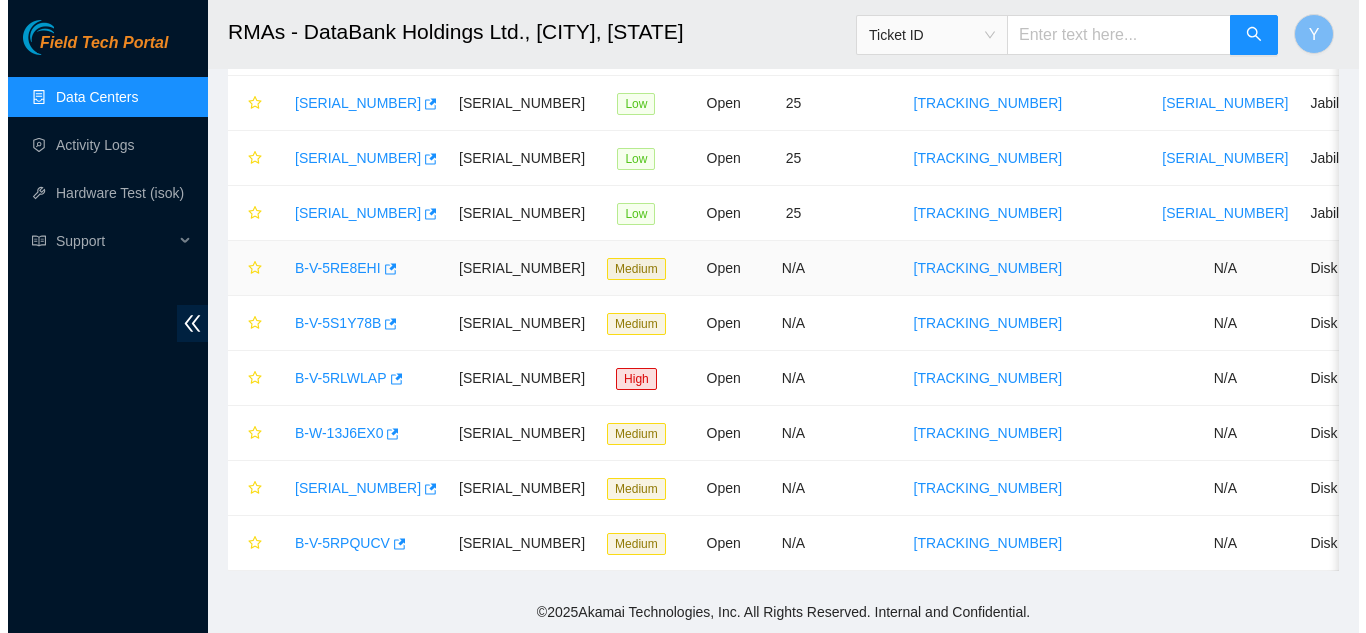 scroll, scrollTop: 556, scrollLeft: 0, axis: vertical 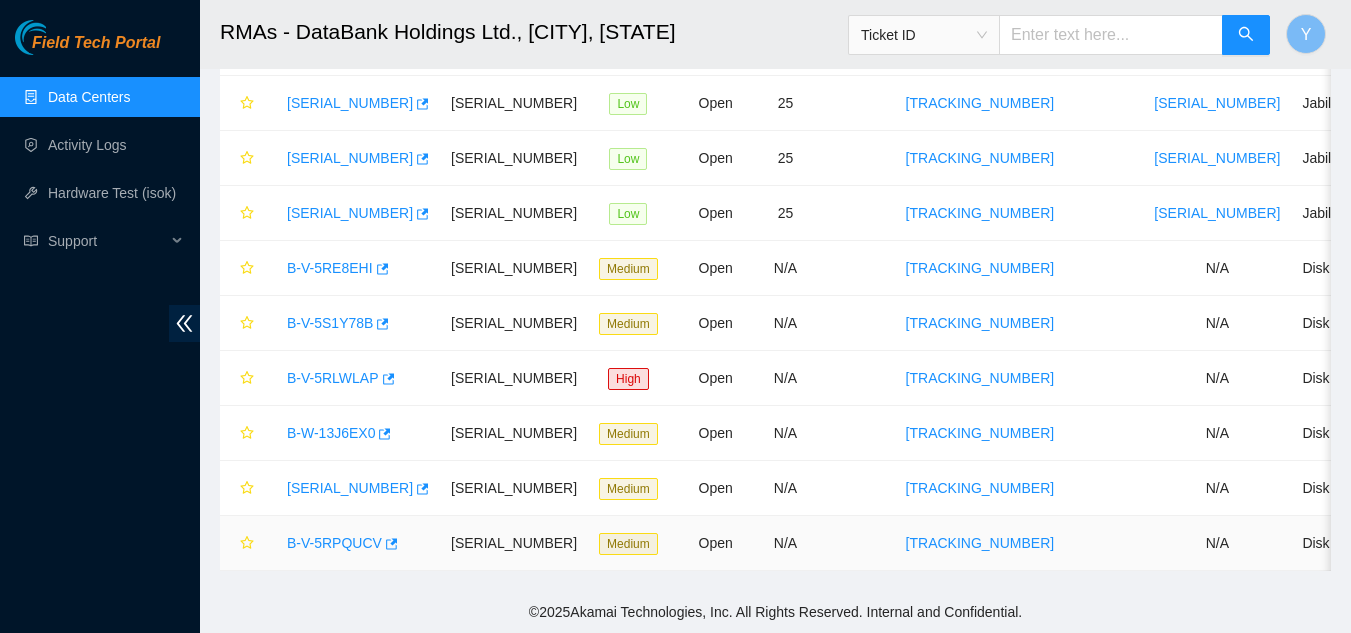 click on "B-V-5RPQUCV" at bounding box center [334, 543] 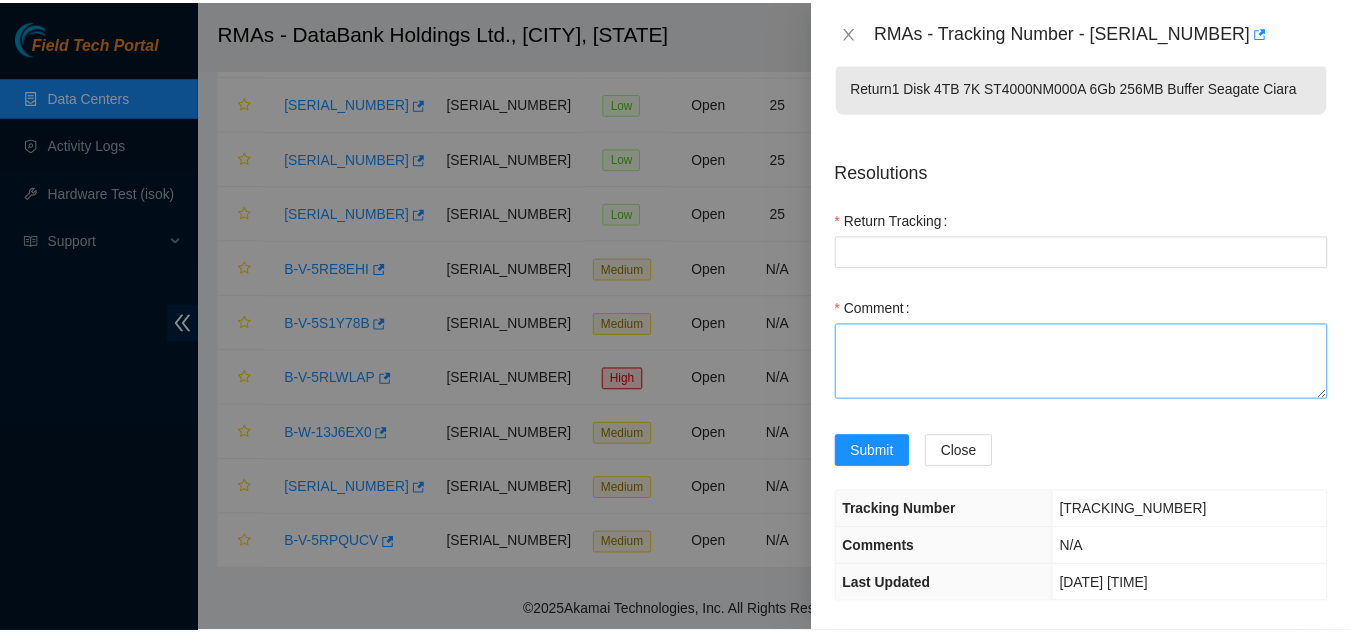 scroll, scrollTop: 43, scrollLeft: 0, axis: vertical 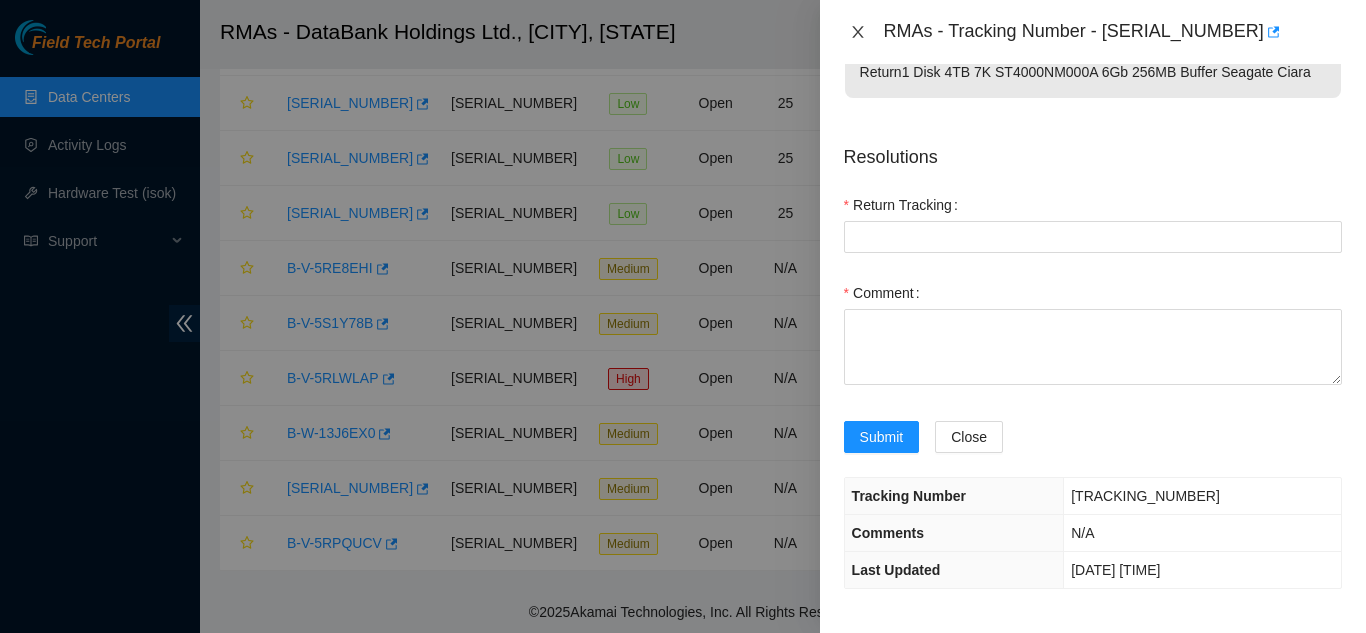 click 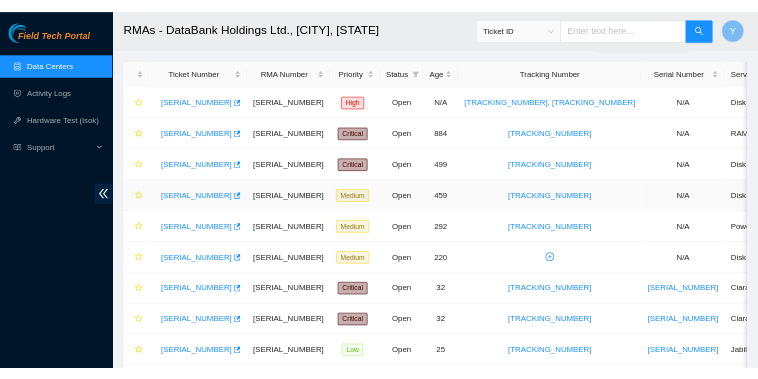 scroll, scrollTop: 0, scrollLeft: 0, axis: both 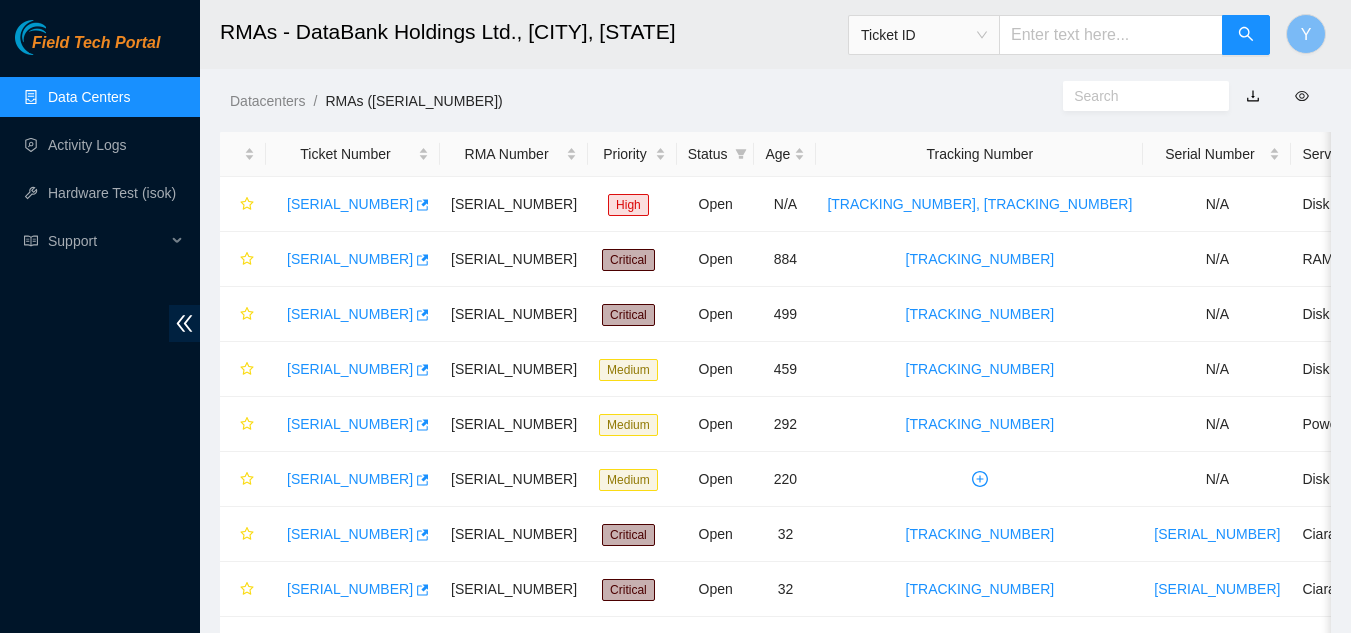 click on "Data Centers" at bounding box center (89, 97) 